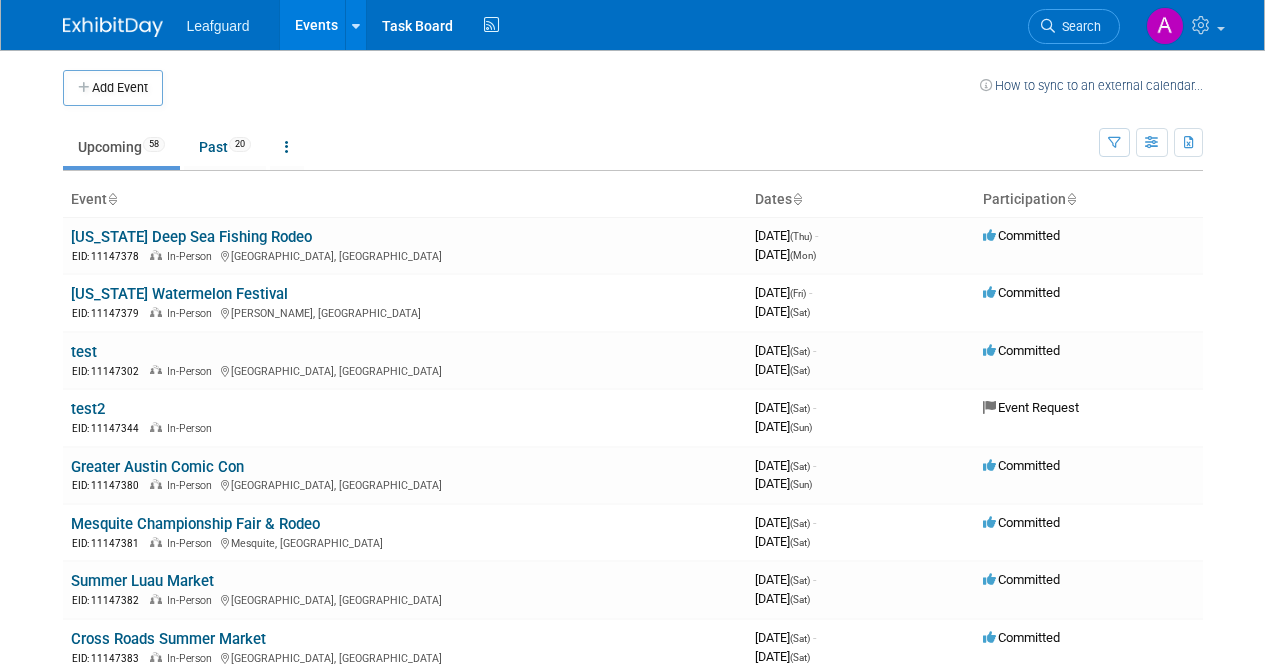 scroll, scrollTop: 0, scrollLeft: 0, axis: both 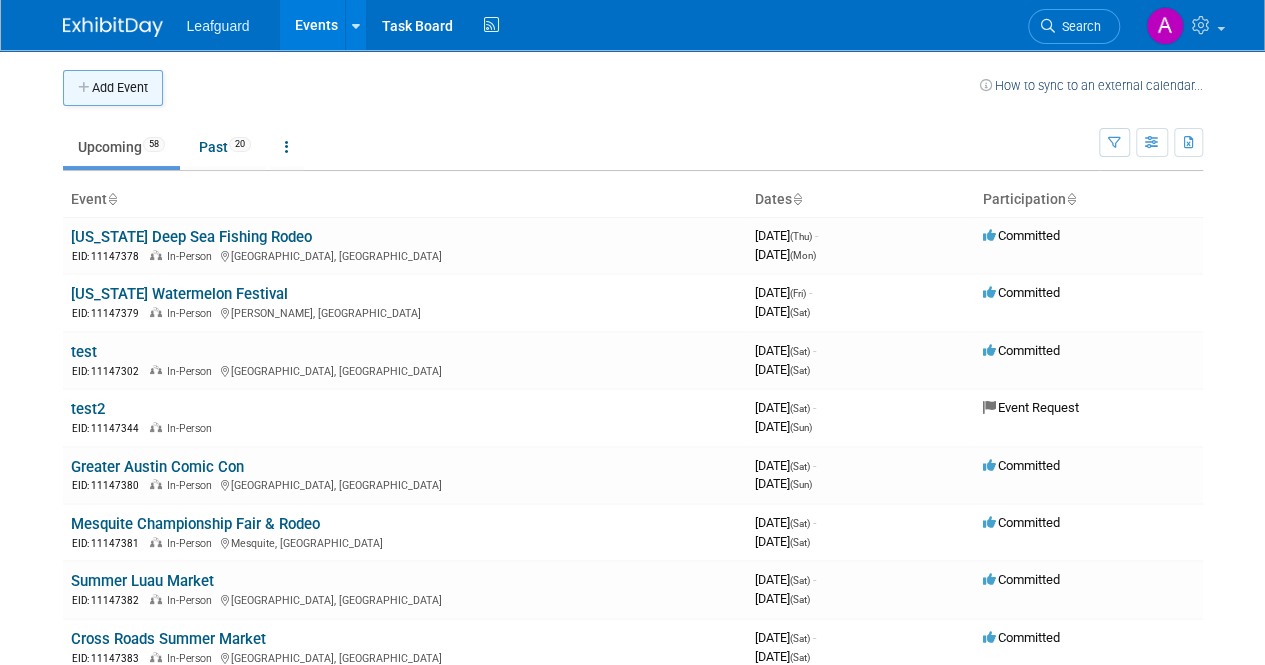 click on "Add Event" at bounding box center [113, 88] 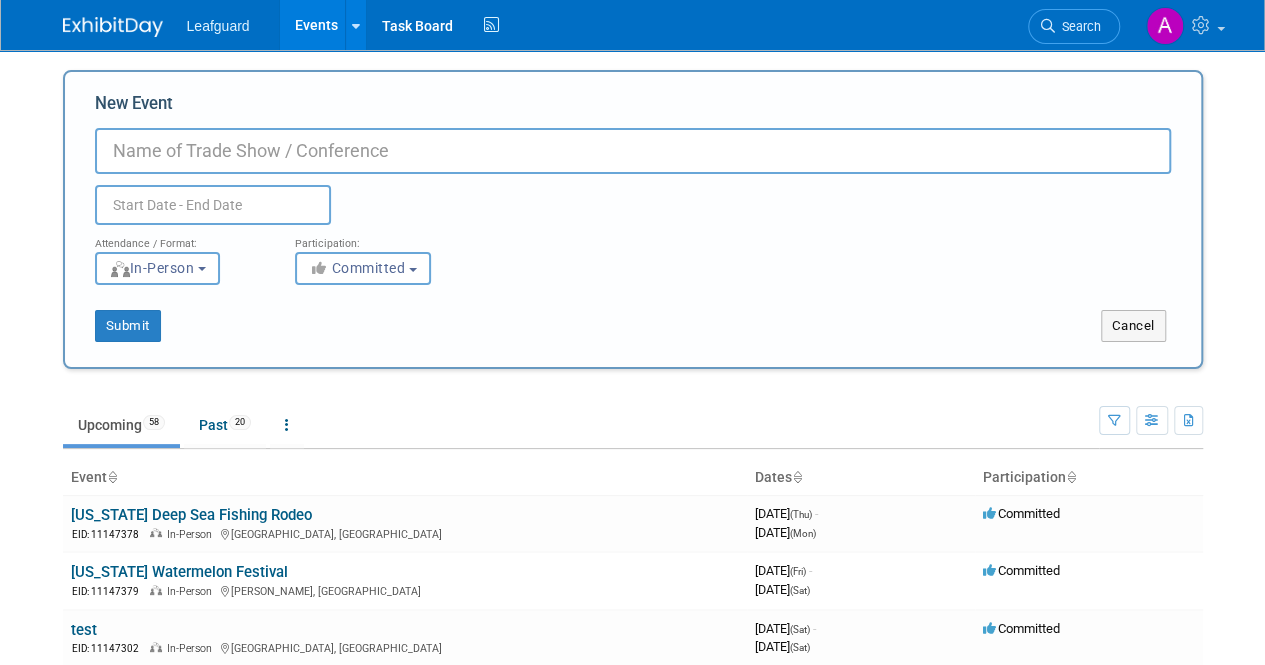 click on "New Event" at bounding box center [633, 151] 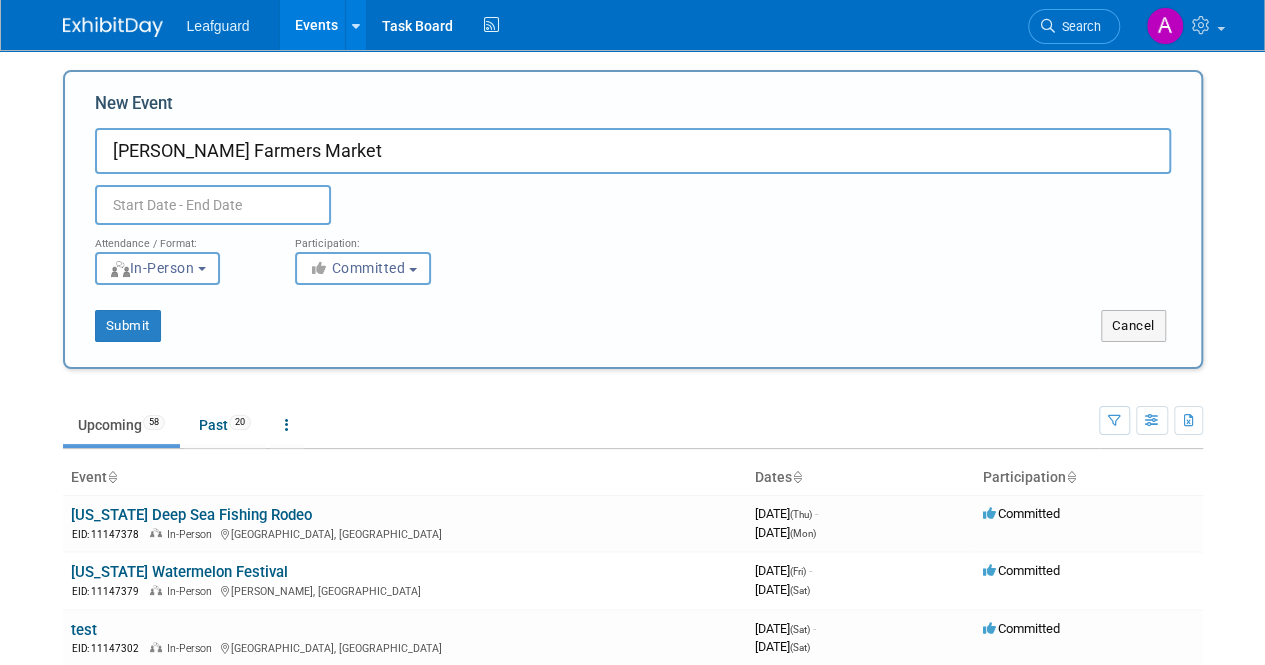 type on "[PERSON_NAME] Farmers Market" 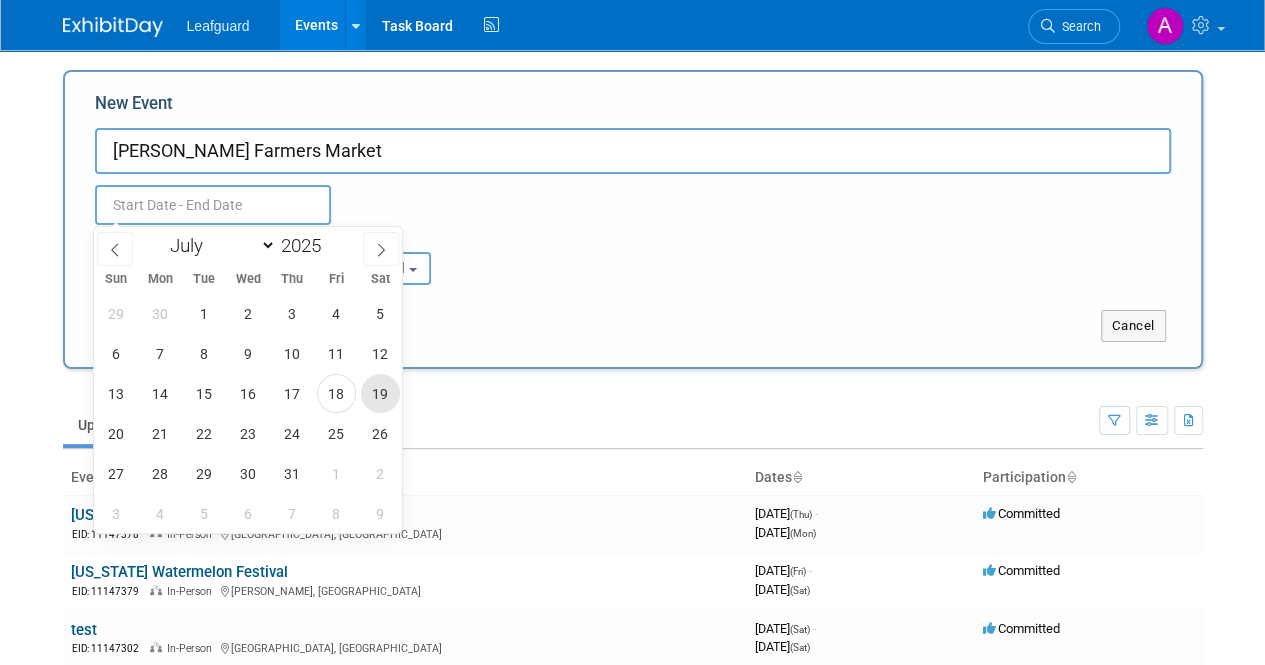 click on "19" at bounding box center [380, 393] 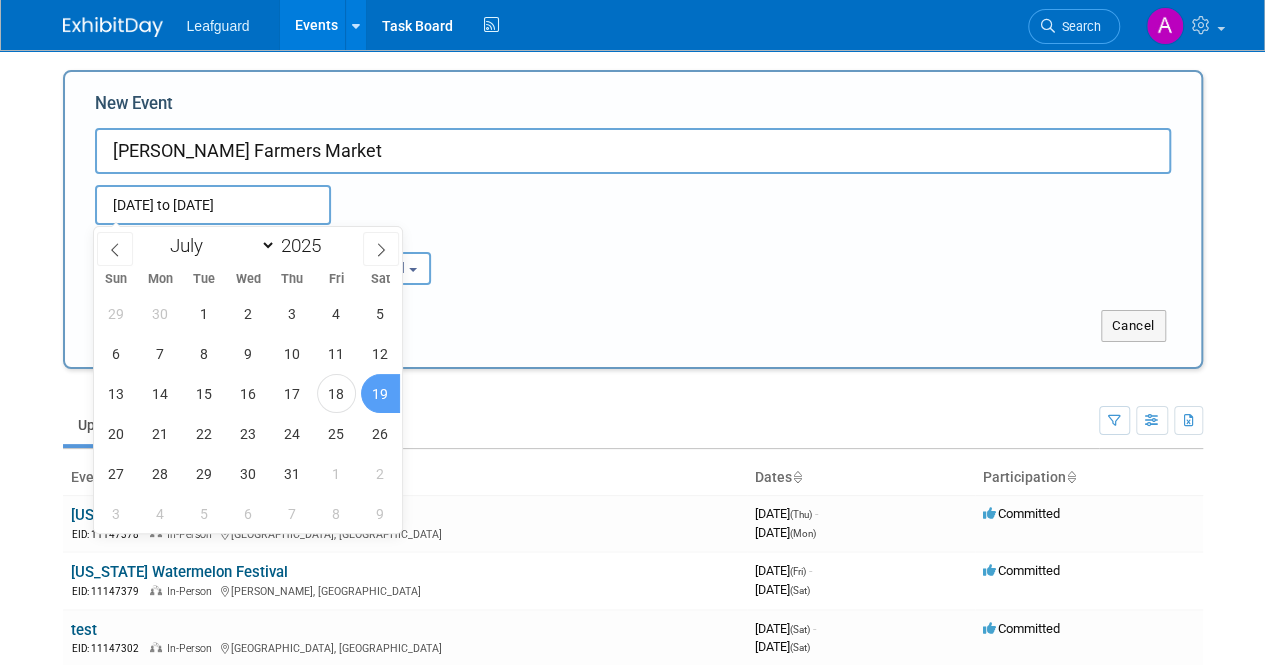 click on "19" at bounding box center (380, 393) 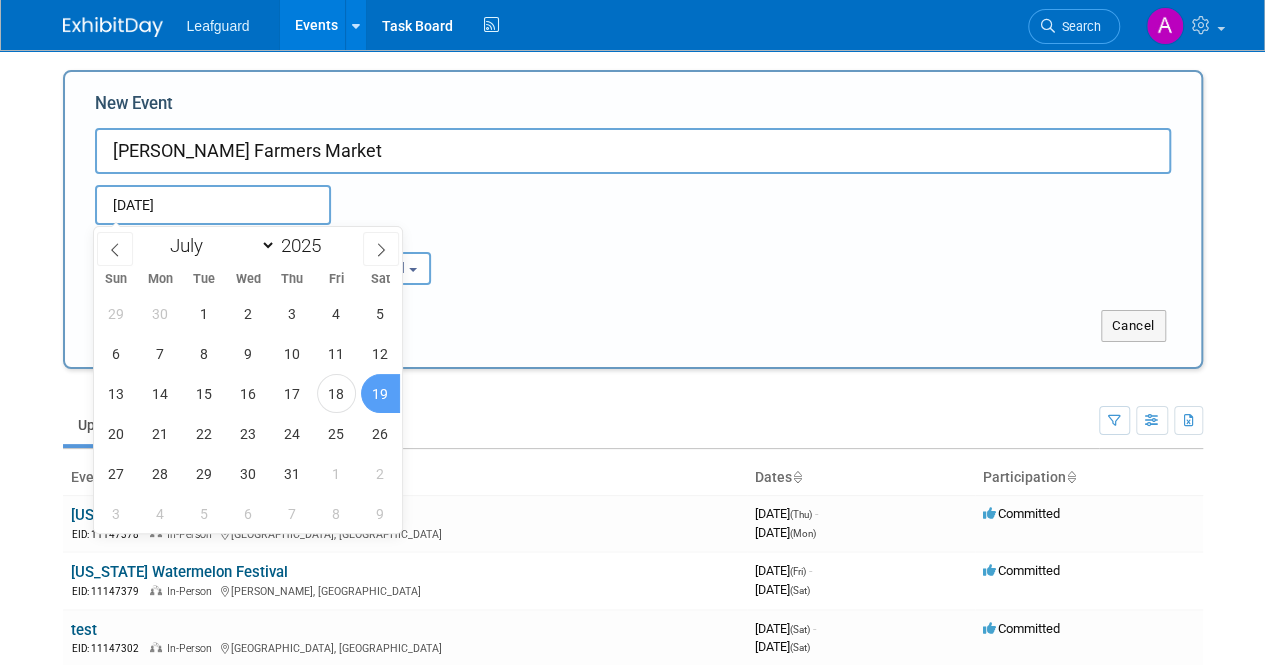type on "Jul 19, 2025 to Jul 19, 2025" 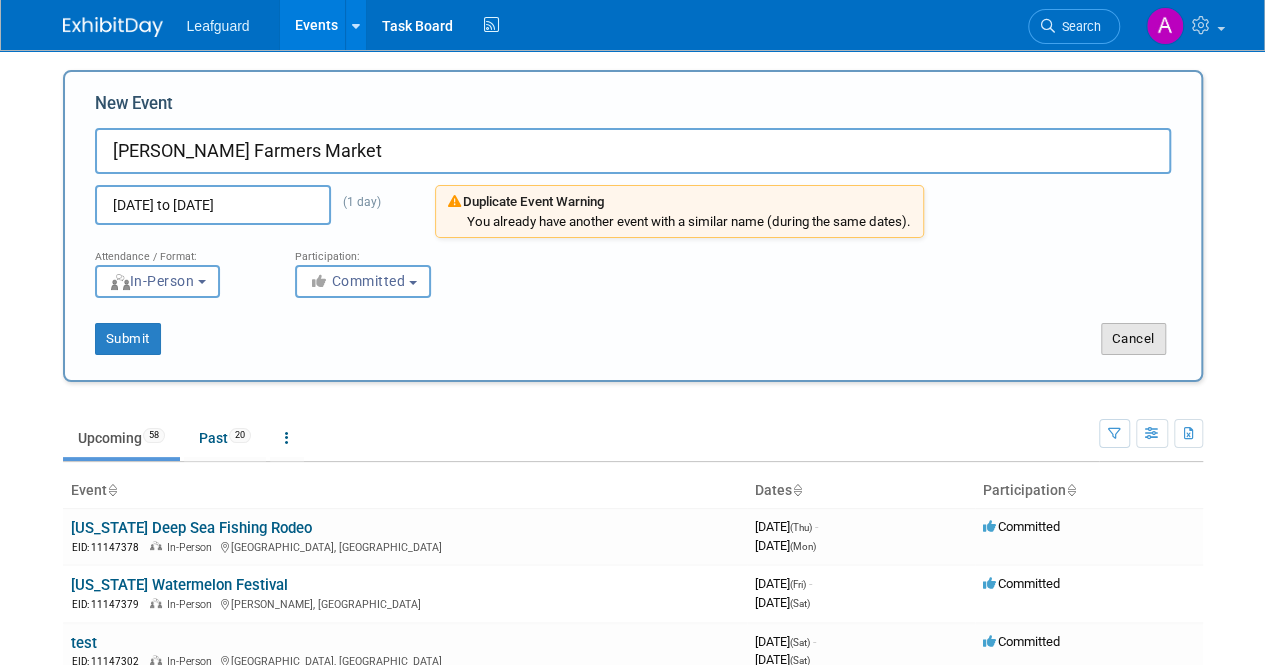 click on "Cancel" at bounding box center (1133, 339) 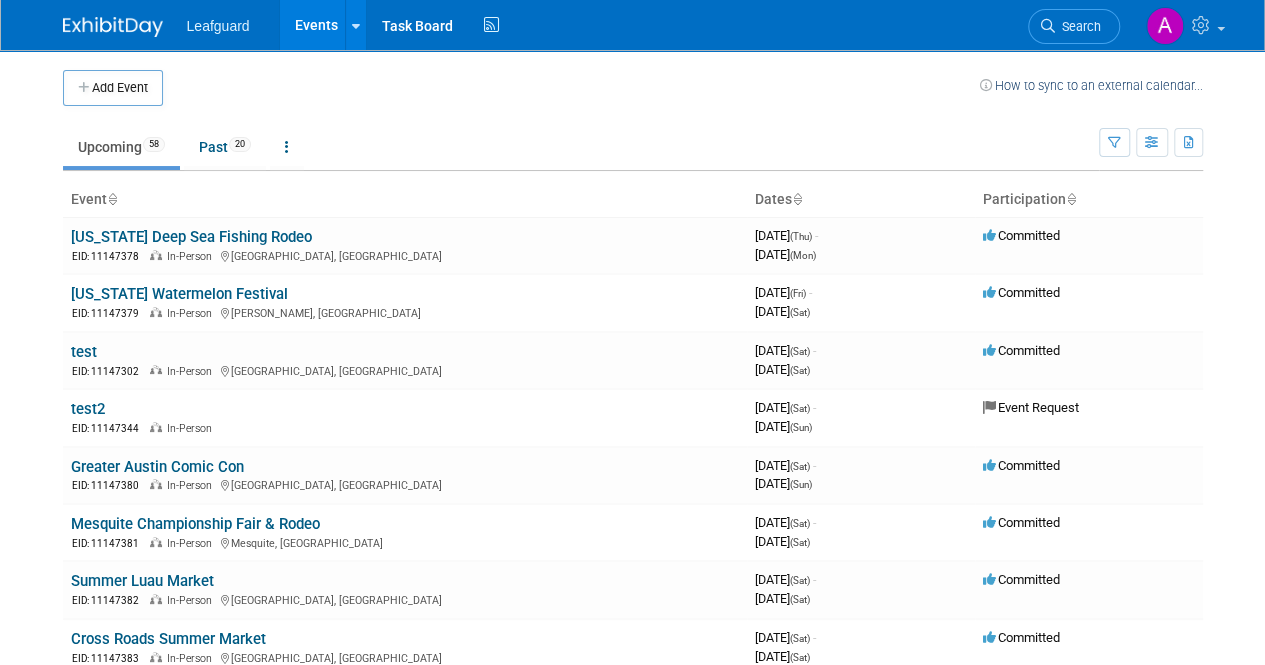 click on "Event" at bounding box center (405, 200) 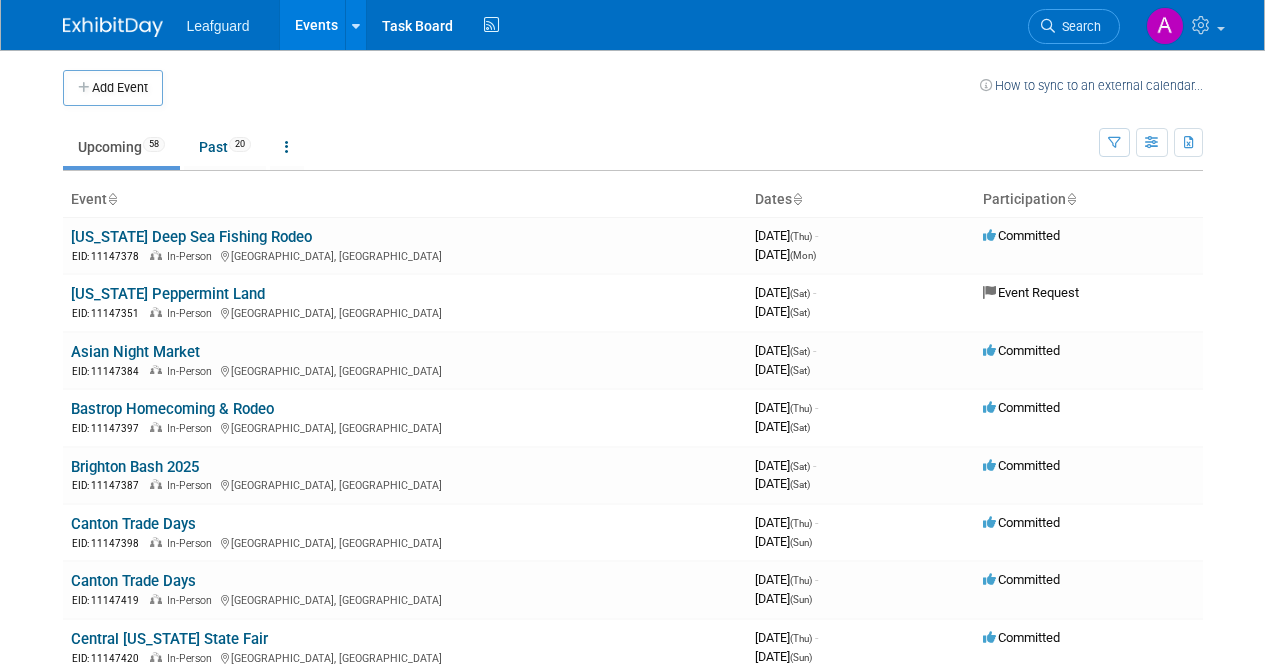 scroll, scrollTop: 0, scrollLeft: 0, axis: both 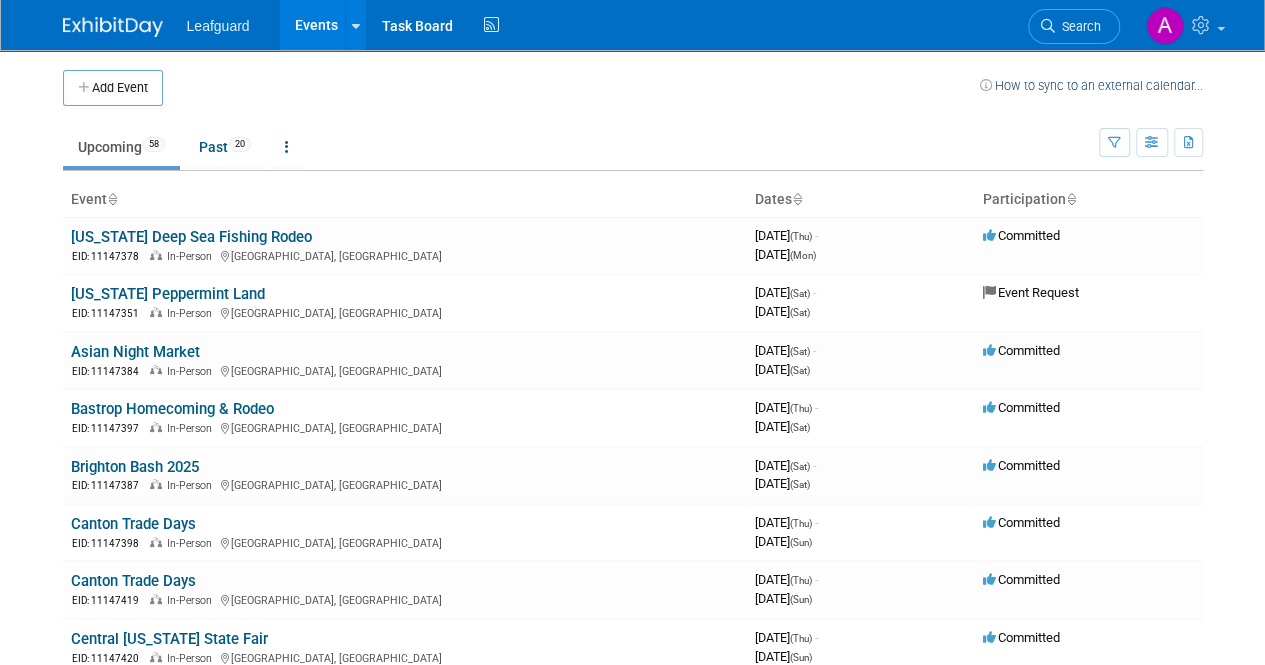 click at bounding box center [112, 200] 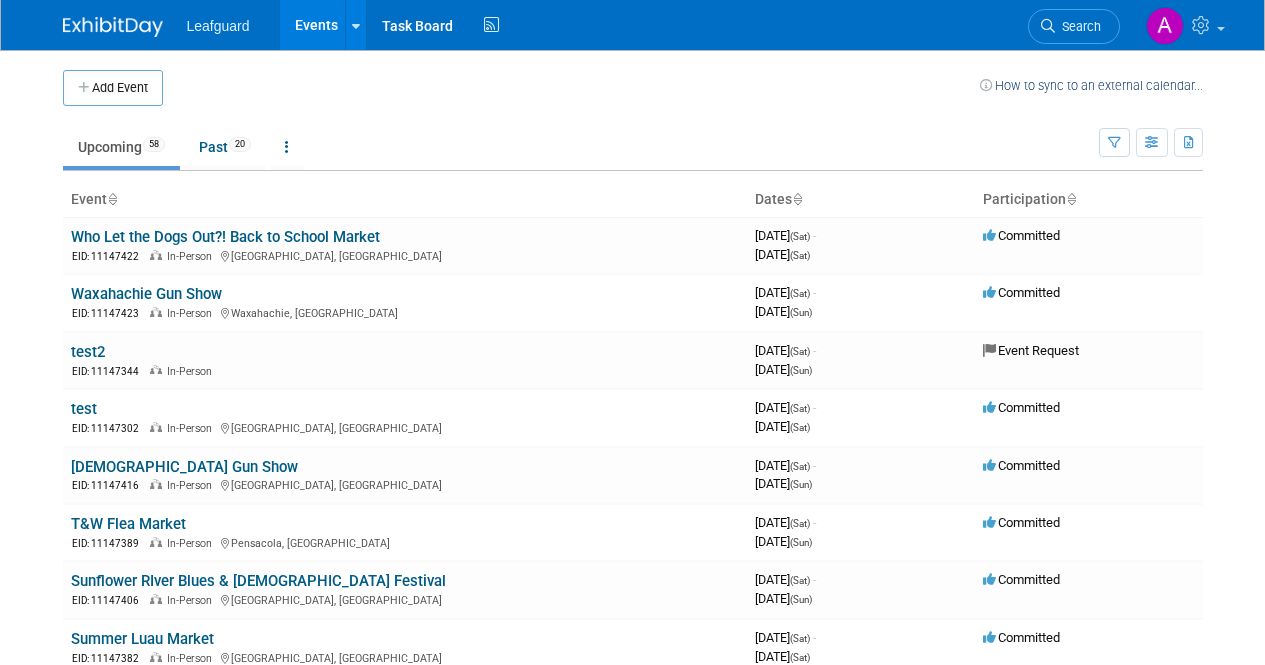 scroll, scrollTop: 0, scrollLeft: 0, axis: both 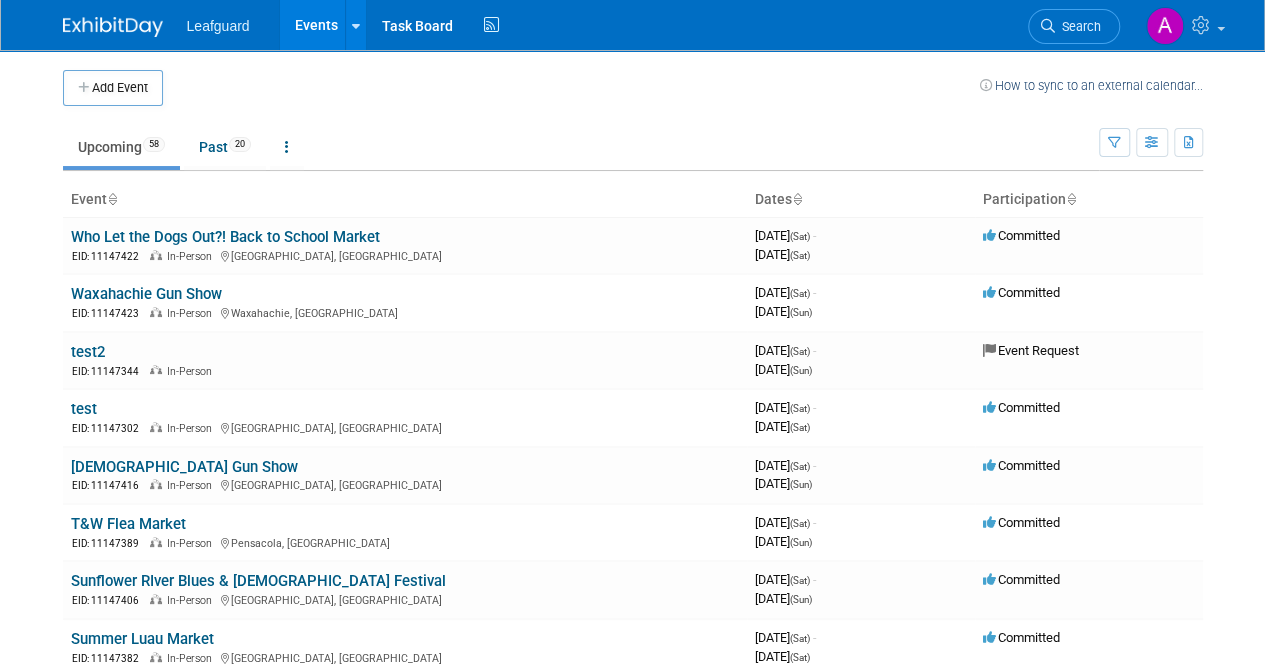 click at bounding box center [112, 200] 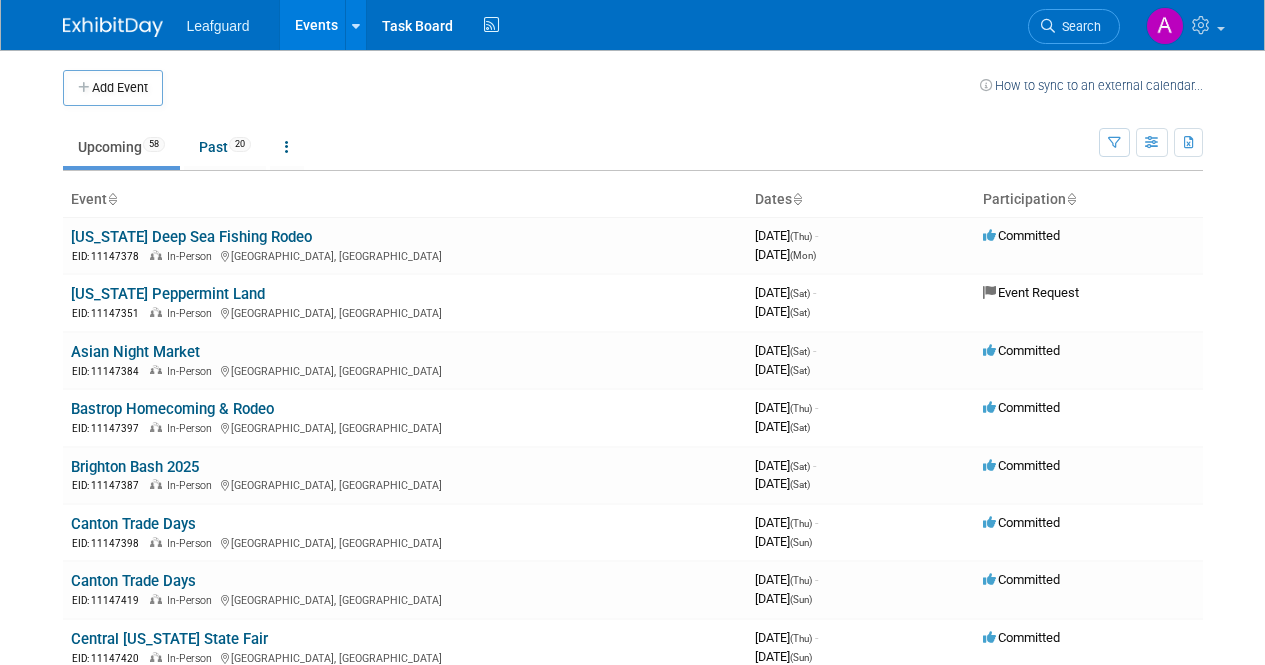 scroll, scrollTop: 0, scrollLeft: 0, axis: both 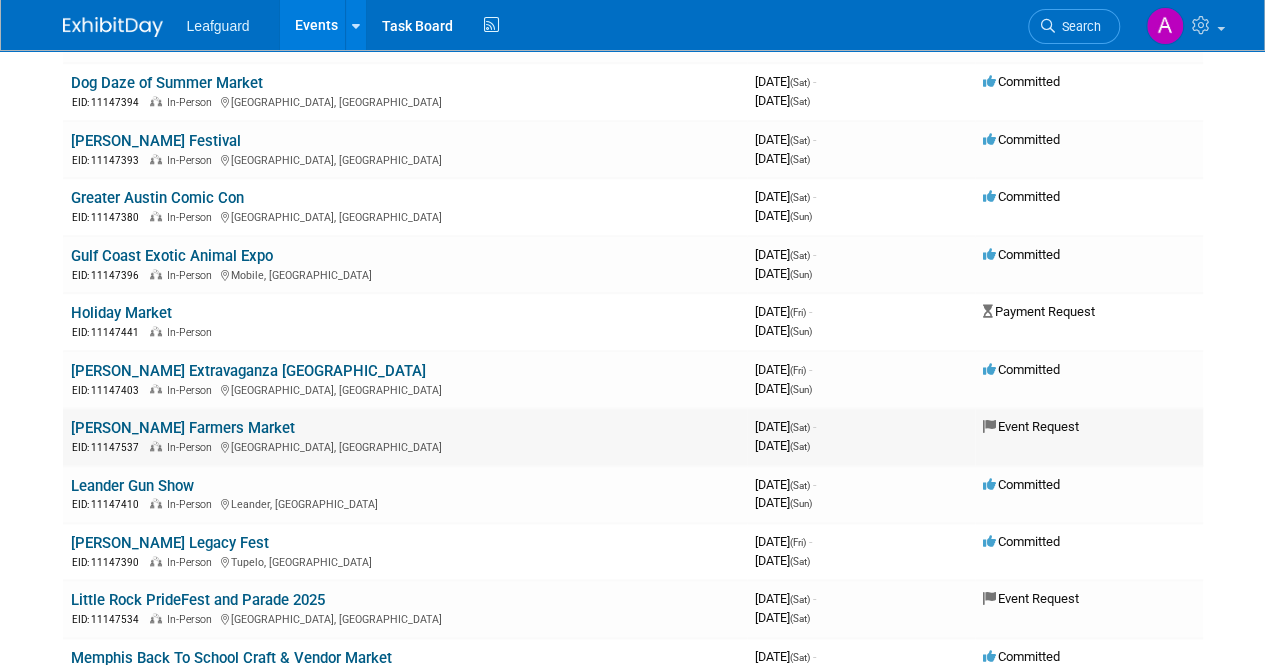 click on "[PERSON_NAME] Farmers Market" at bounding box center [183, 428] 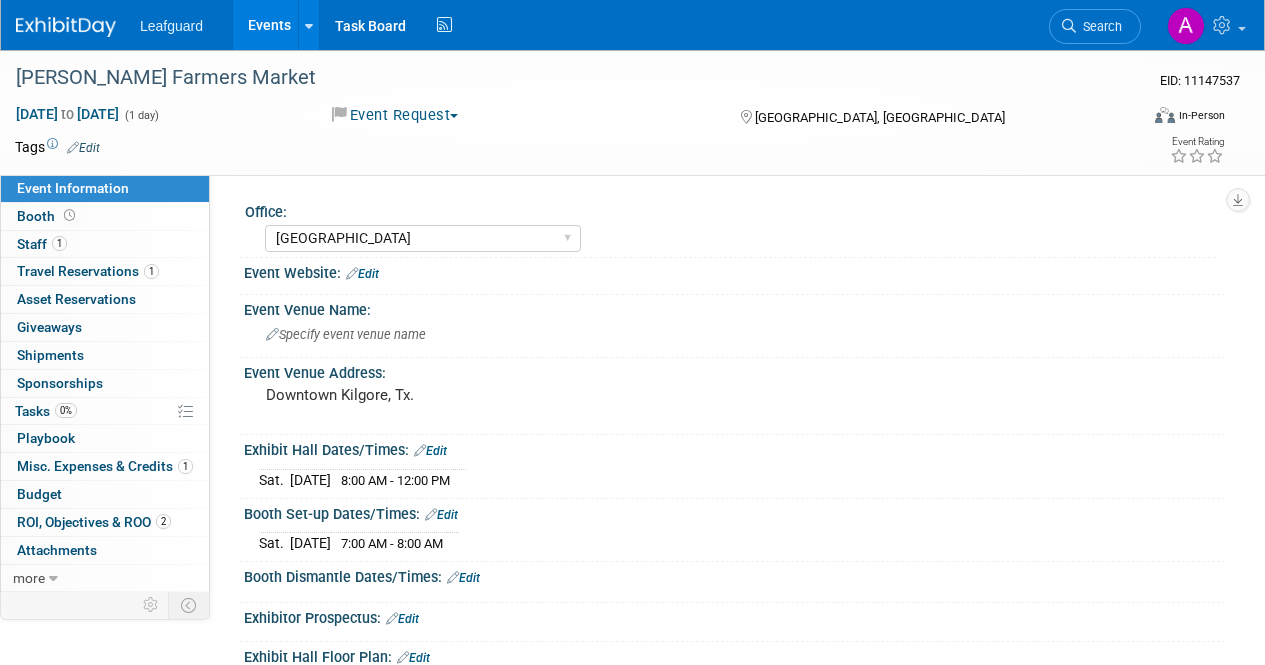 select on "[GEOGRAPHIC_DATA]" 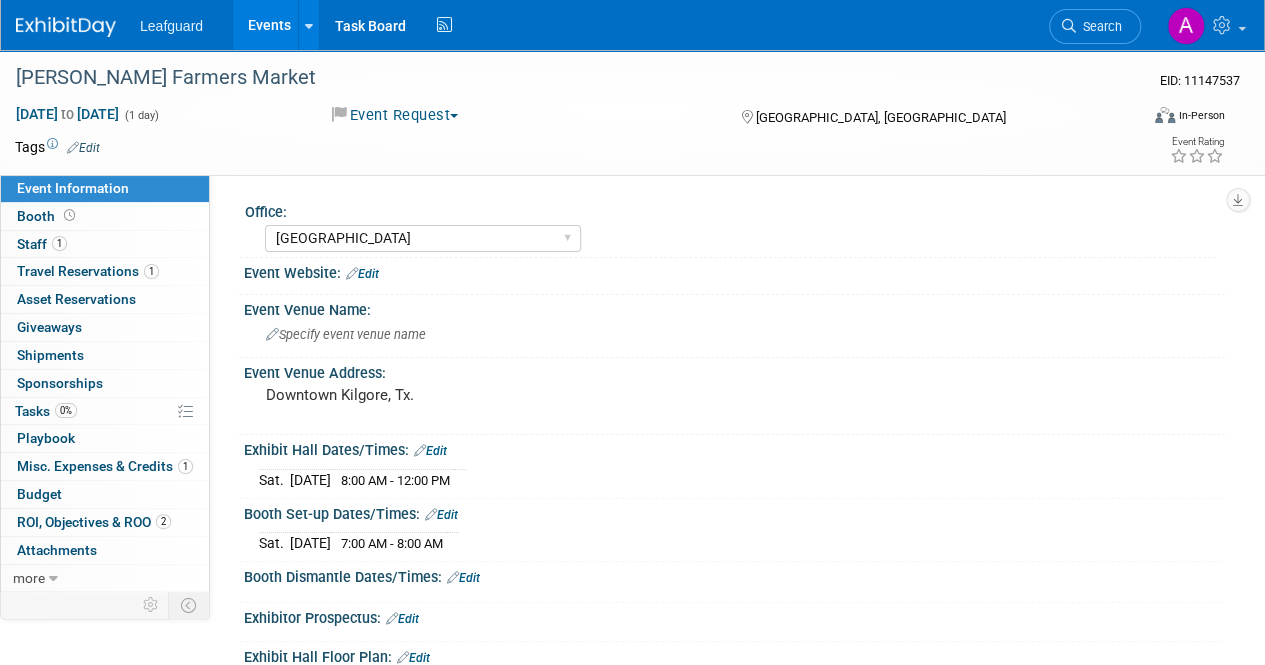 scroll, scrollTop: 0, scrollLeft: 0, axis: both 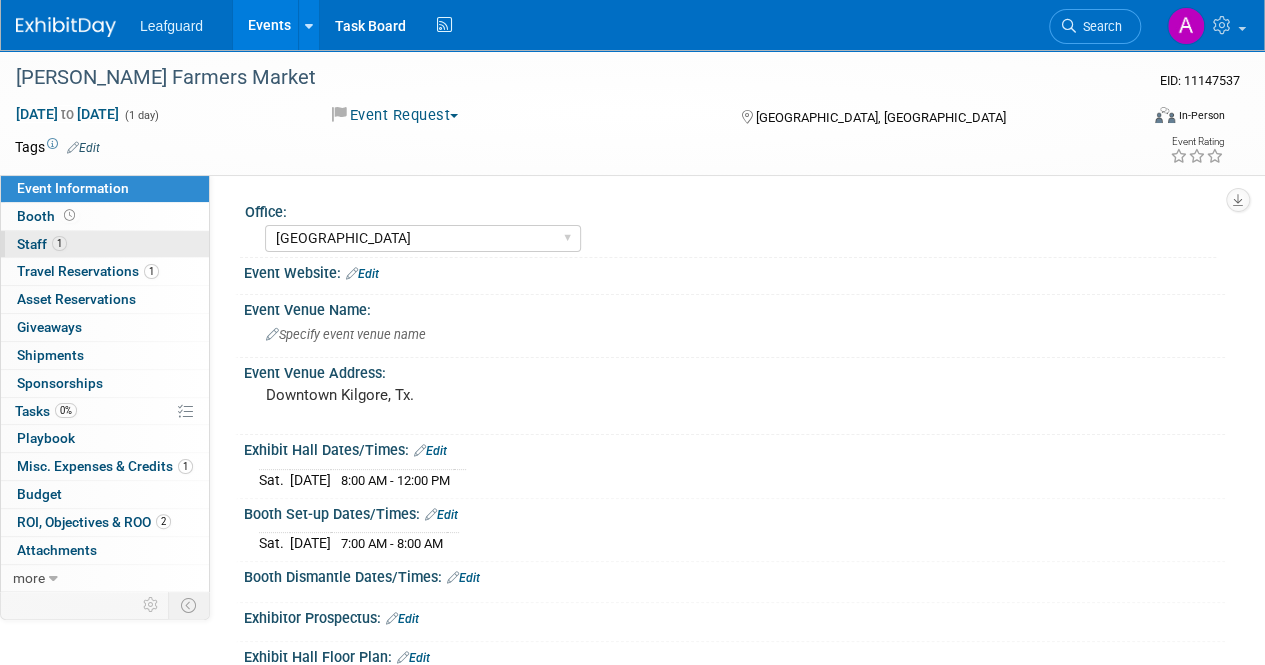 click on "Staff 1" at bounding box center (42, 244) 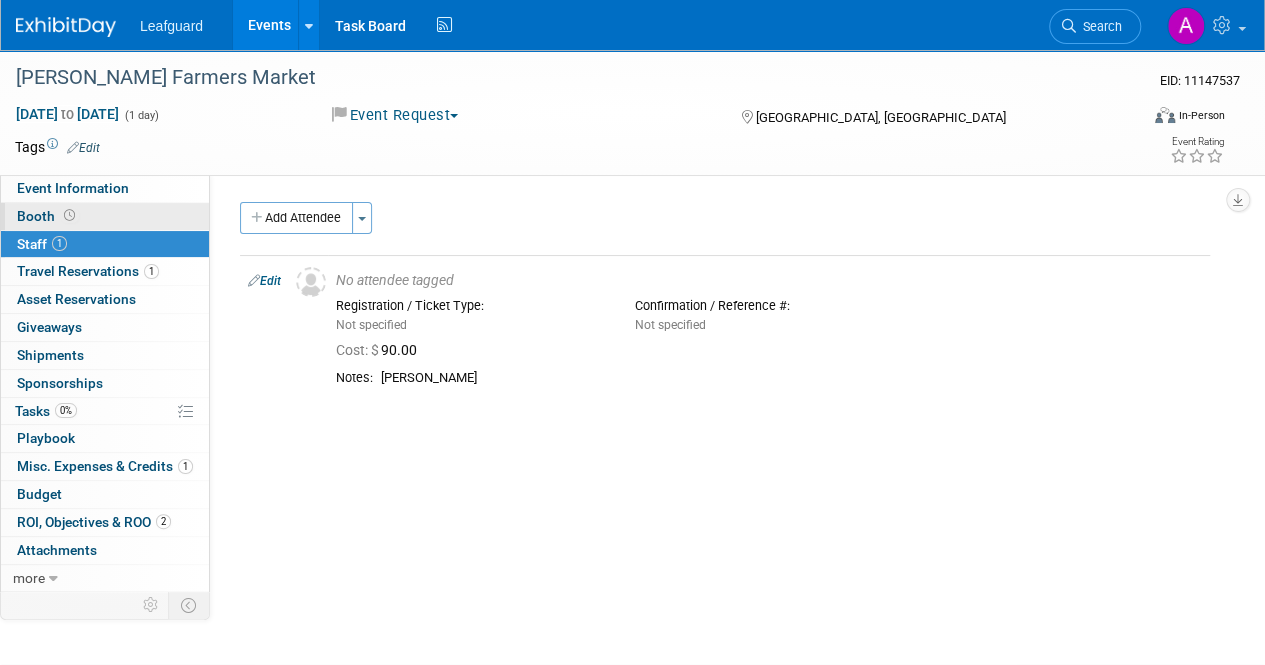 click on "Booth" at bounding box center (48, 216) 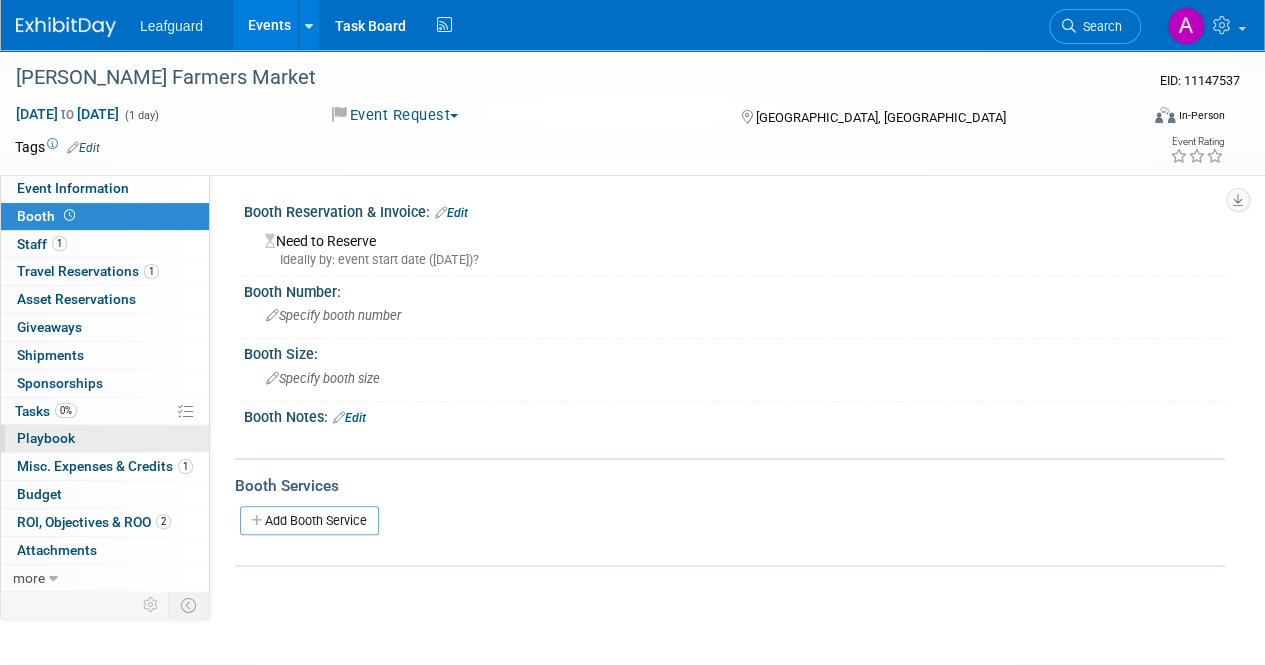 click on "0
Playbook 0" at bounding box center [105, 438] 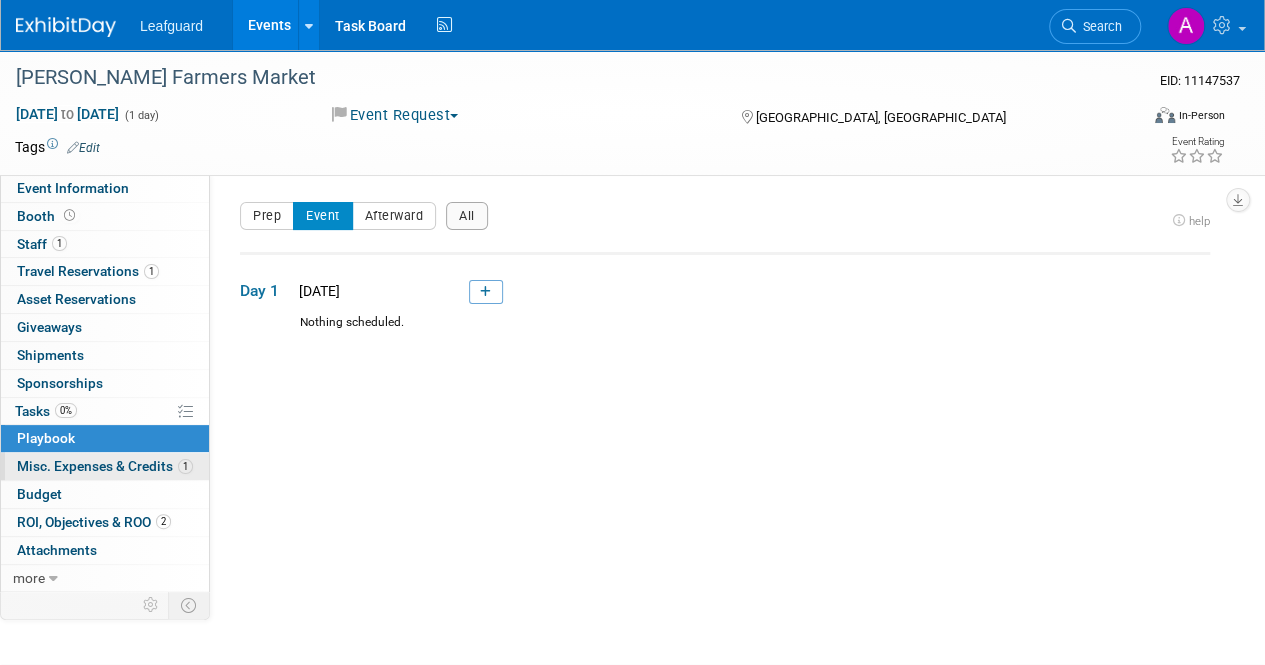 click on "Misc. Expenses & Credits 1" at bounding box center [105, 466] 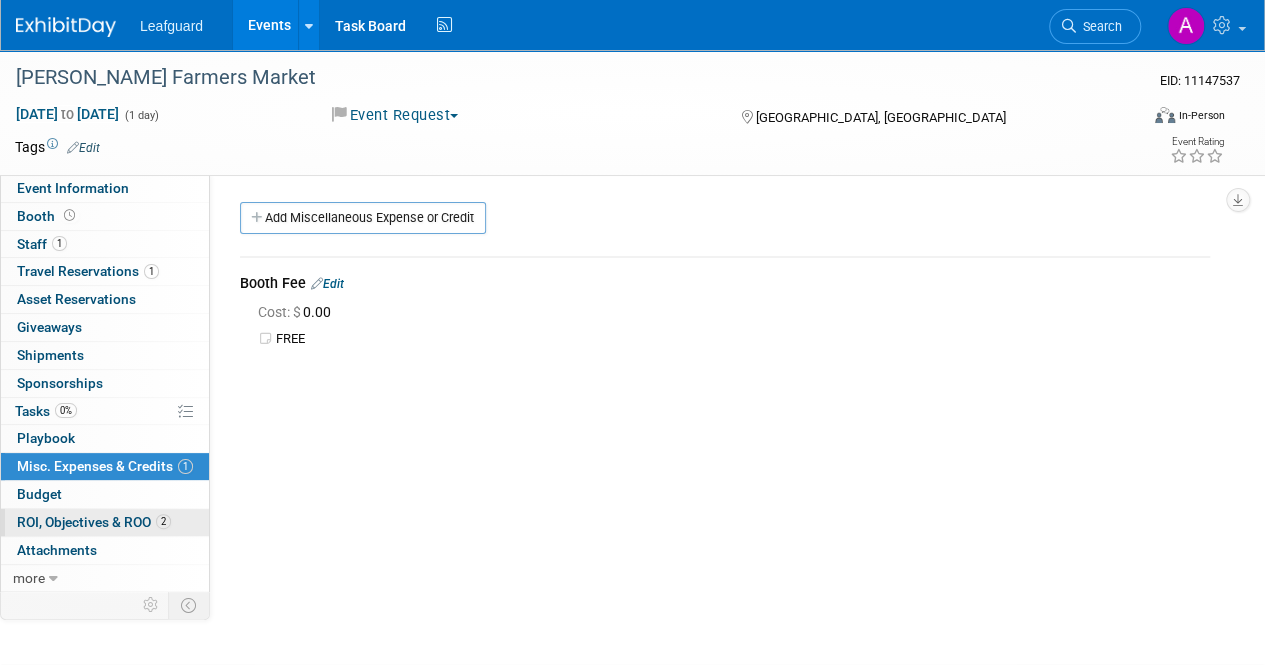 click on "ROI, Objectives & ROO 2" at bounding box center (94, 522) 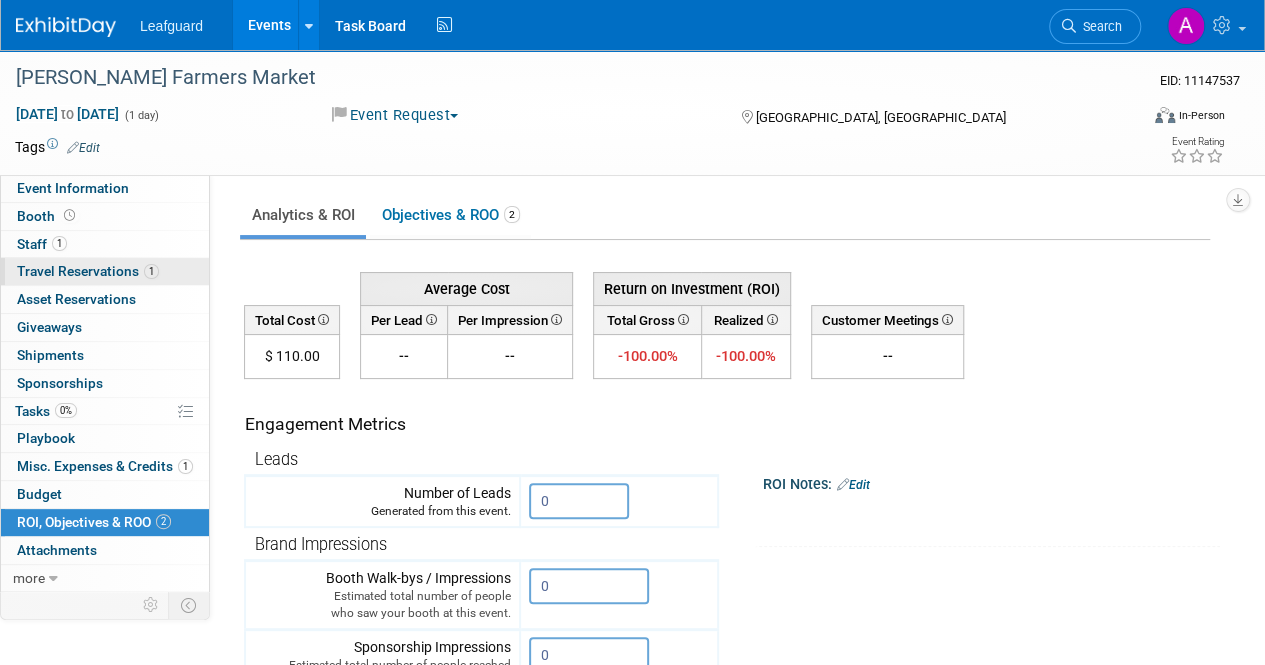 click on "Travel Reservations 1" at bounding box center (88, 271) 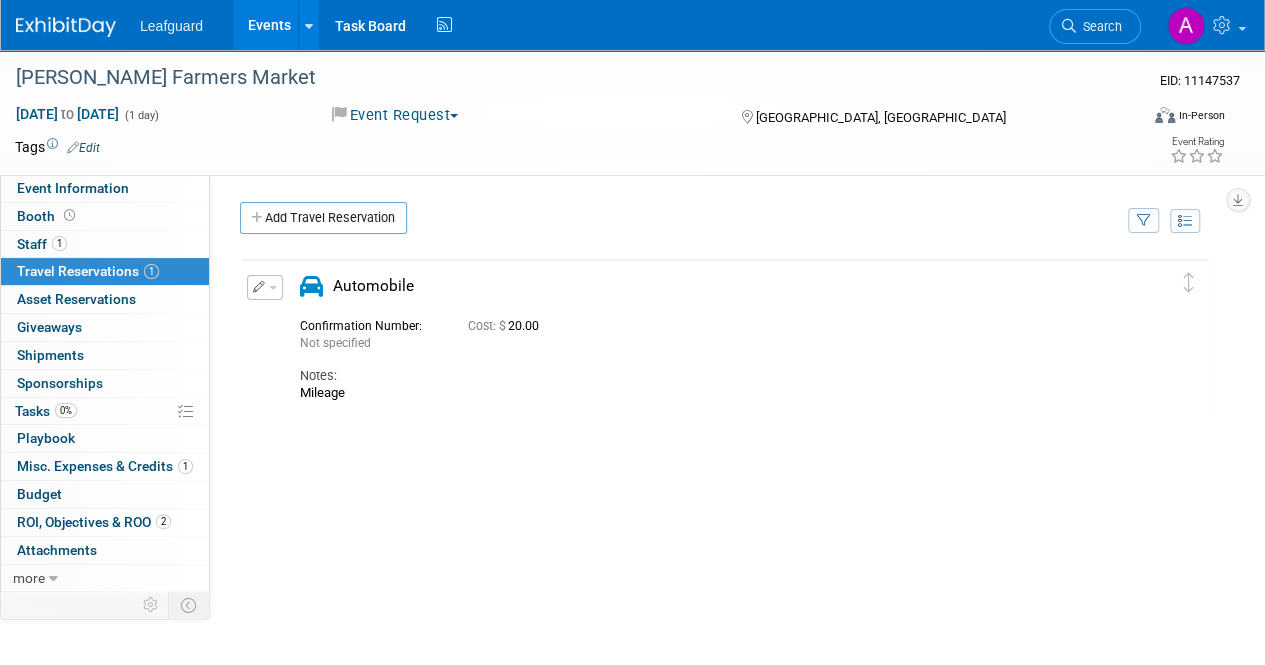 click at bounding box center (265, 287) 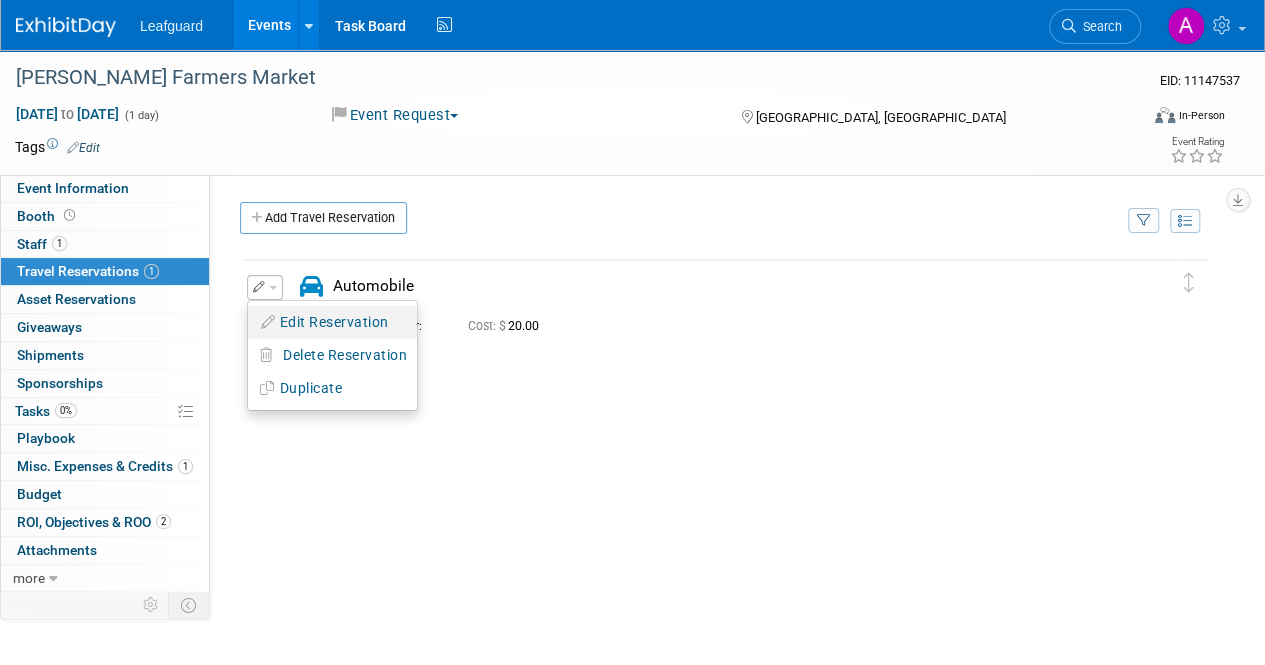 click on "Edit Reservation" at bounding box center (332, 322) 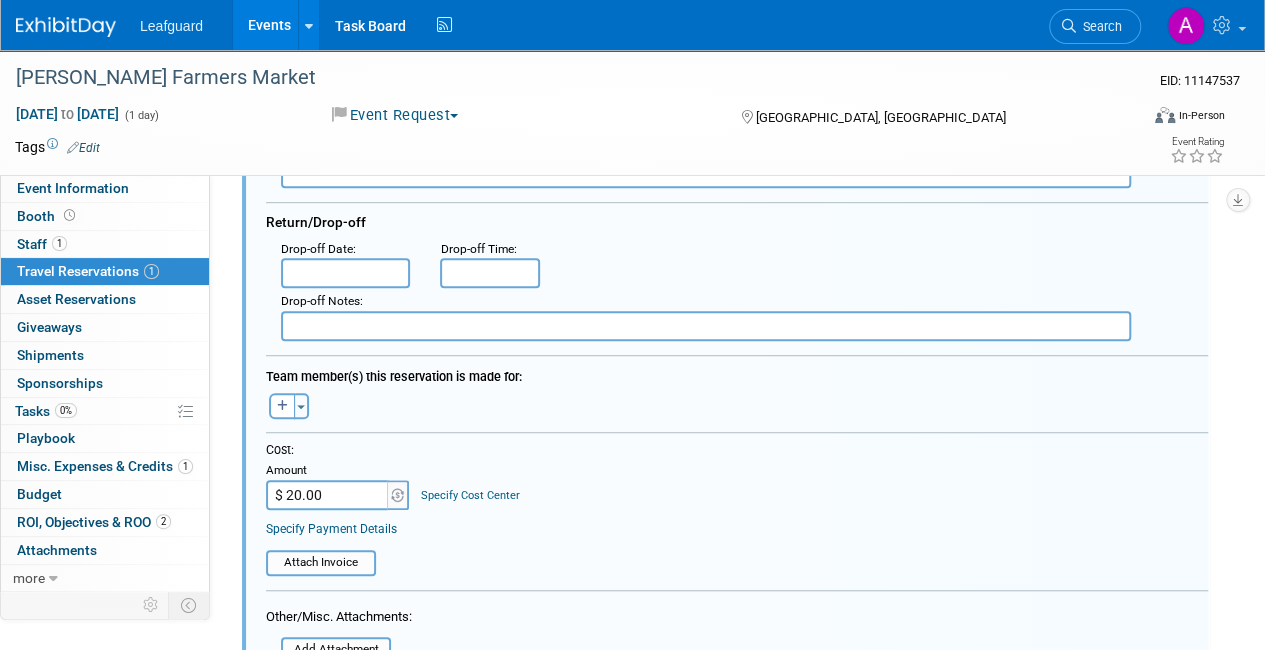 scroll, scrollTop: 532, scrollLeft: 0, axis: vertical 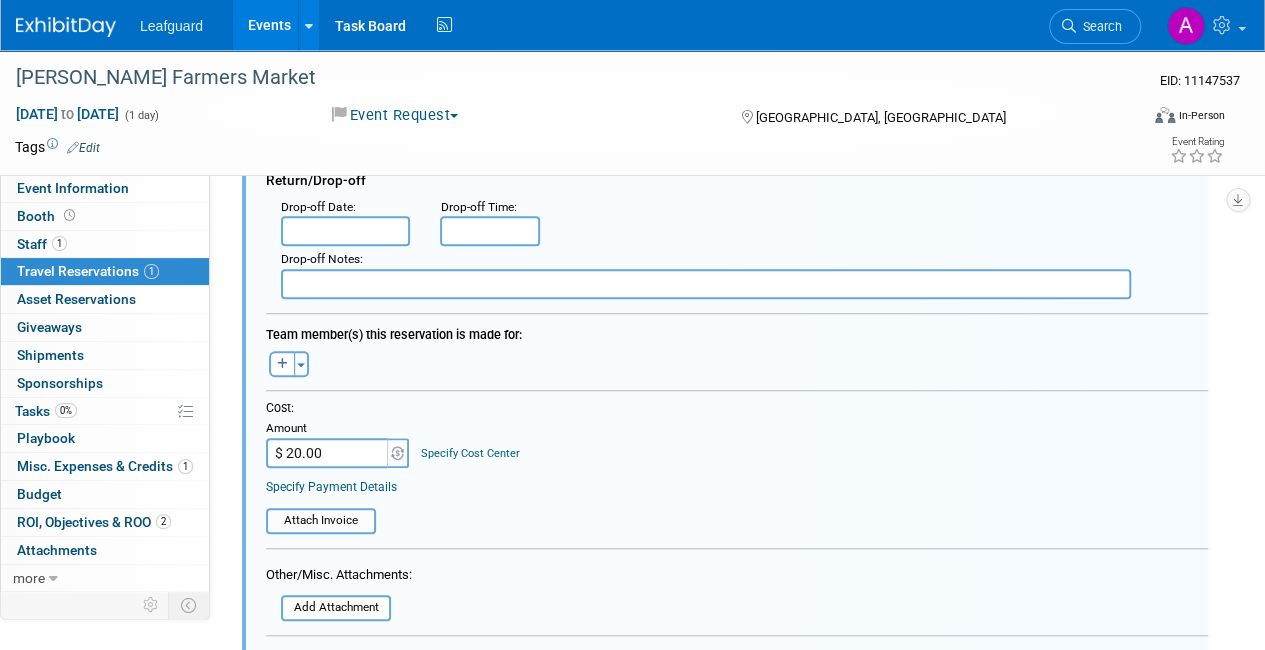 click on "$ 20.00" at bounding box center (328, 453) 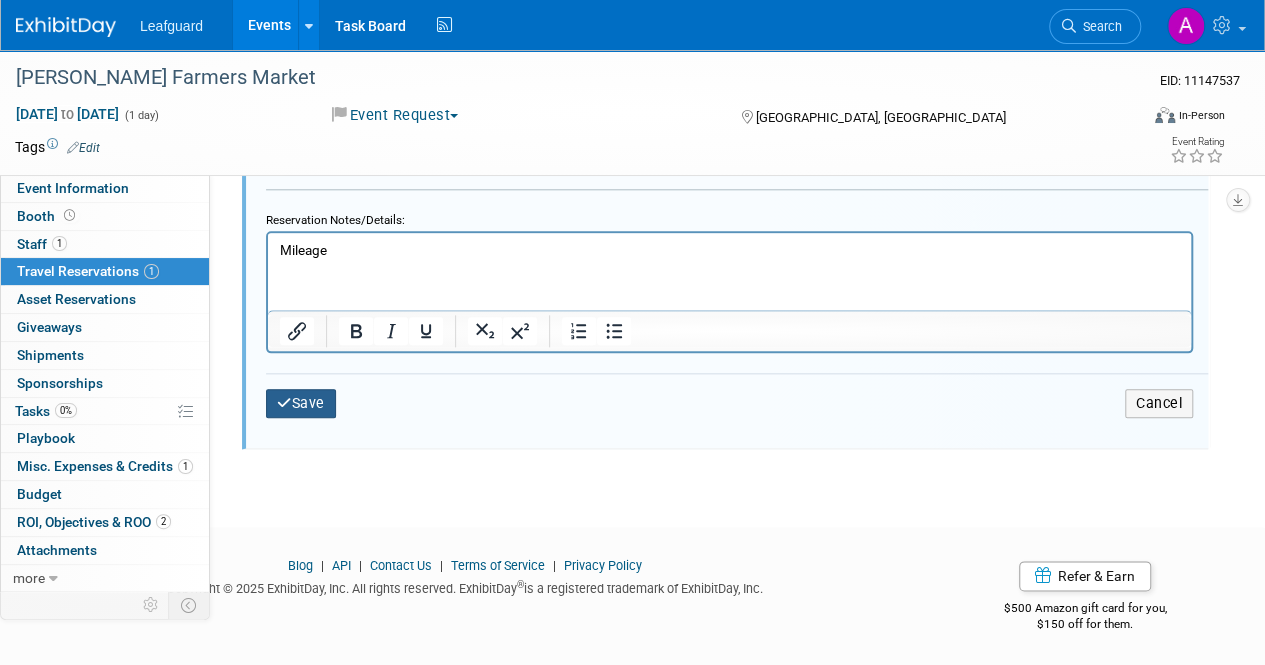 type on "$ 35.00" 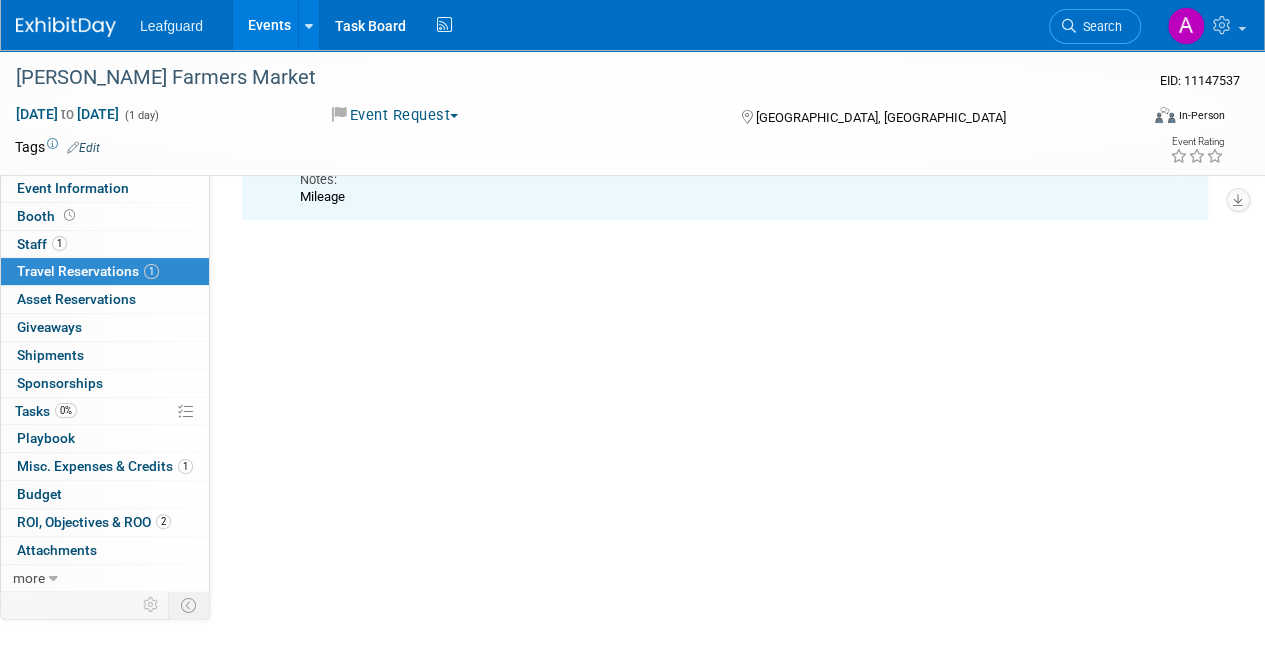 scroll, scrollTop: 32, scrollLeft: 0, axis: vertical 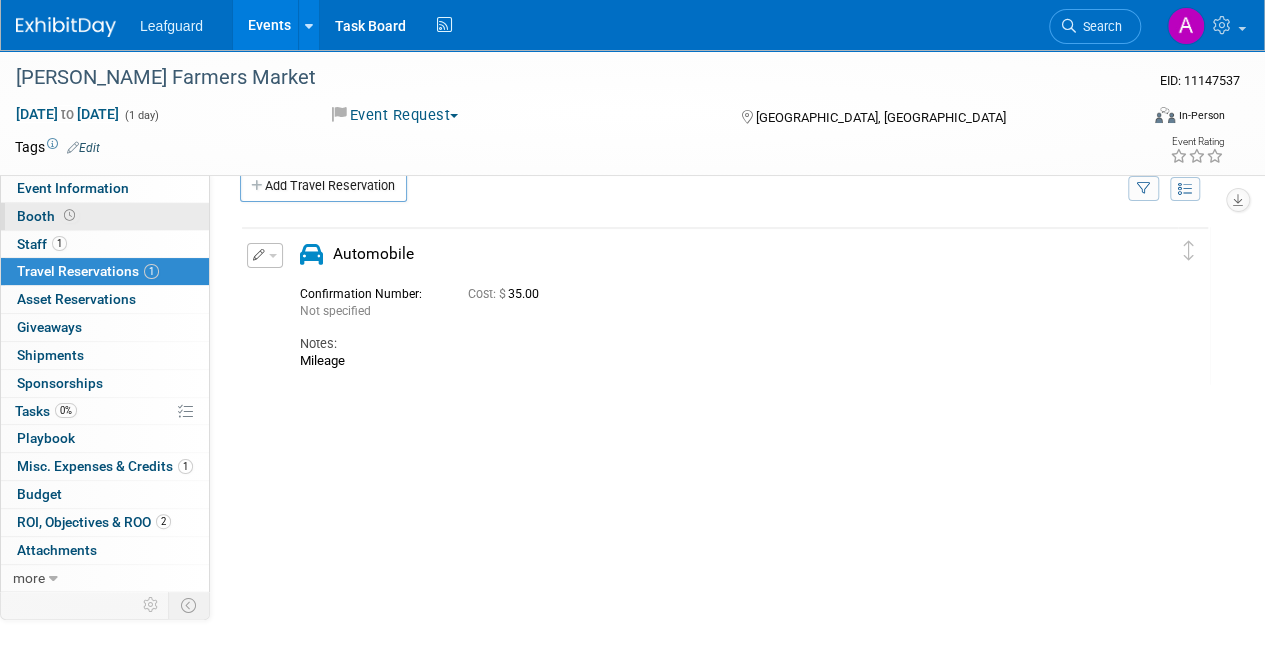 click on "Booth" at bounding box center (48, 216) 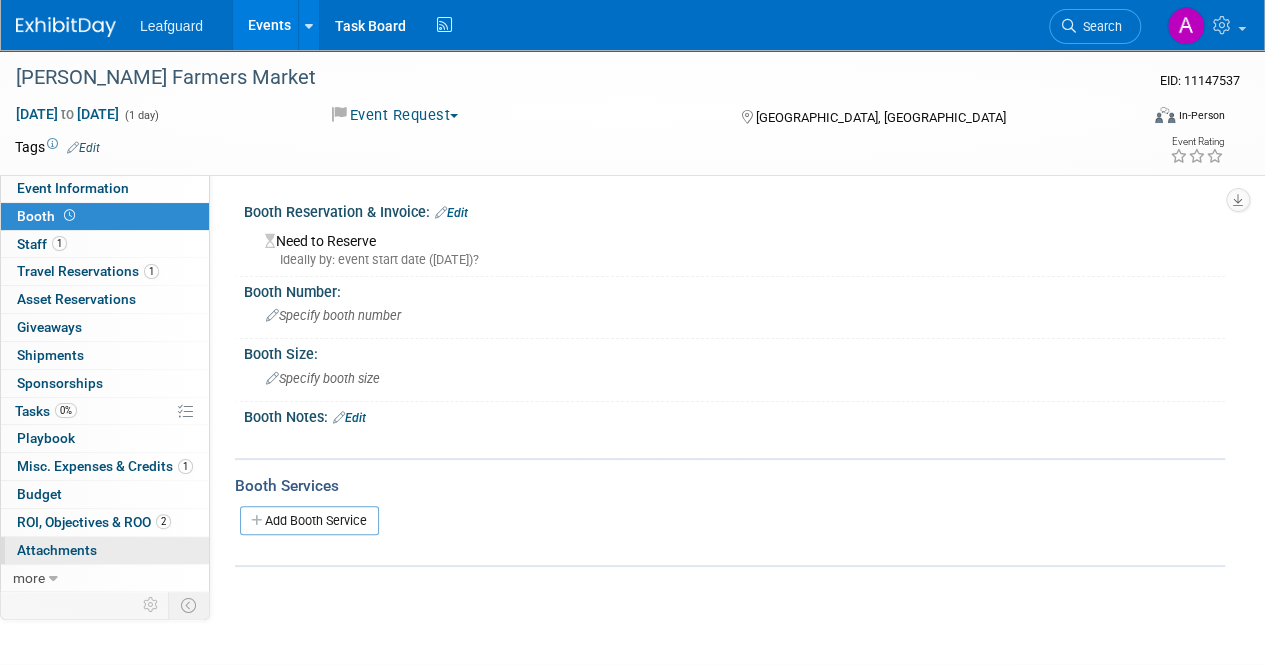 click on "Attachments 0" at bounding box center [57, 550] 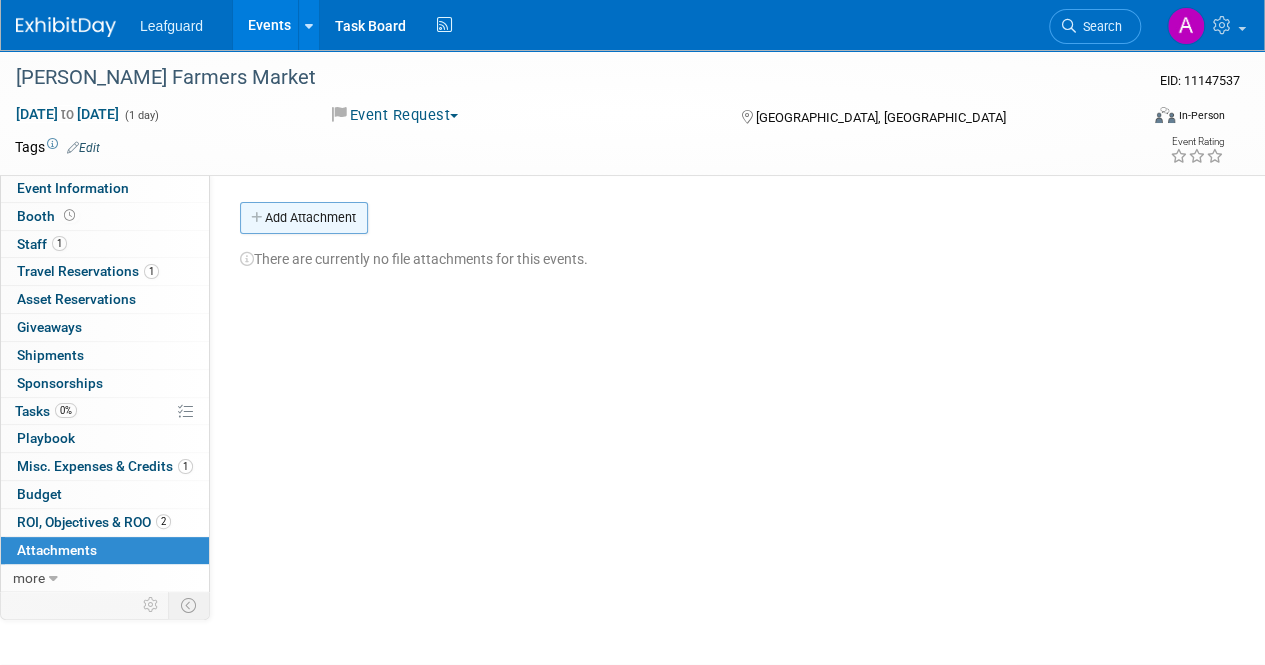 click on "Add Attachment" at bounding box center [304, 218] 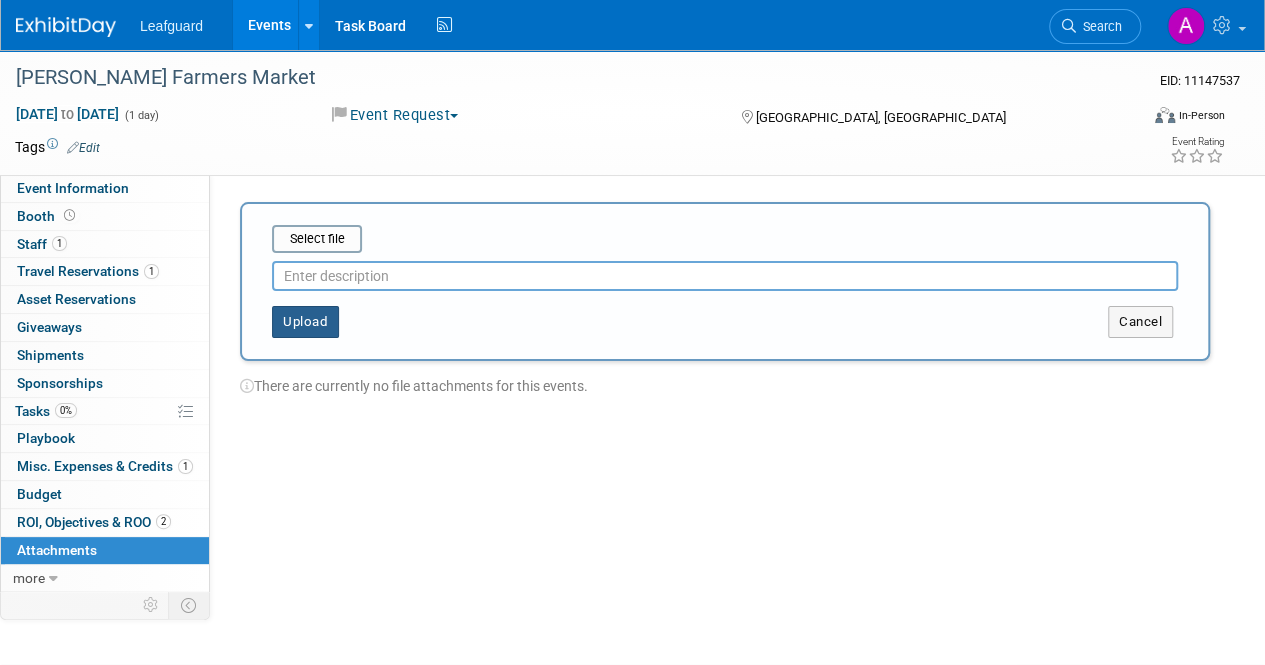 click on "Upload" at bounding box center [305, 322] 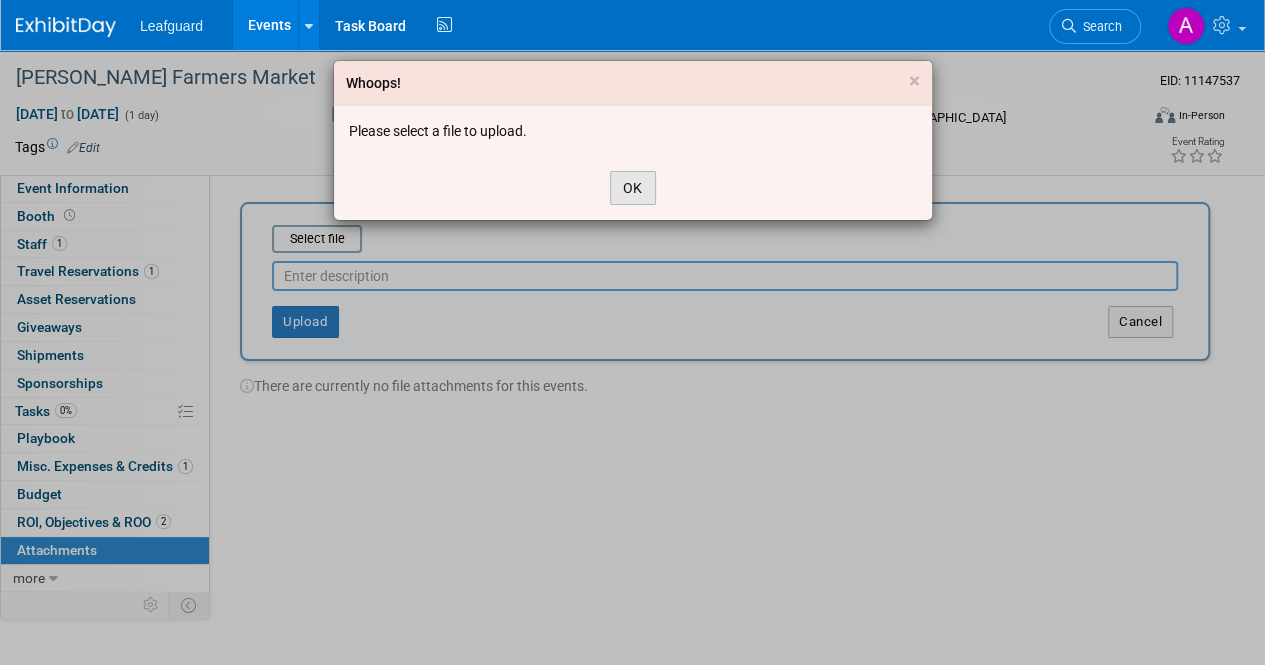 click on "OK" at bounding box center (633, 188) 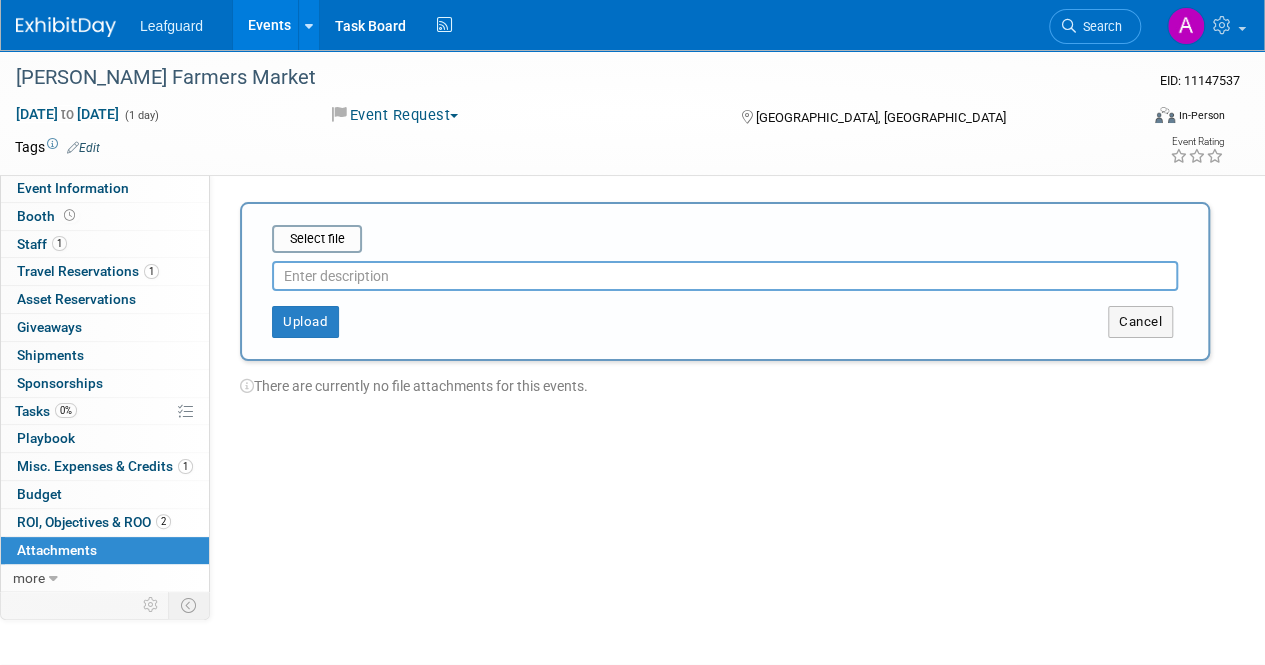 click on "Select file
This is an invoice
Upload
Cancel" at bounding box center [725, 281] 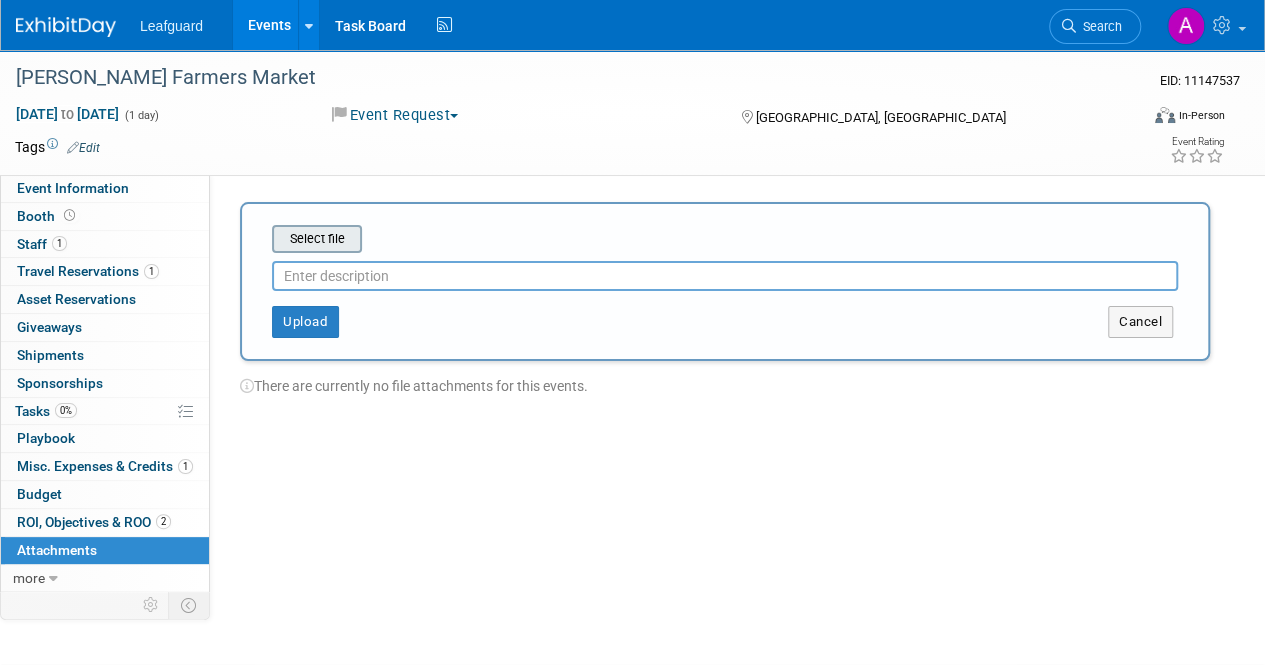 click at bounding box center (241, 239) 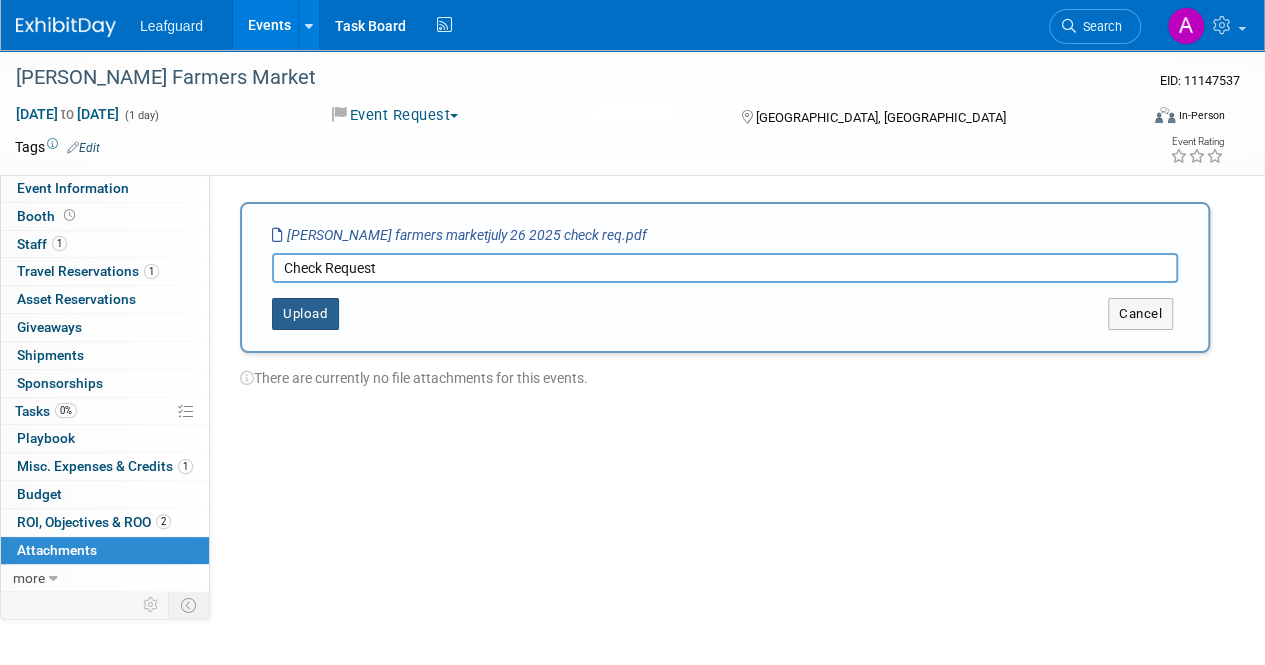 type on "Check Request" 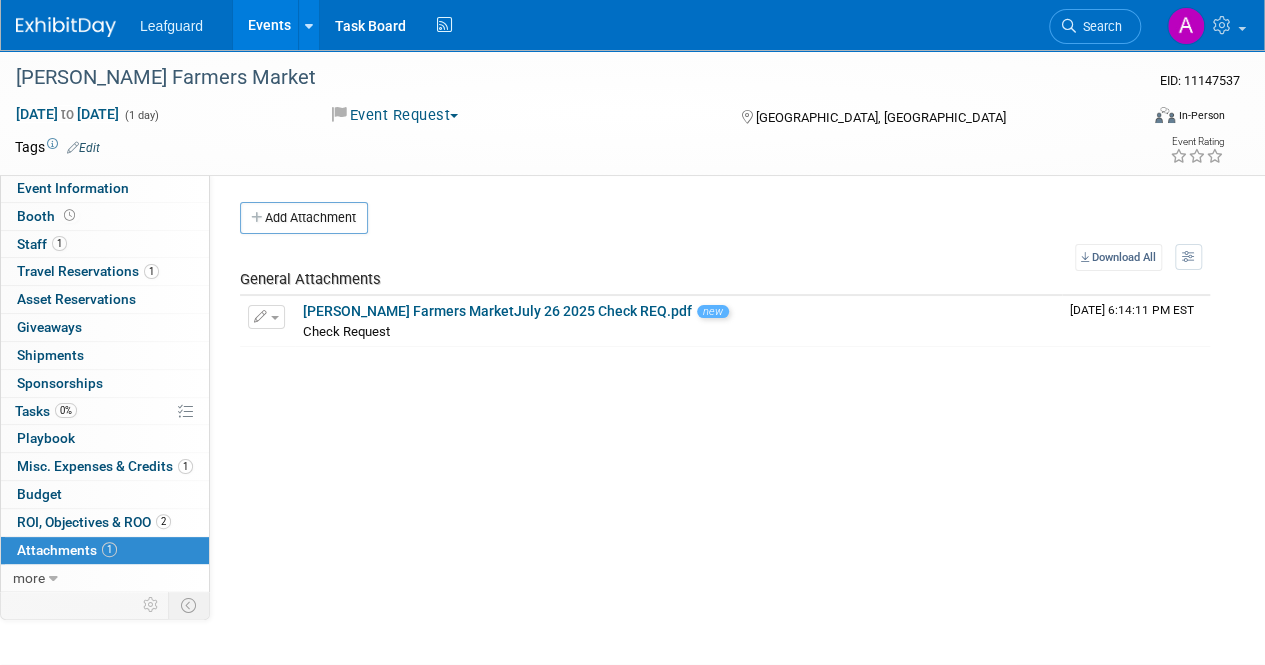 click on "Office:
Albany
Austin
Birmingham
Charlotte
Chicago
Cleveland
Colorado
Columbia
Columbus-Dayton
Connecticut
Dallas
DC
Houston
Idaho
Indianapolis
Kansas
Knoxville
Louisville-Lexington
Memphis
Michigan
Milwaukee
Mobile
Nashville
Nebraska
New Hampshire
New Mexico
North Wisconsin
Northern Georgia
Oregon
Orlando
Pittsburgh
Raleigh
Richmond
Roanoke
Rochester
Salt Lake Utah
San Antonio
Seattle
Southern Georgia
Spokane
Springfield
St. Cloud
St. Louis
Tri State
Tulsa
Vermont
Western Michigan
Event Website:
Edit
Event Venue Name:
Specify event venue name
Event Venue Address:
Downtown Kilgore, Tx.
Exhibit Hall Dates/Times:
Edit
Sat.
Jul 19, 2025
8:00 AM  -
12:00 PM
Save Changes
Cancel
Booth Set-up Dates/Times:
Edit
Sat." at bounding box center (717, 381) 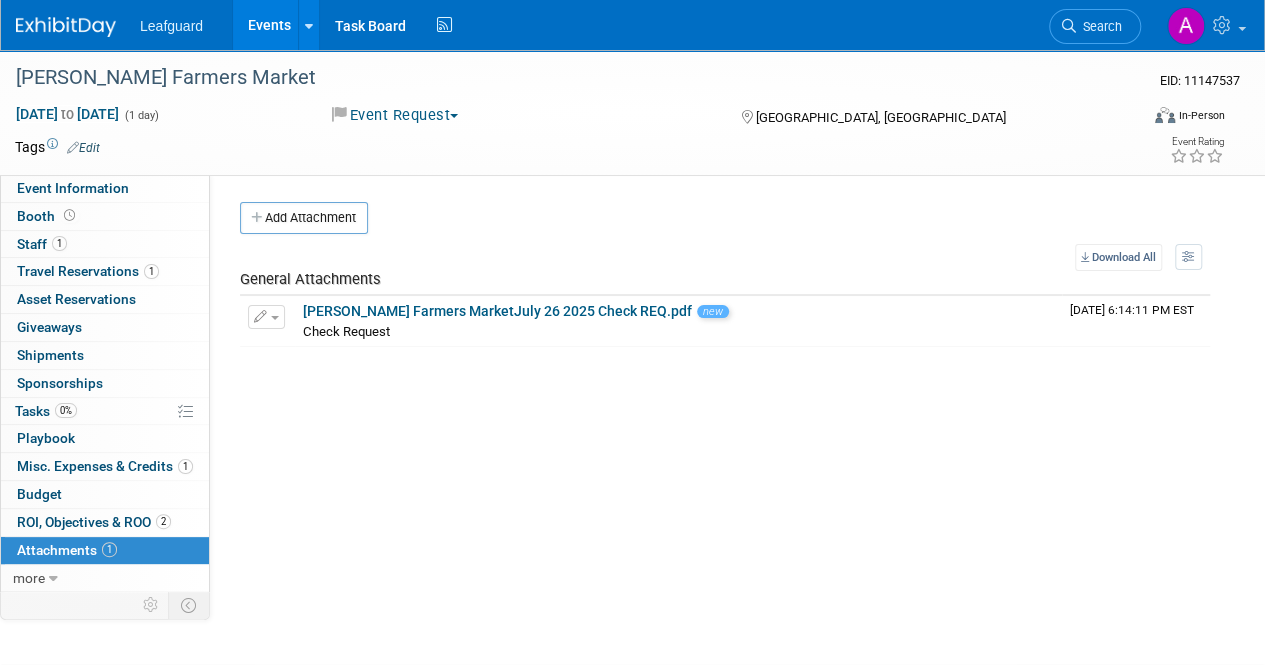 click on "Events" at bounding box center [269, 25] 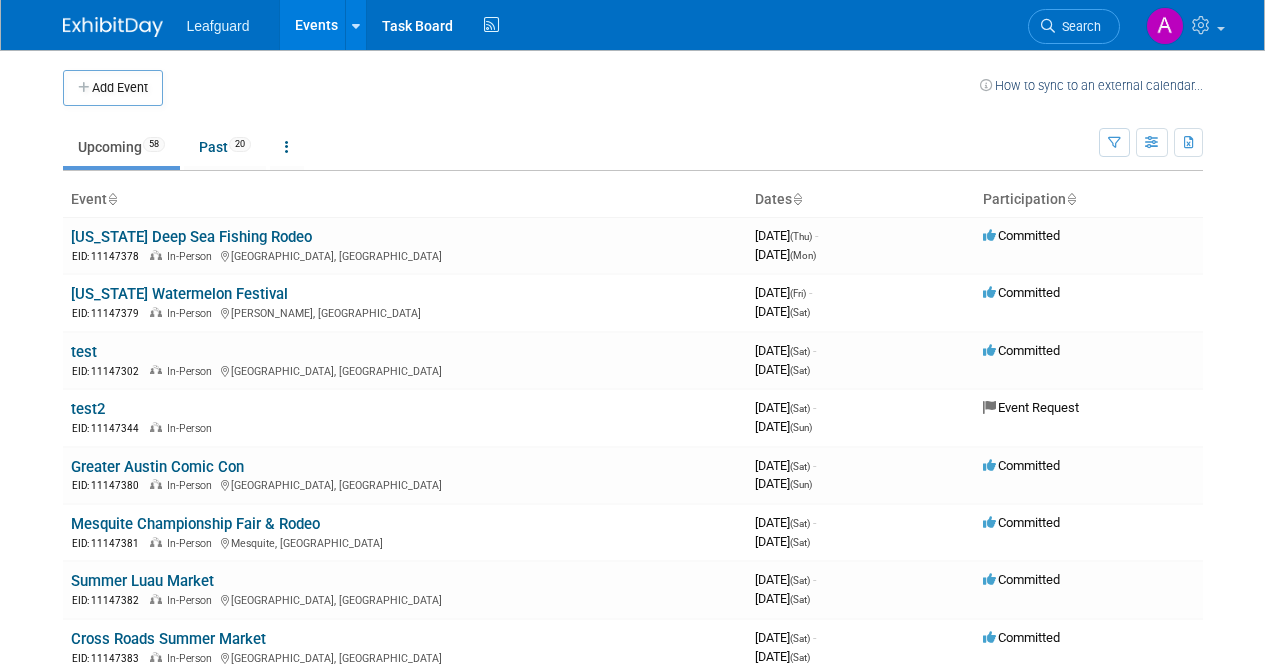 scroll, scrollTop: 0, scrollLeft: 0, axis: both 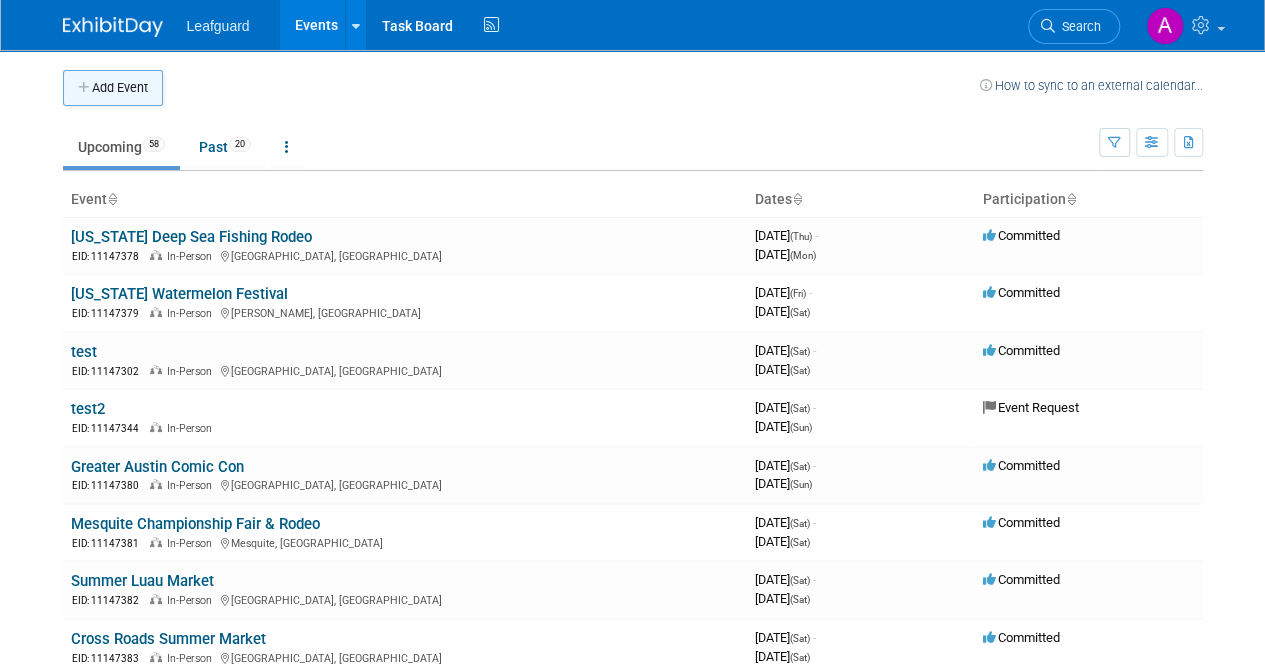 click on "Add Event" at bounding box center [113, 88] 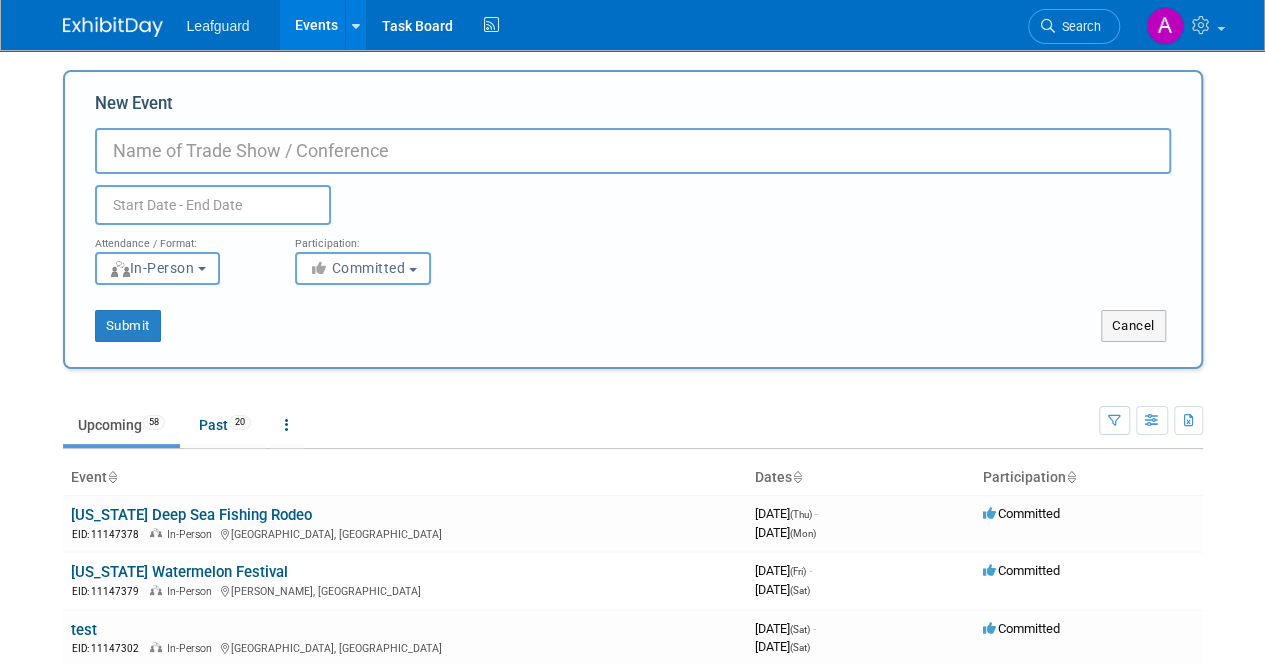 click on "New Event" at bounding box center (633, 151) 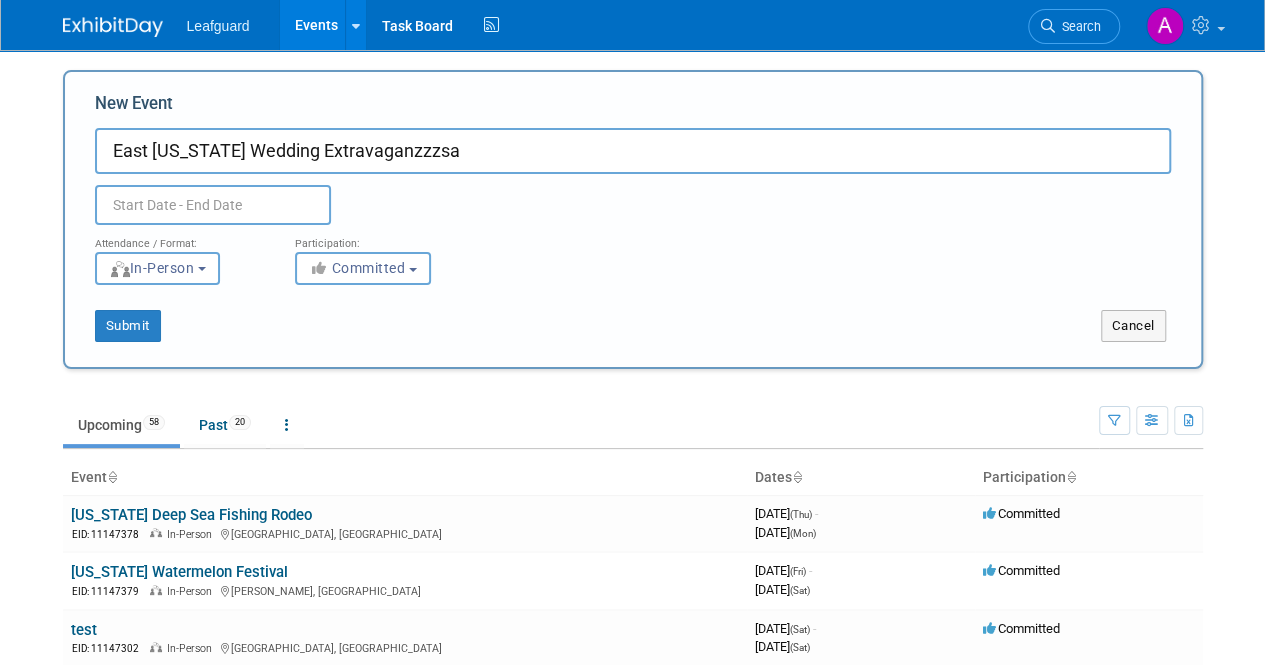 click on "East [US_STATE] Wedding Extravaganzzzsa" at bounding box center (633, 151) 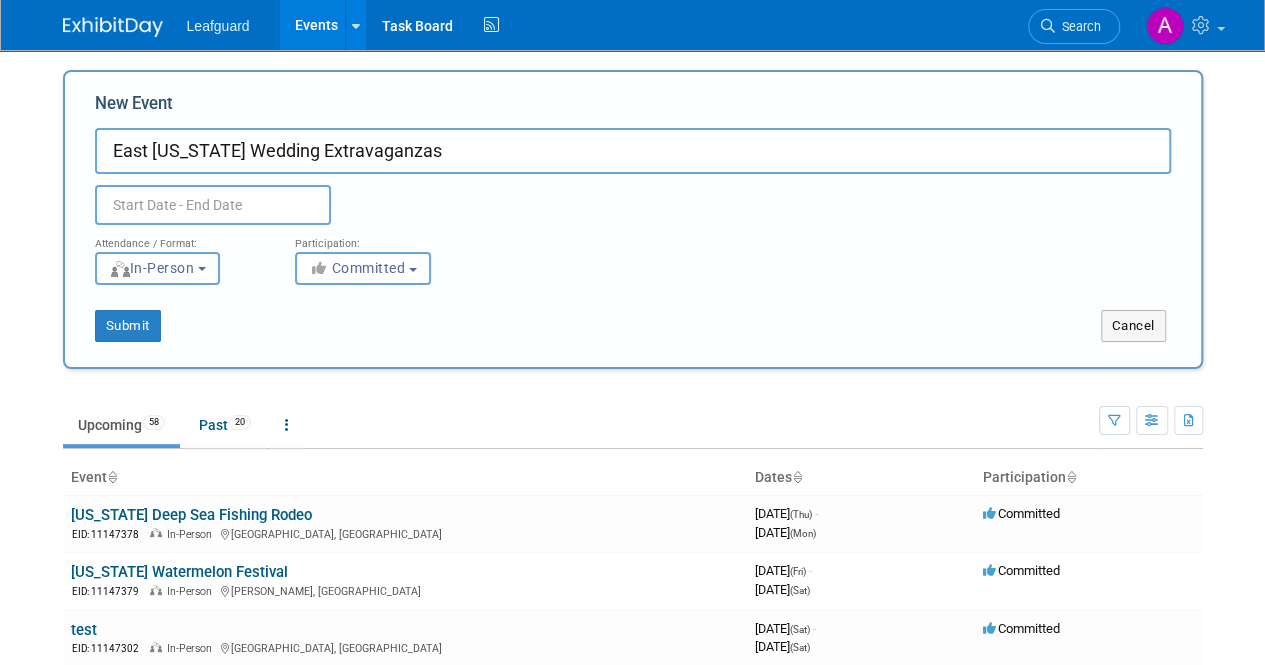 drag, startPoint x: 384, startPoint y: 159, endPoint x: 401, endPoint y: 157, distance: 17.117243 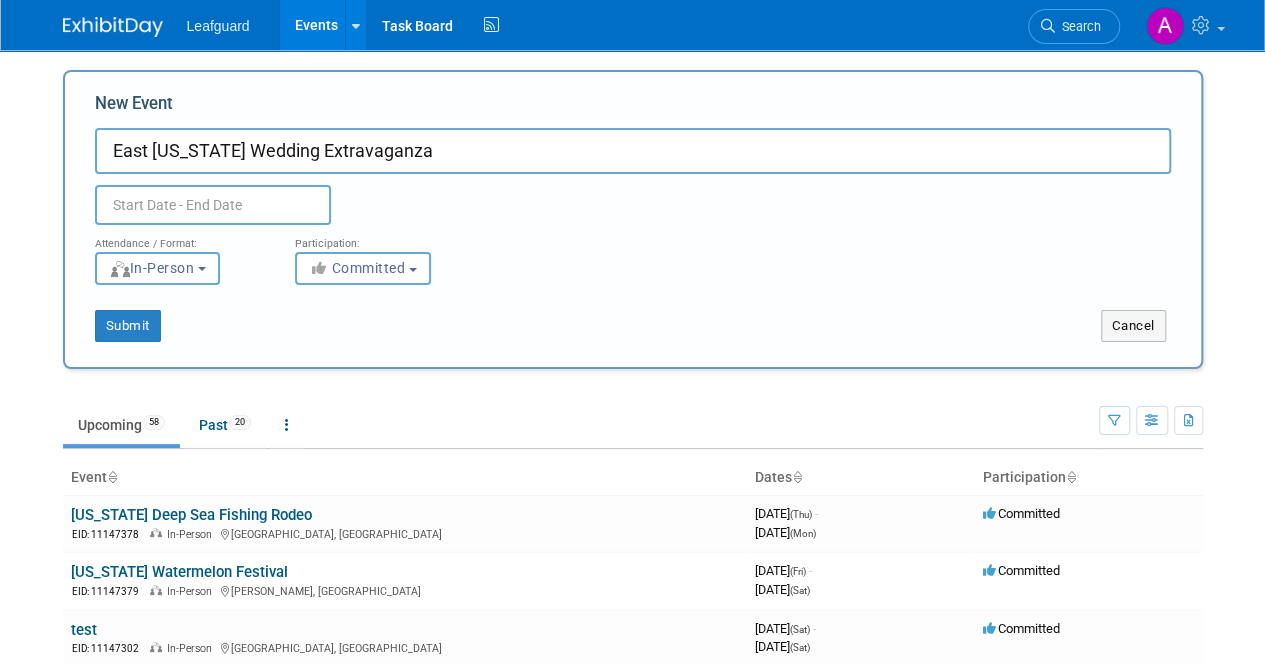 type on "East [US_STATE] Wedding Extravaganza" 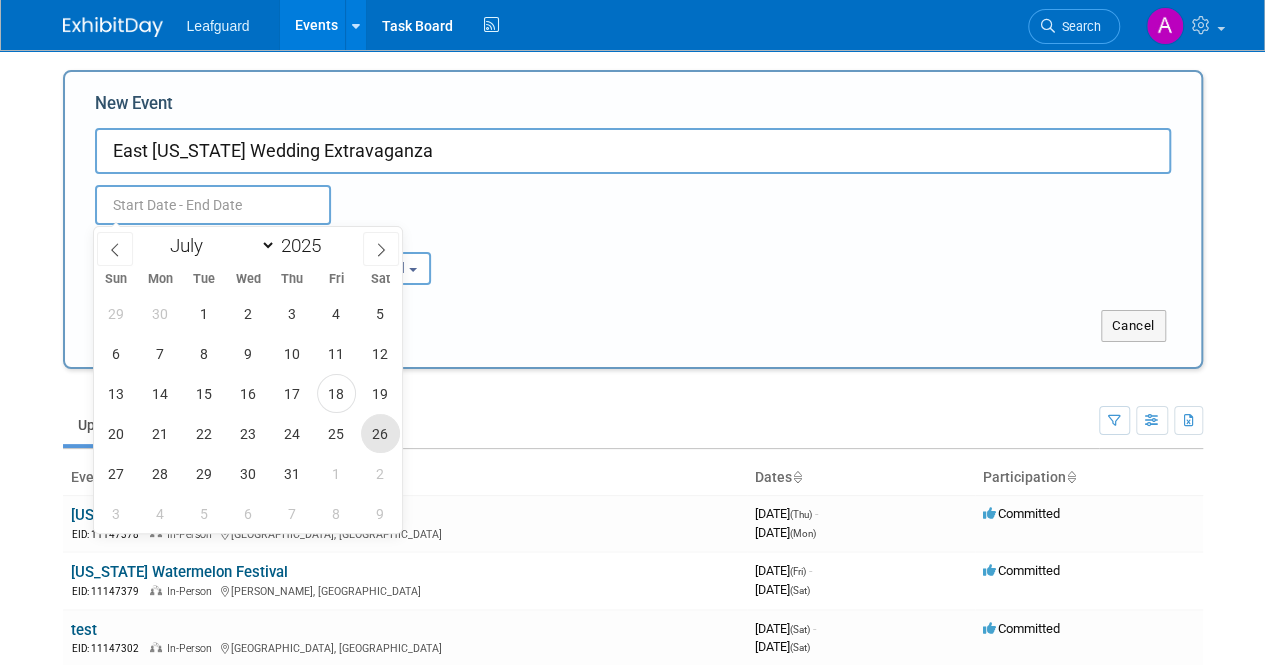 click on "26" at bounding box center [380, 433] 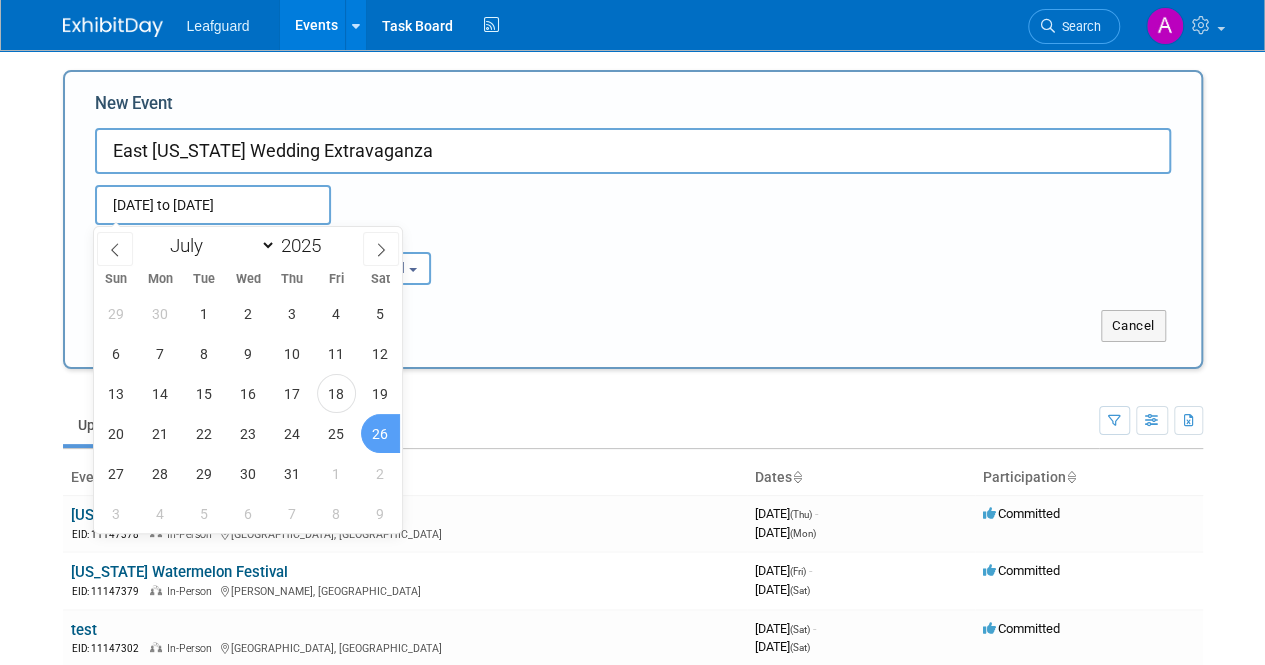click on "26" at bounding box center [380, 433] 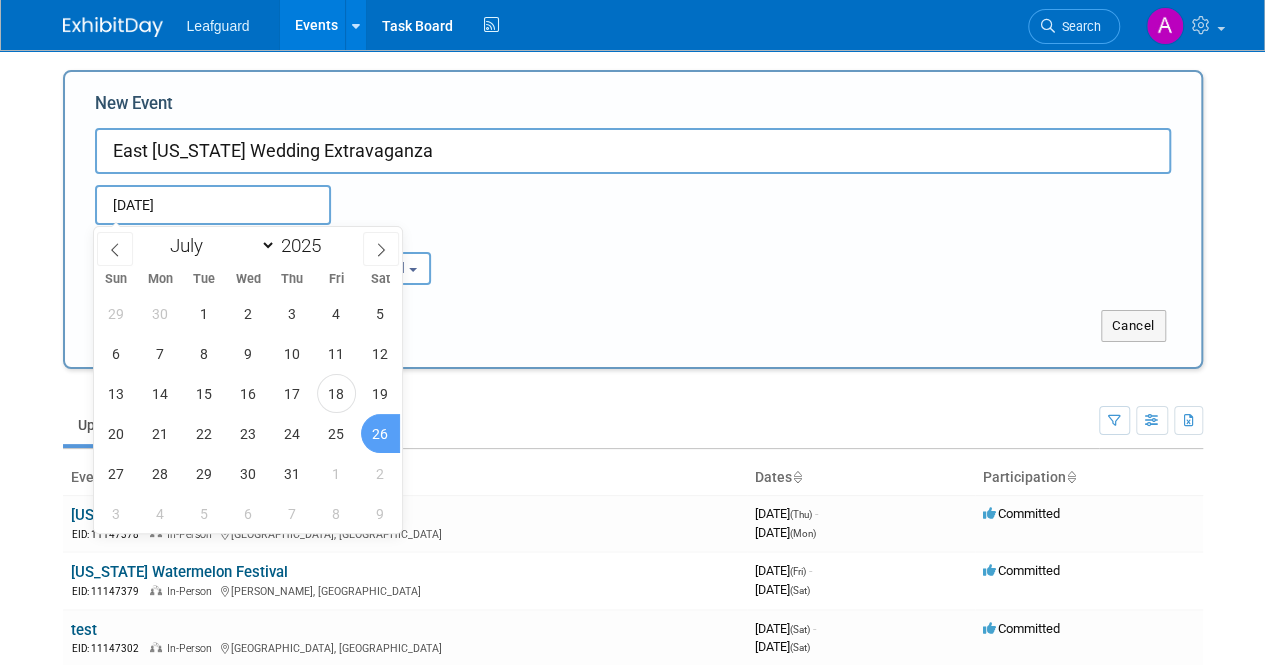 type on "[DATE] to [DATE]" 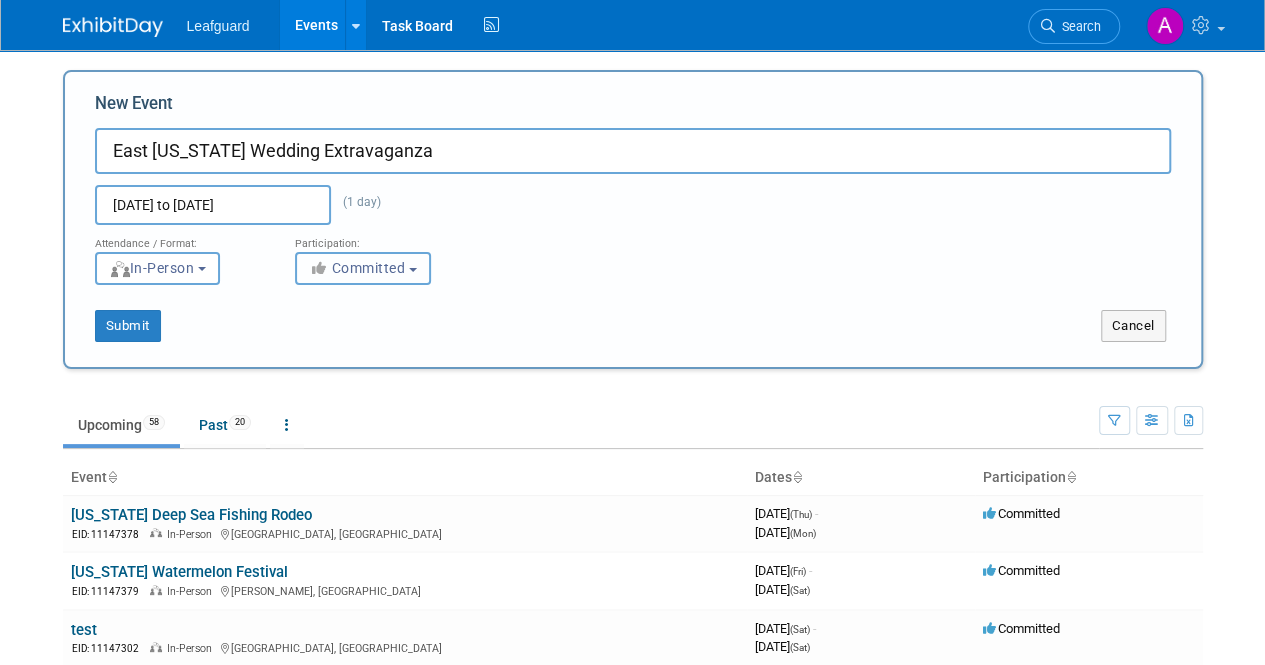 click on "Committed" at bounding box center [363, 268] 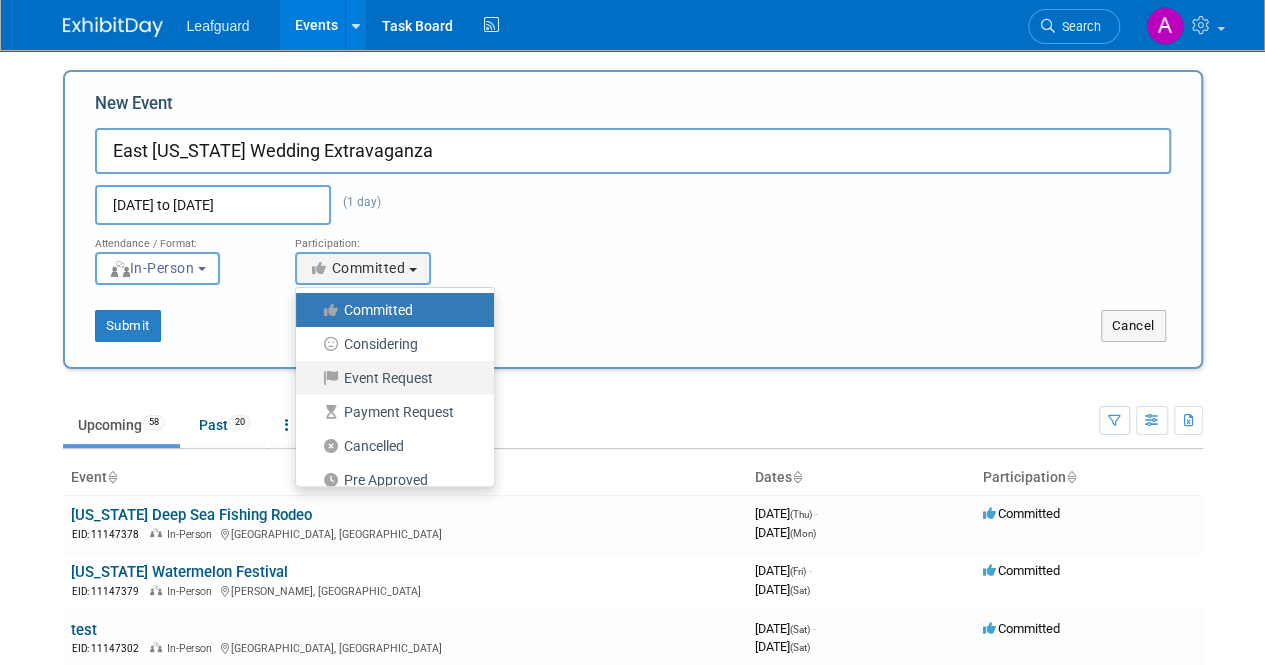 click on "Event Request" at bounding box center (390, 378) 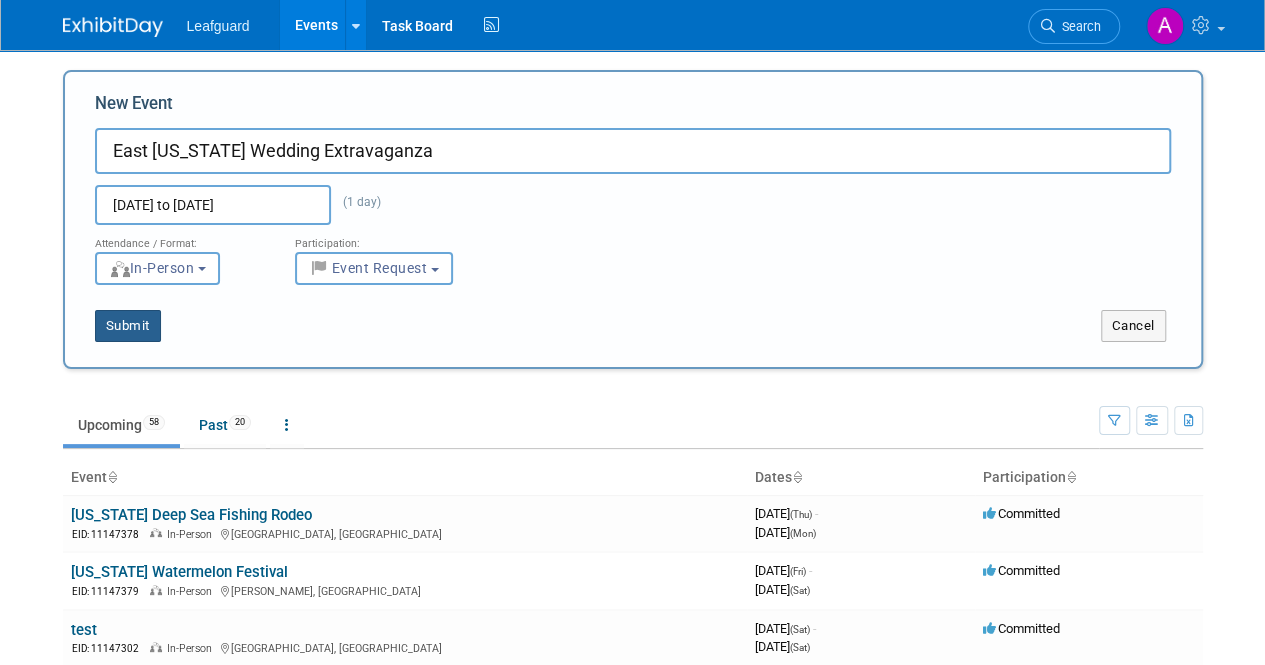 click on "Submit" at bounding box center (128, 326) 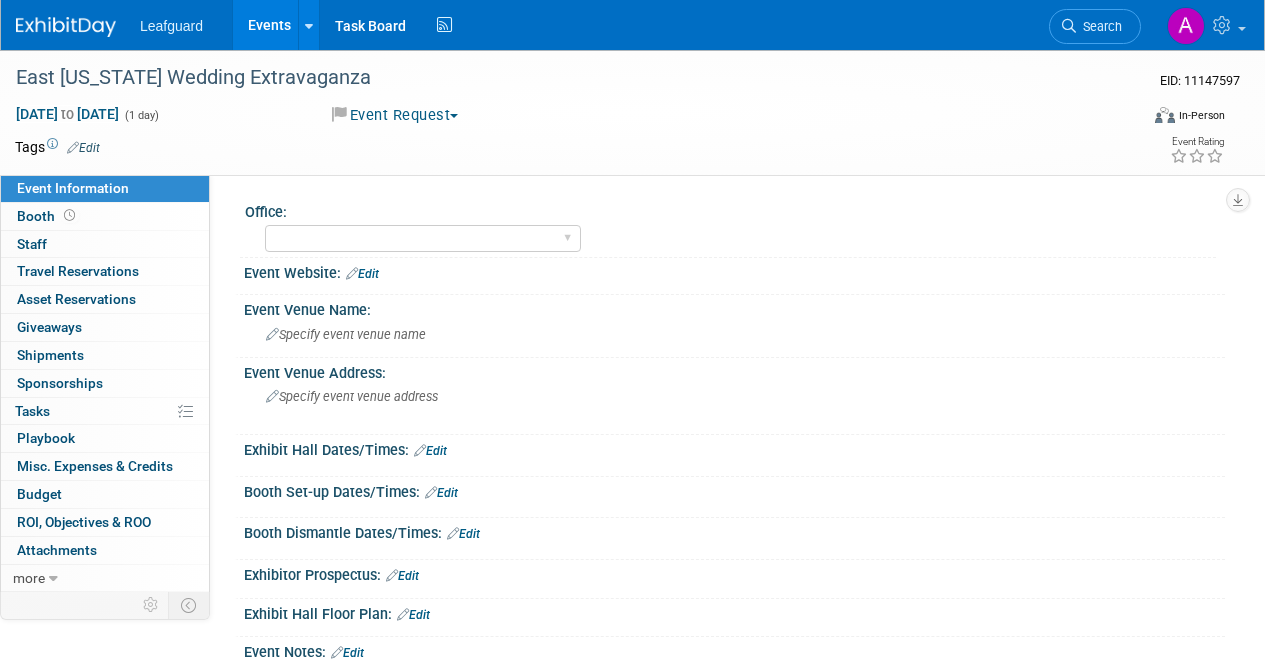 scroll, scrollTop: 0, scrollLeft: 0, axis: both 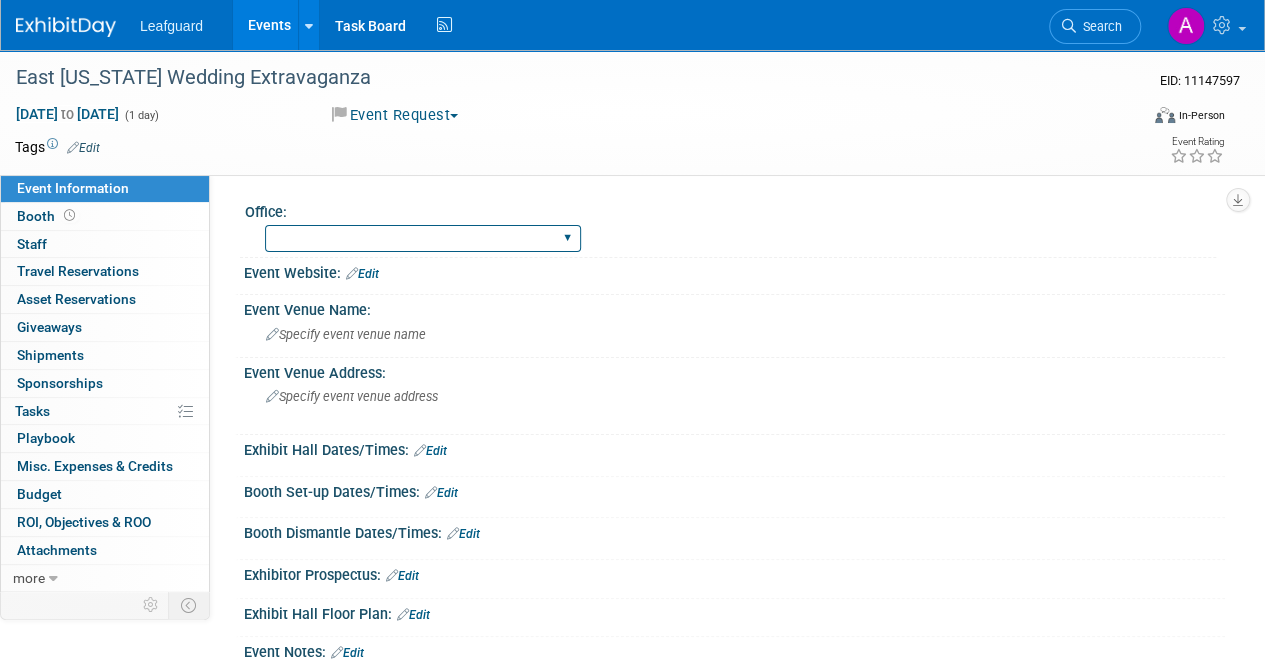 click on "[GEOGRAPHIC_DATA]
[GEOGRAPHIC_DATA]
[GEOGRAPHIC_DATA]
[GEOGRAPHIC_DATA]
[GEOGRAPHIC_DATA]
[GEOGRAPHIC_DATA]
[US_STATE]
[GEOGRAPHIC_DATA]
[GEOGRAPHIC_DATA]-[GEOGRAPHIC_DATA]
[US_STATE]
[GEOGRAPHIC_DATA]
[GEOGRAPHIC_DATA]
[GEOGRAPHIC_DATA]
[US_STATE]
[GEOGRAPHIC_DATA]
[US_STATE]
[GEOGRAPHIC_DATA]
[GEOGRAPHIC_DATA]-[GEOGRAPHIC_DATA]
[GEOGRAPHIC_DATA]
[US_STATE]
[GEOGRAPHIC_DATA]
[GEOGRAPHIC_DATA]
[GEOGRAPHIC_DATA]
[US_STATE]
[US_STATE]
[US_STATE]
[GEOGRAPHIC_DATA] [US_STATE]
[GEOGRAPHIC_DATA][US_STATE]
[US_STATE]
[GEOGRAPHIC_DATA]
[GEOGRAPHIC_DATA]
[GEOGRAPHIC_DATA]
[GEOGRAPHIC_DATA]
[GEOGRAPHIC_DATA]
[GEOGRAPHIC_DATA]
[GEOGRAPHIC_DATA] [US_STATE]
[GEOGRAPHIC_DATA]
[GEOGRAPHIC_DATA]
[GEOGRAPHIC_DATA][US_STATE]
[GEOGRAPHIC_DATA]
[GEOGRAPHIC_DATA]
[GEOGRAPHIC_DATA]
[GEOGRAPHIC_DATA]
[GEOGRAPHIC_DATA]
[GEOGRAPHIC_DATA]
[US_STATE]
[GEOGRAPHIC_DATA][US_STATE]" at bounding box center [423, 238] 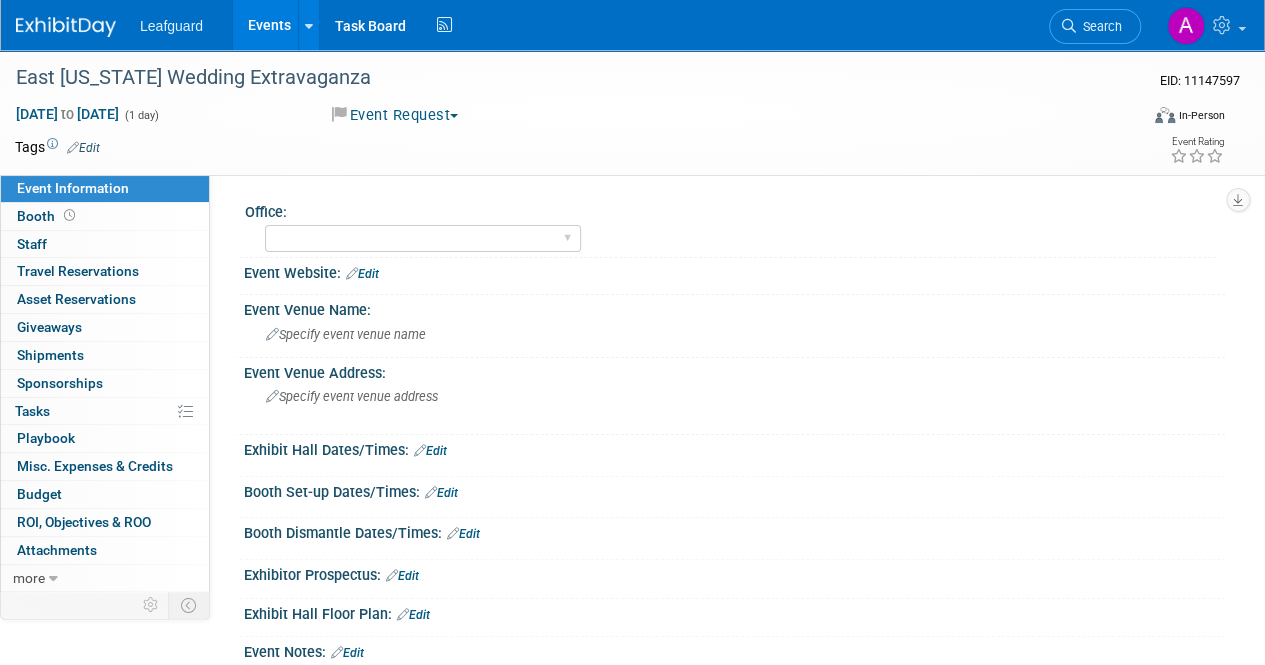 click on "Edit" at bounding box center [362, 274] 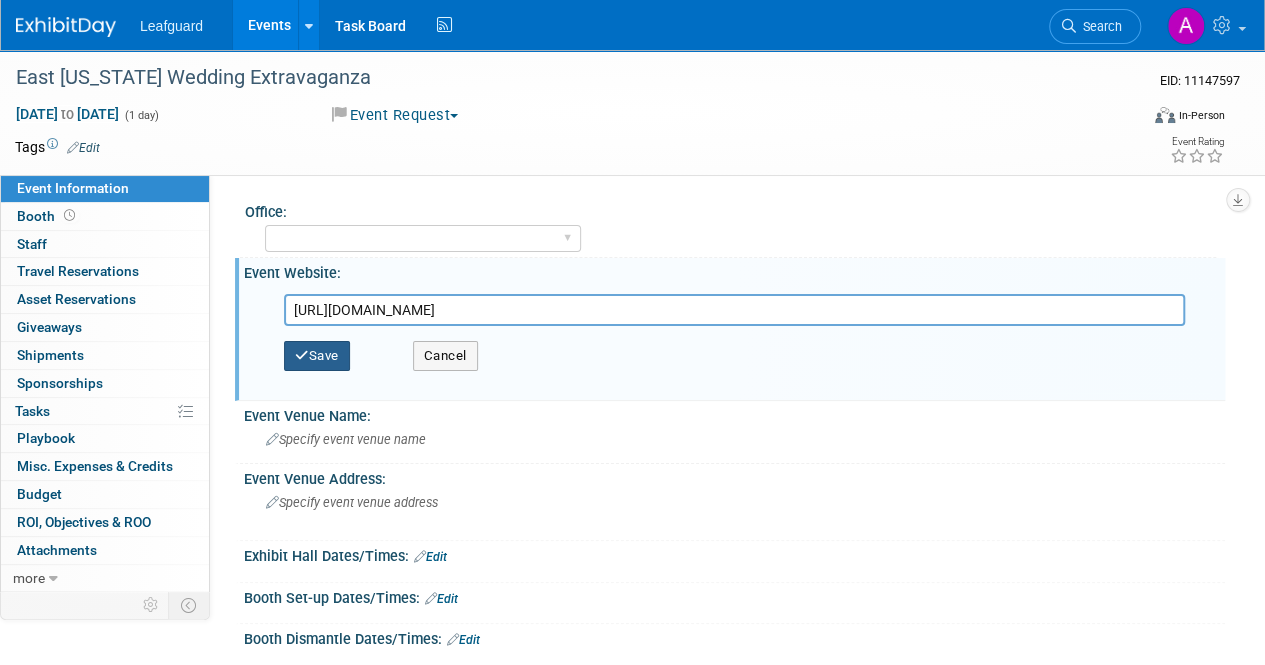 type on "[URL][DOMAIN_NAME]" 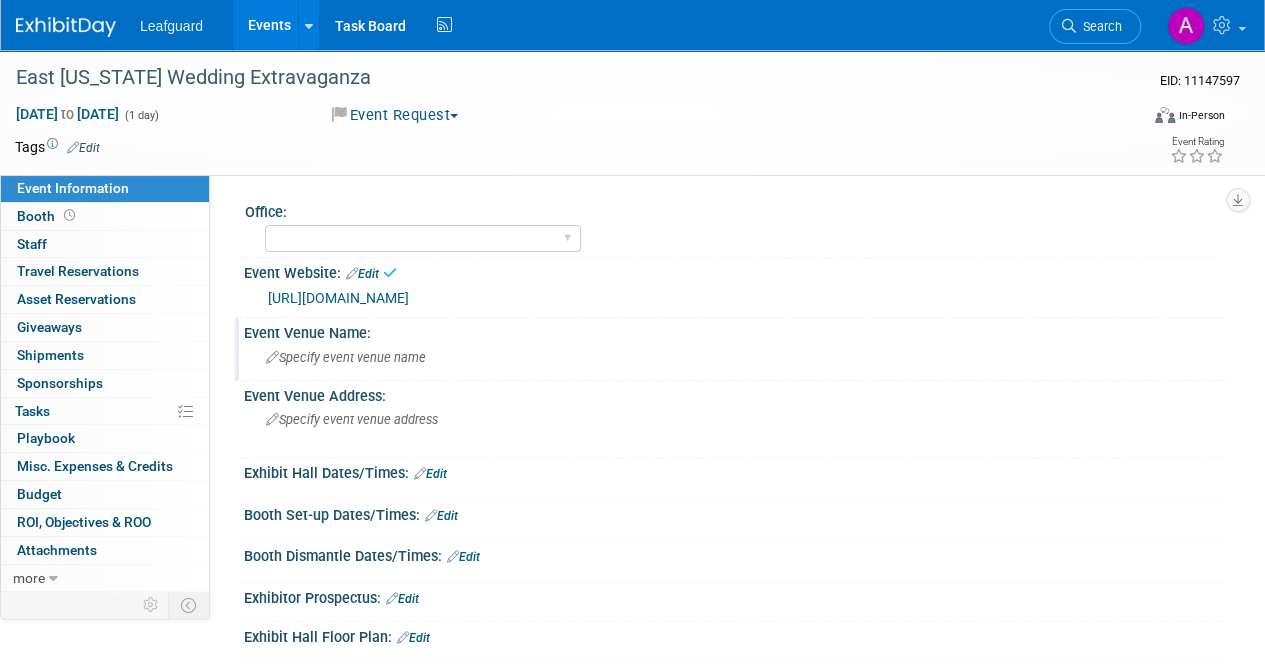 click on "Specify event venue name" at bounding box center [734, 357] 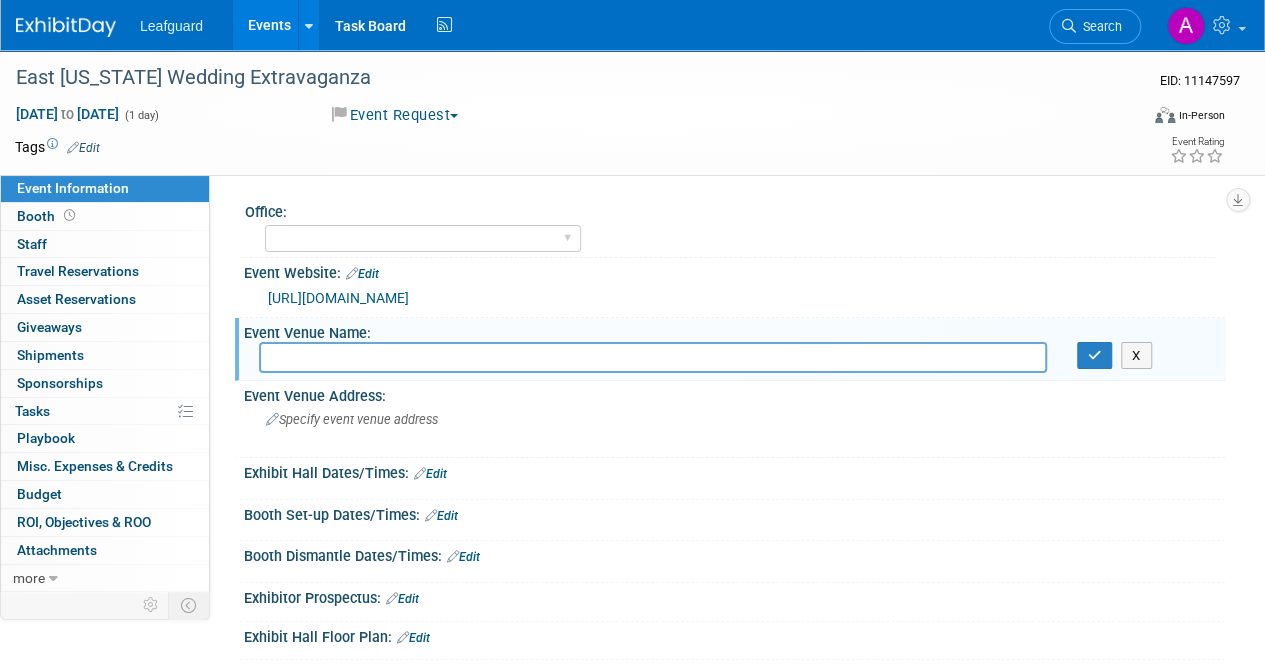 click on "Event Venue Name:
X" at bounding box center (730, 349) 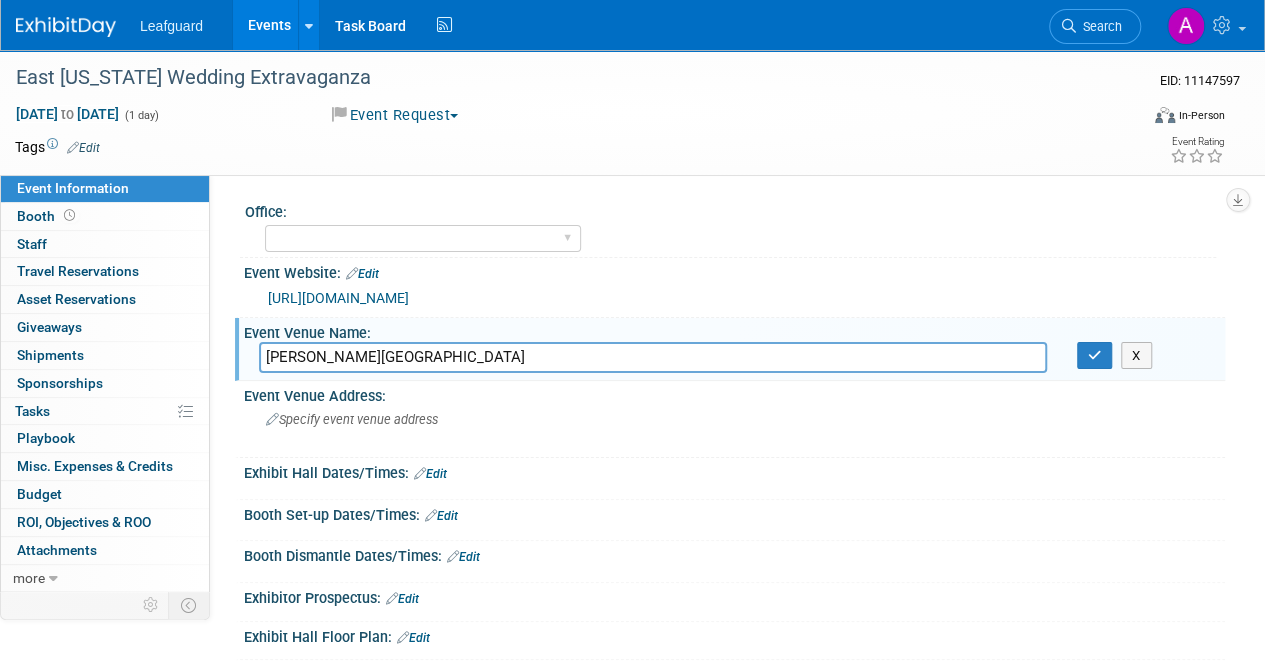 type on "[PERSON_NAME][GEOGRAPHIC_DATA]" 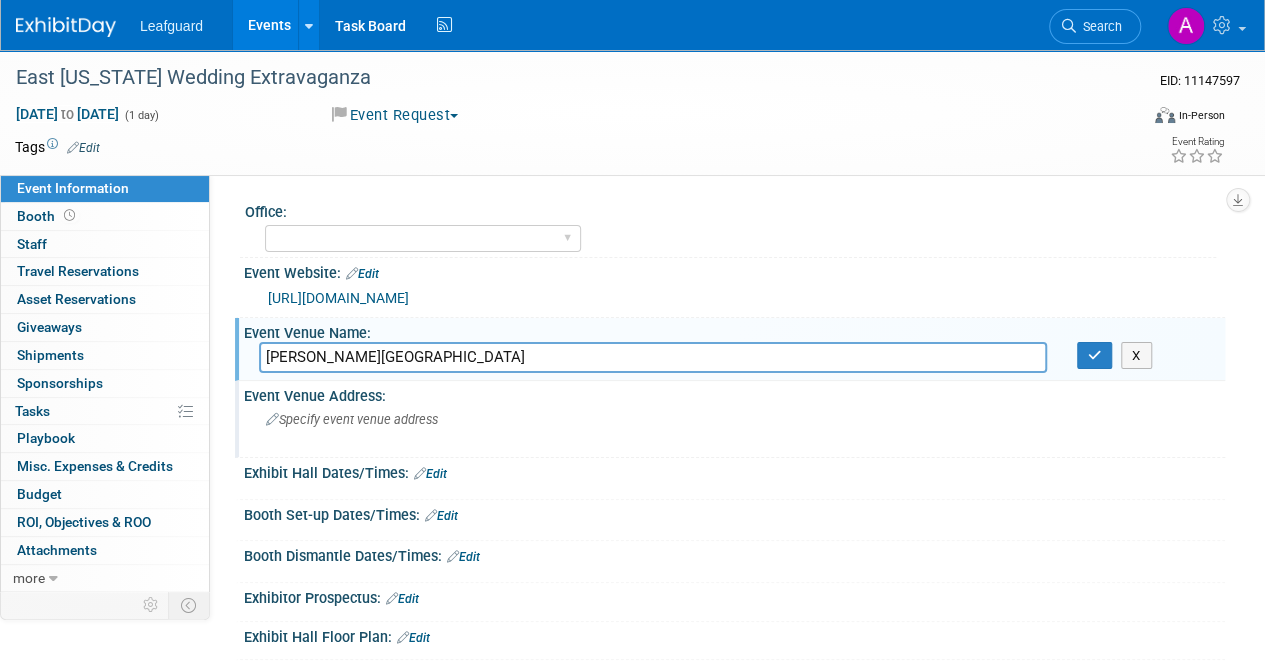 click on "Specify event venue address" at bounding box center [352, 419] 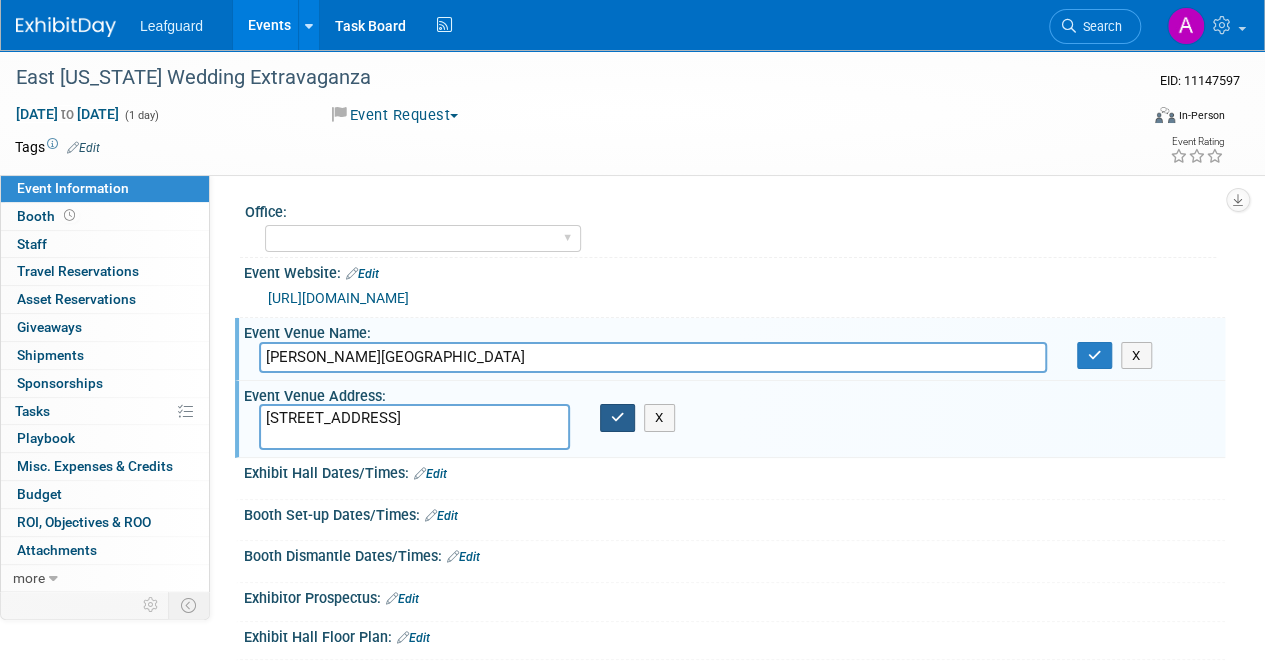type on "[STREET_ADDRESS]" 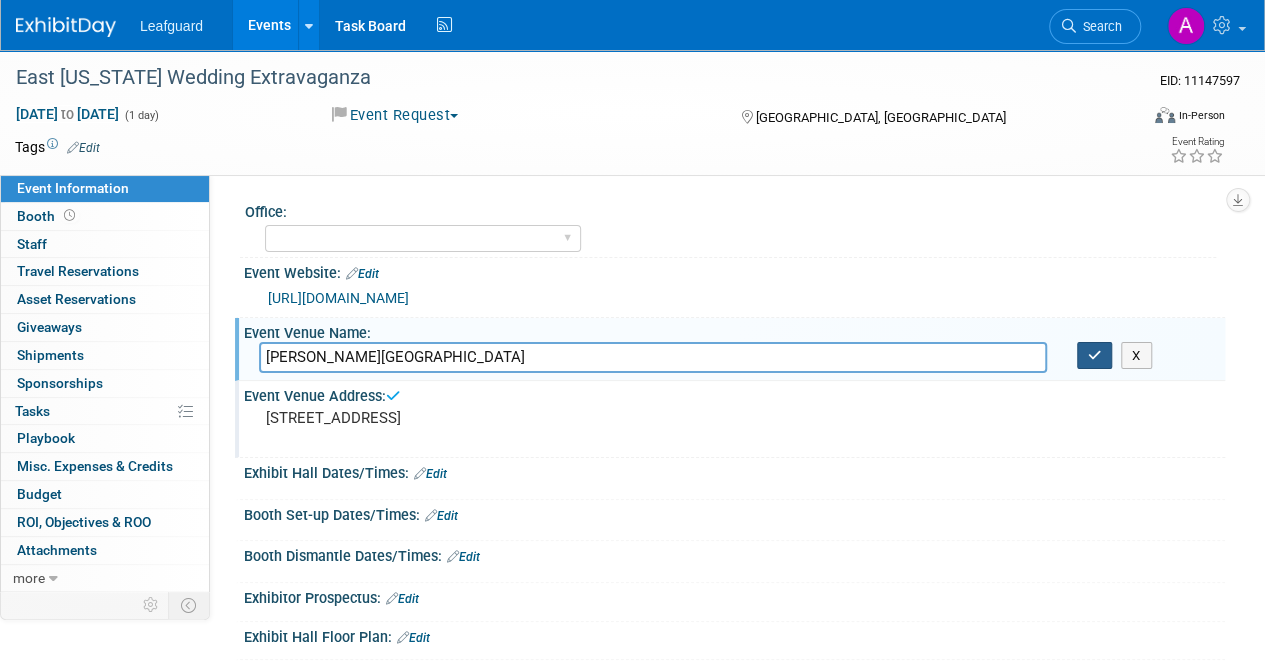 click at bounding box center [1095, 356] 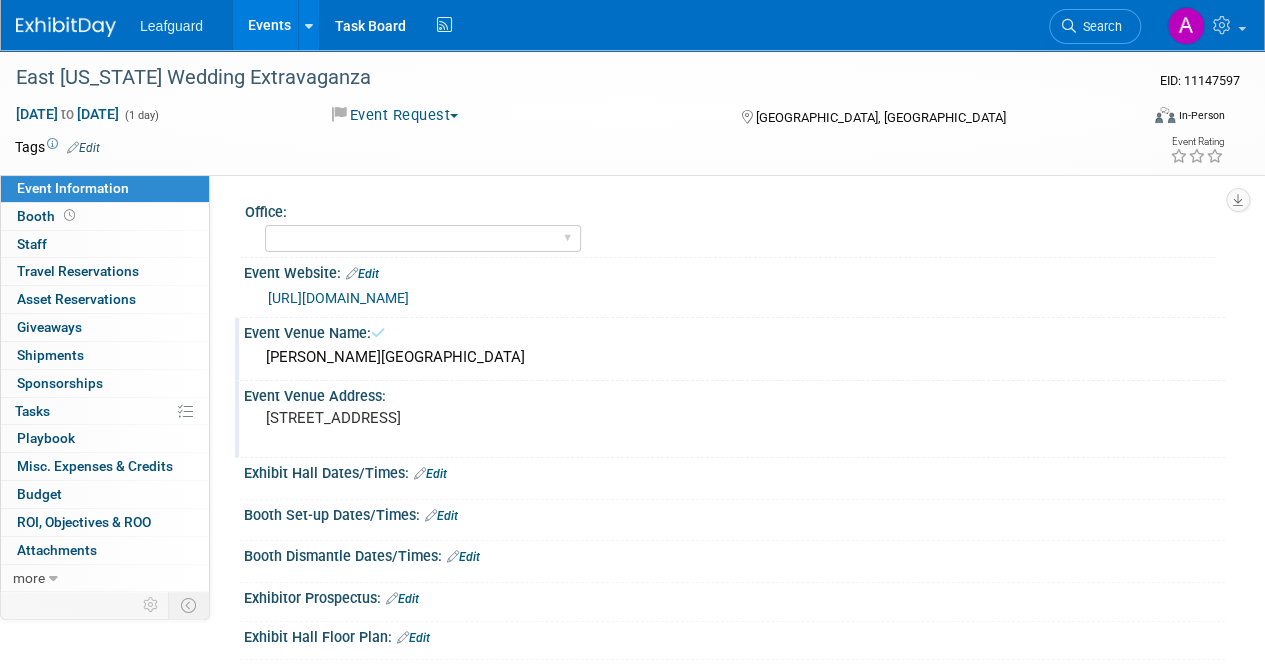 click at bounding box center [734, 489] 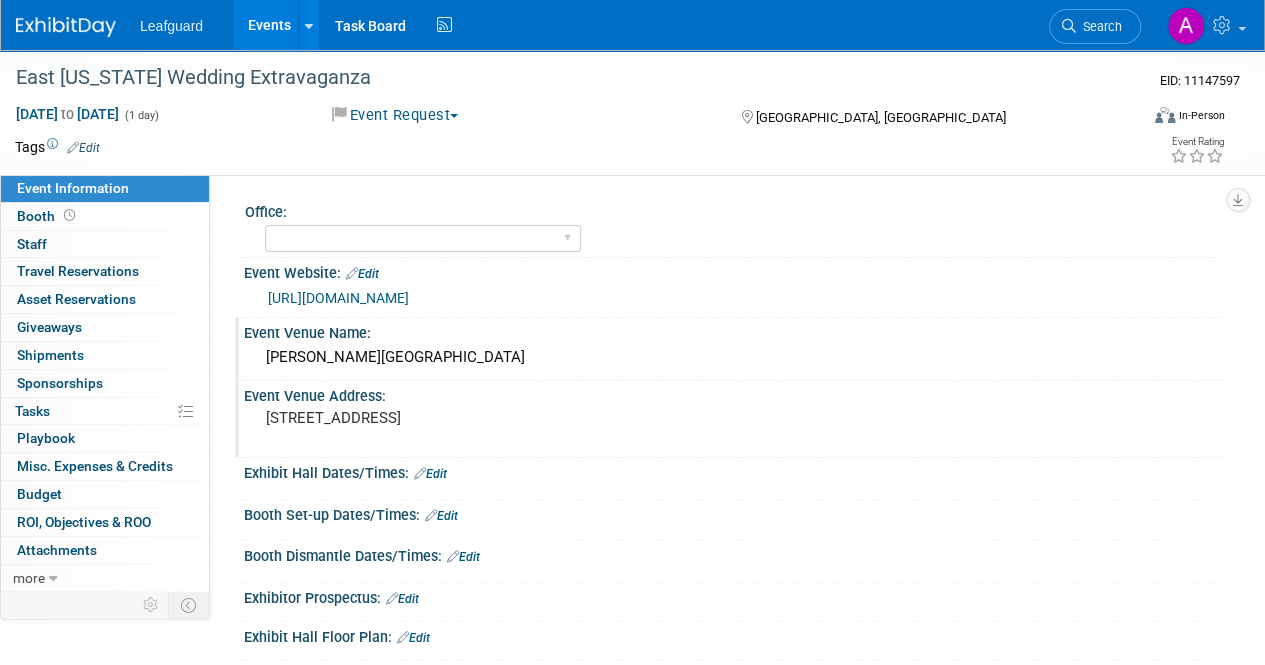 click on "Exhibit Hall Dates/Times:
Edit" at bounding box center [734, 471] 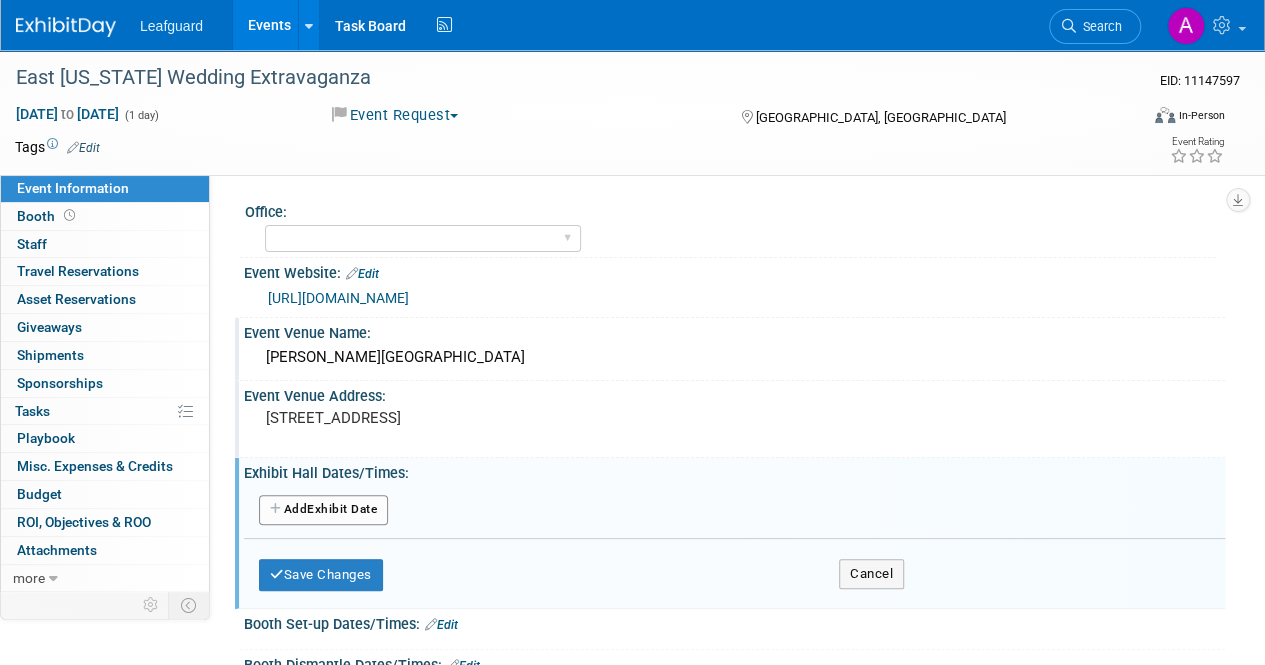 click on "Add  Another  Exhibit Date" at bounding box center (323, 510) 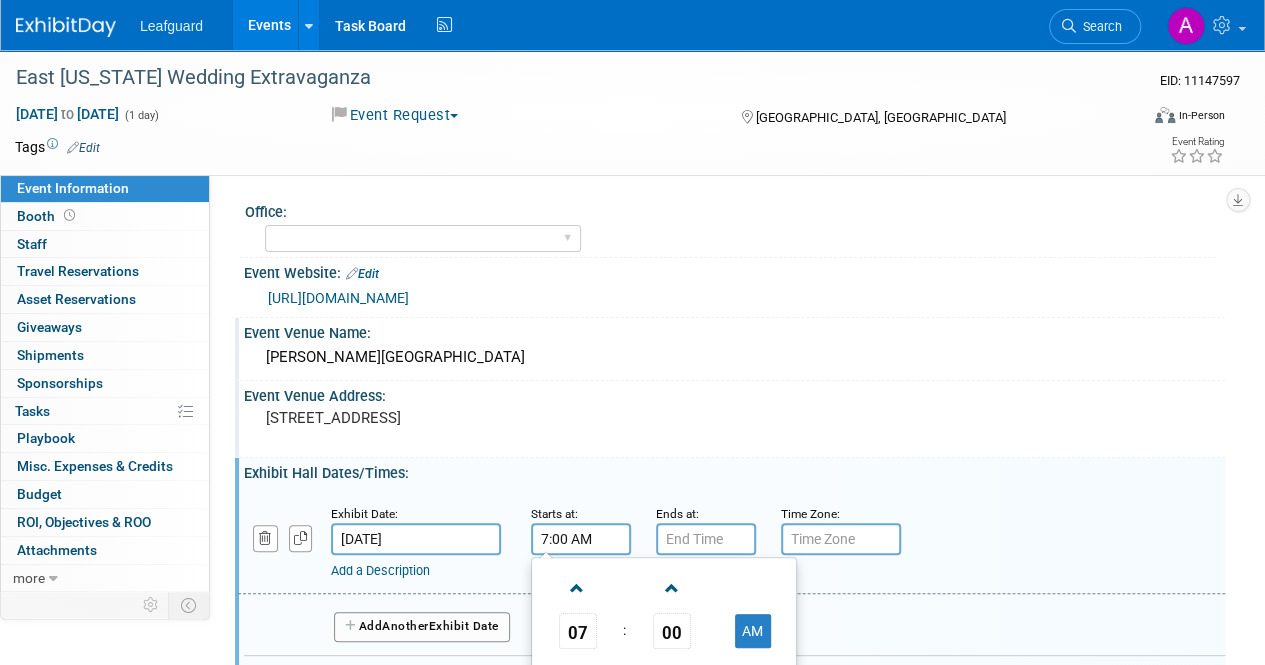 click on "7:00 AM" at bounding box center (581, 539) 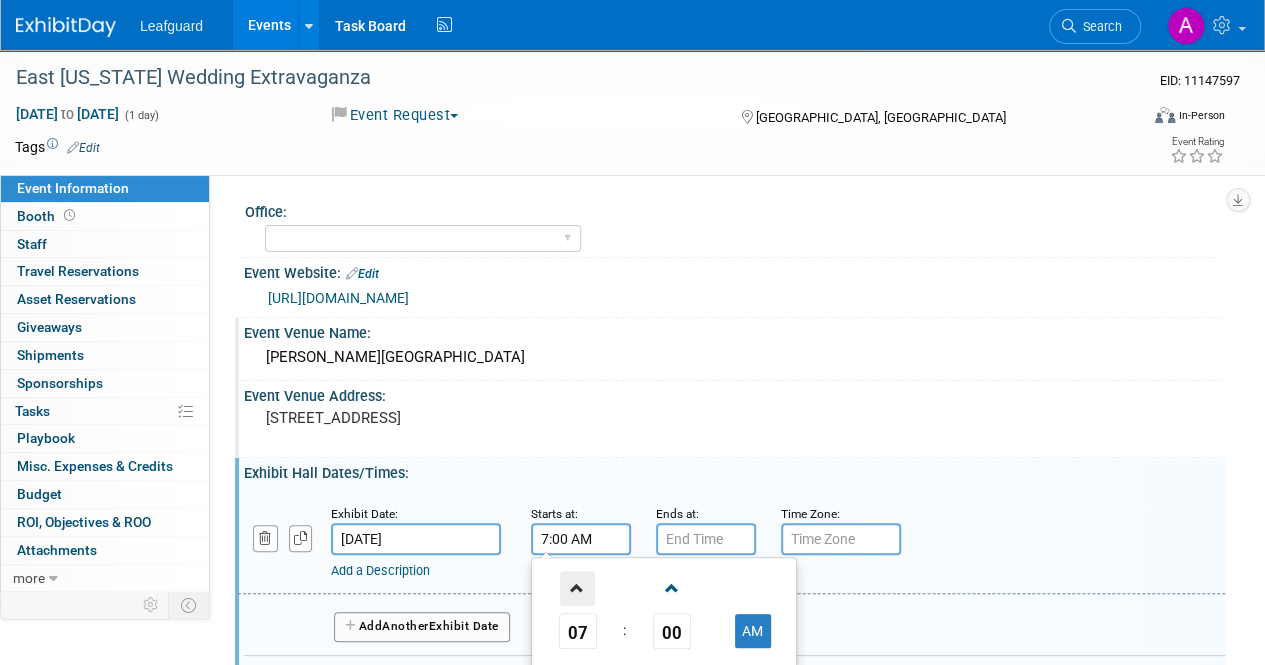 click at bounding box center [577, 588] 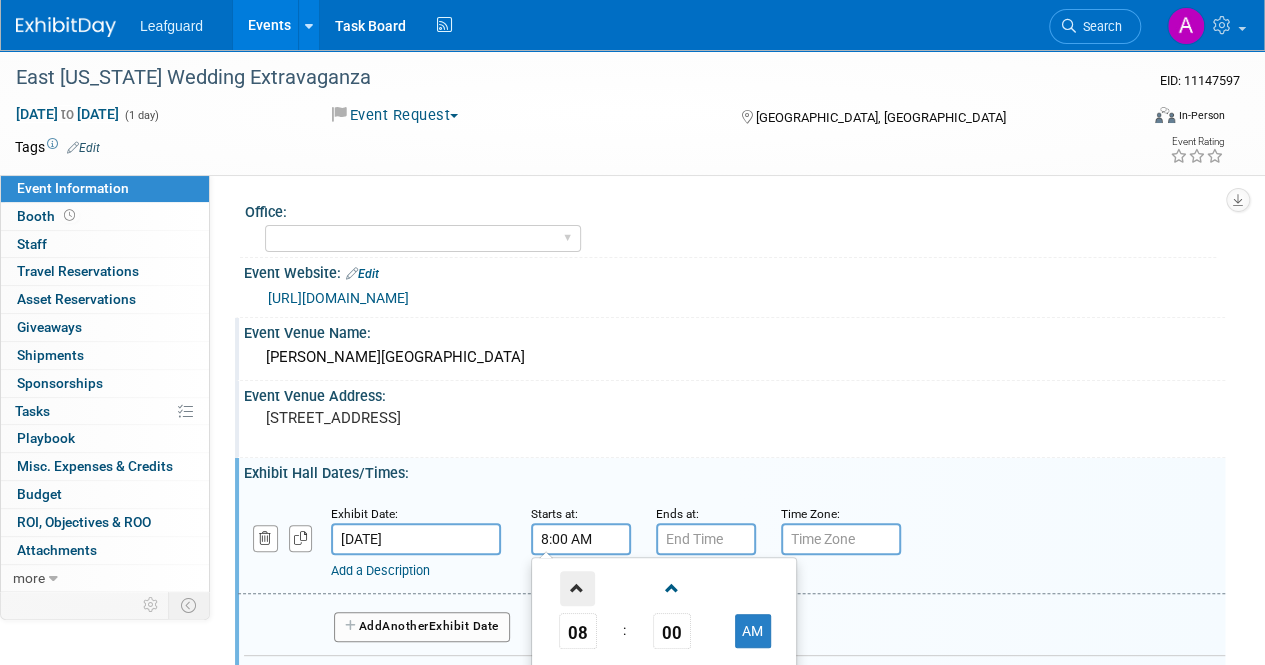 click at bounding box center [577, 588] 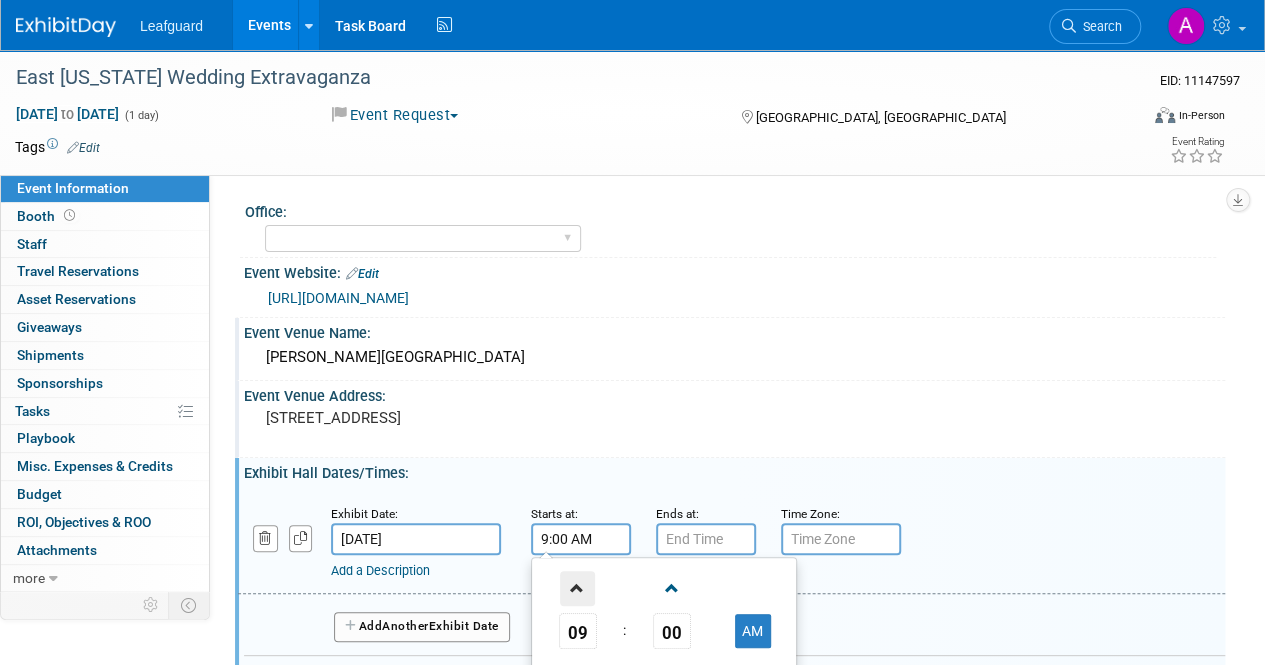 click at bounding box center (577, 588) 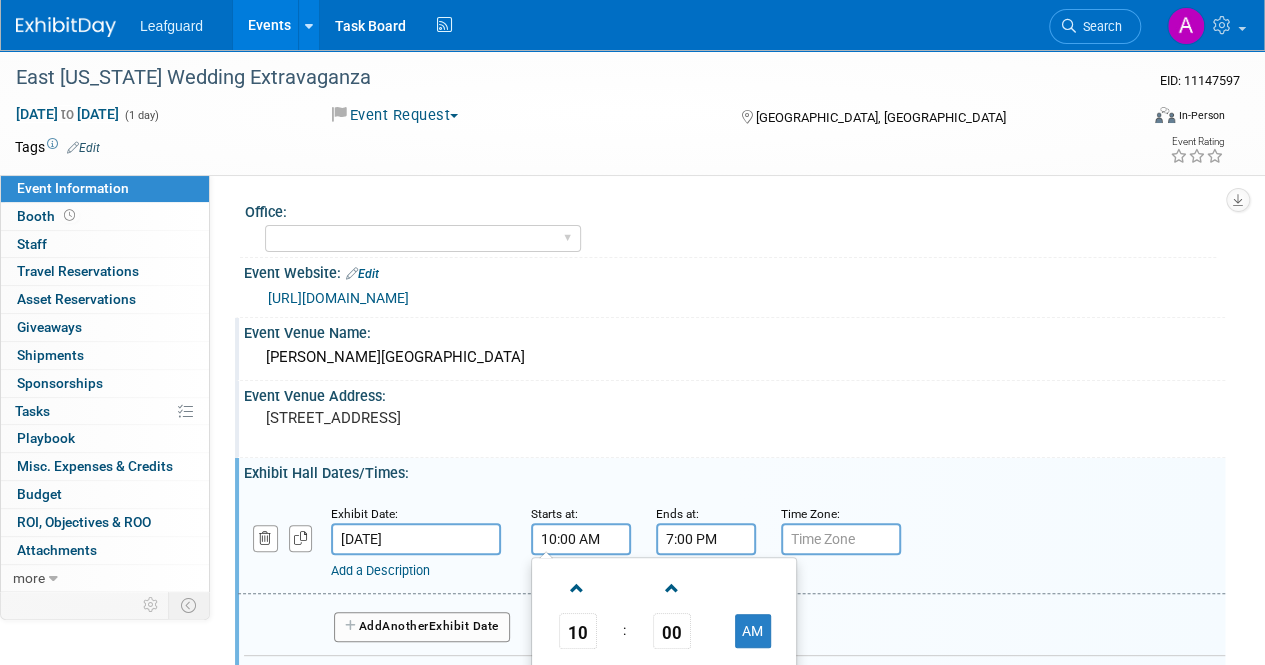click on "7:00 PM" at bounding box center [706, 539] 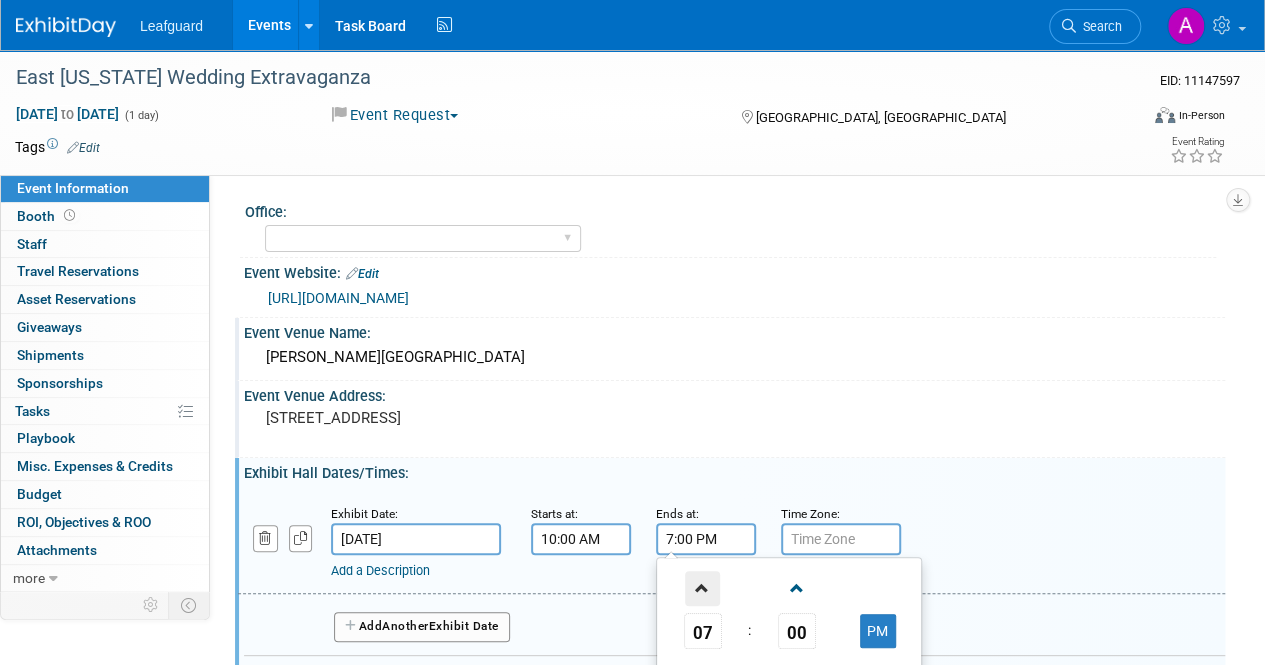 click at bounding box center [702, 588] 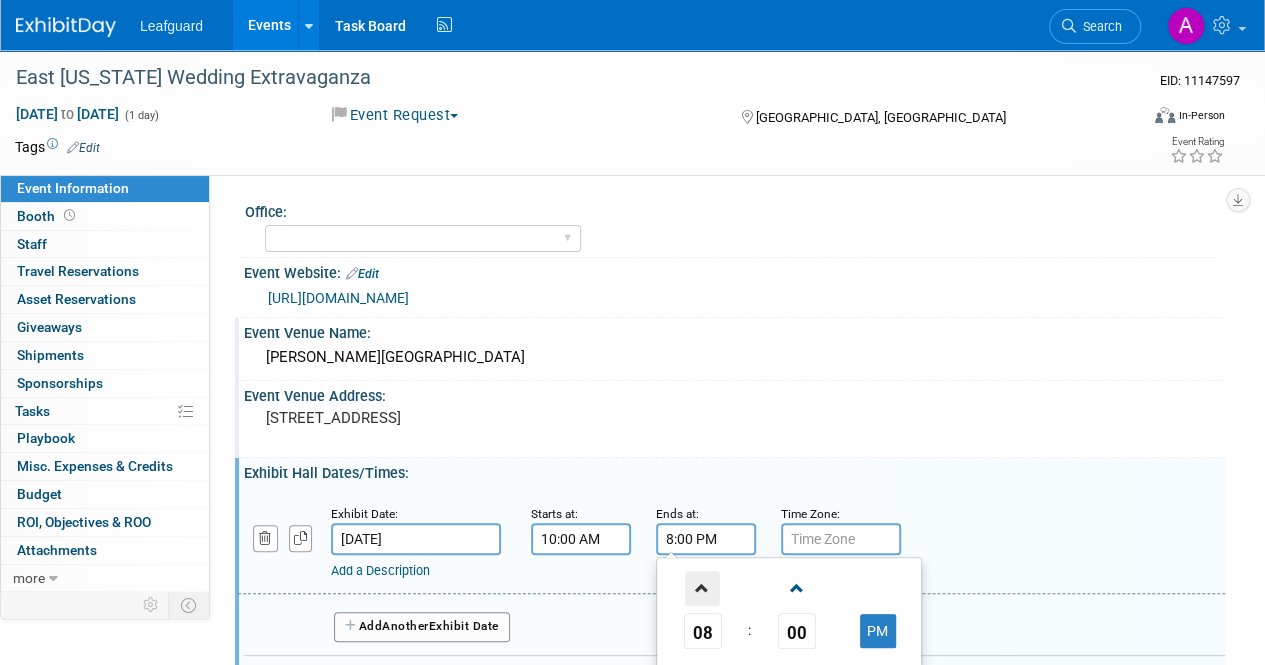 click at bounding box center (702, 588) 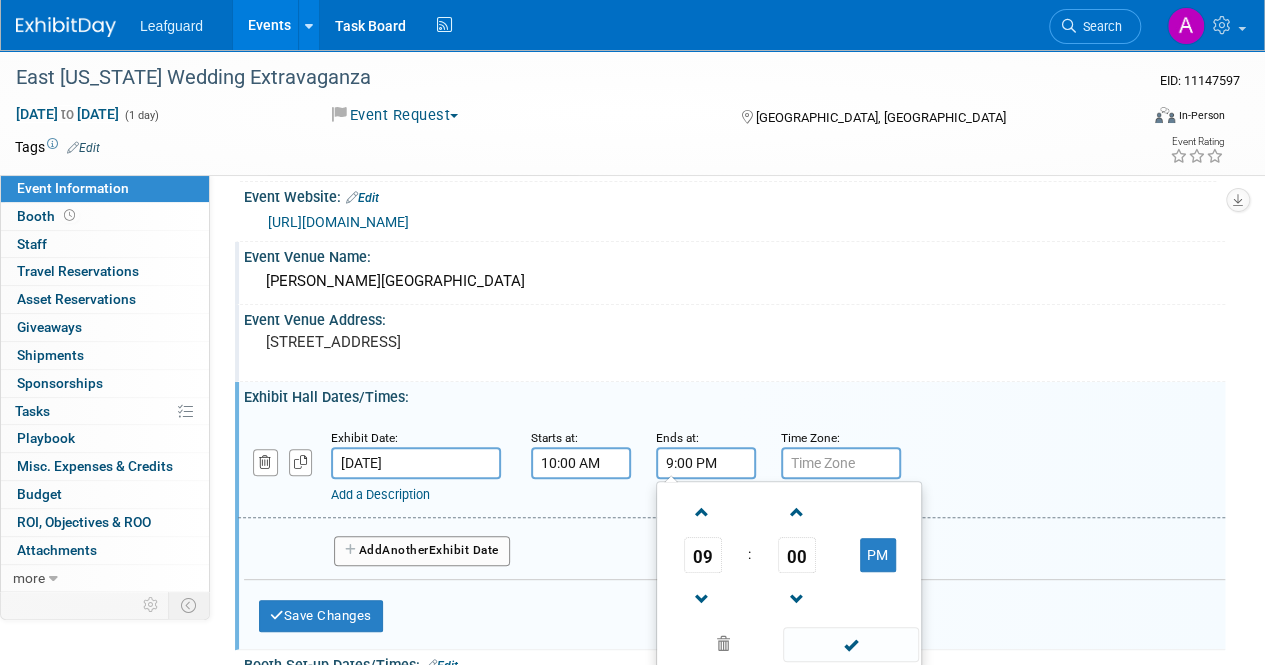 scroll, scrollTop: 200, scrollLeft: 0, axis: vertical 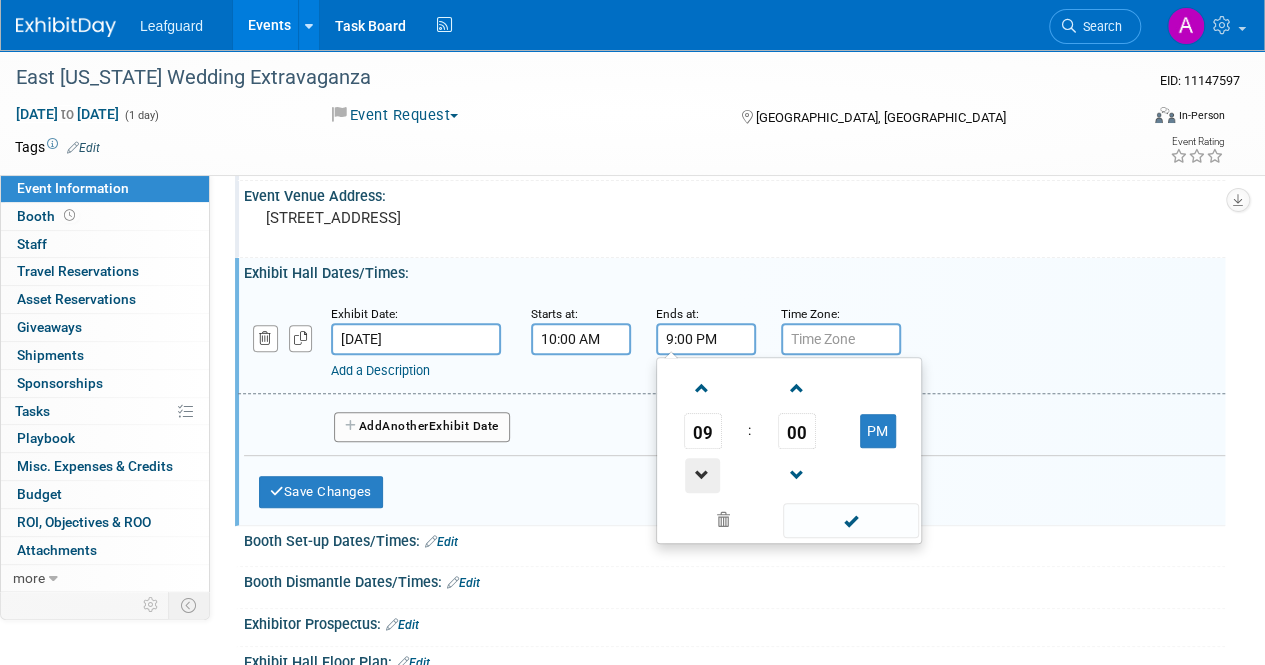 click at bounding box center [702, 475] 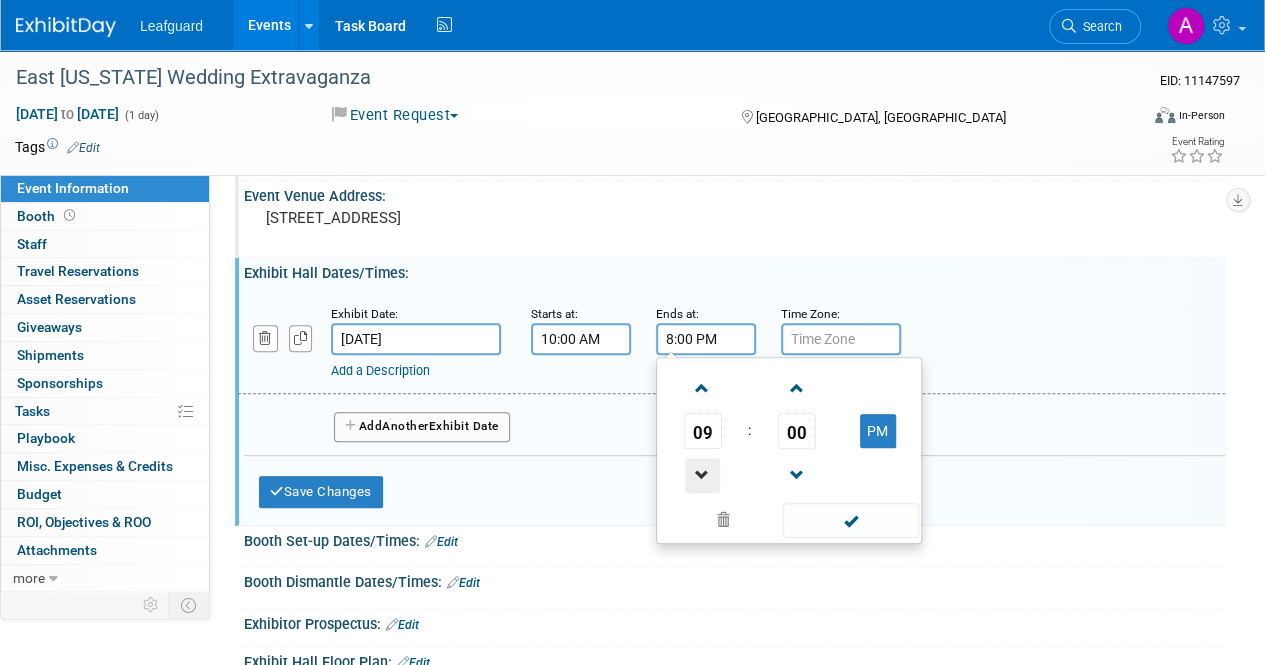 click at bounding box center (702, 475) 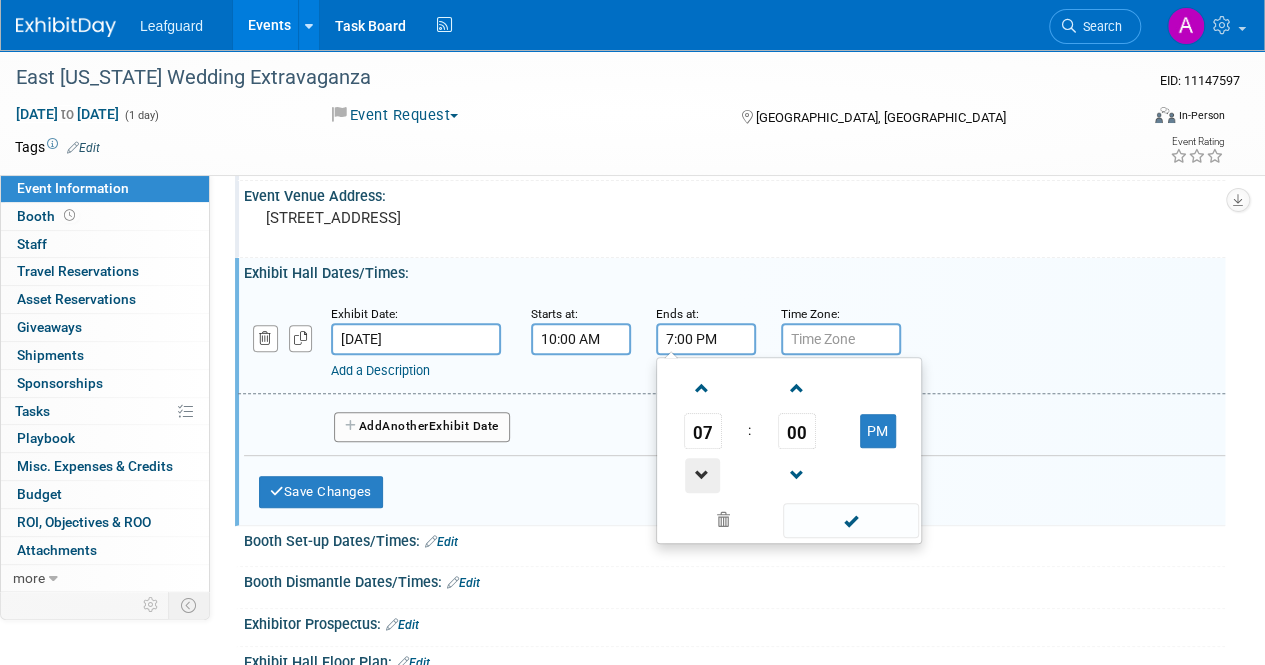 click at bounding box center (702, 475) 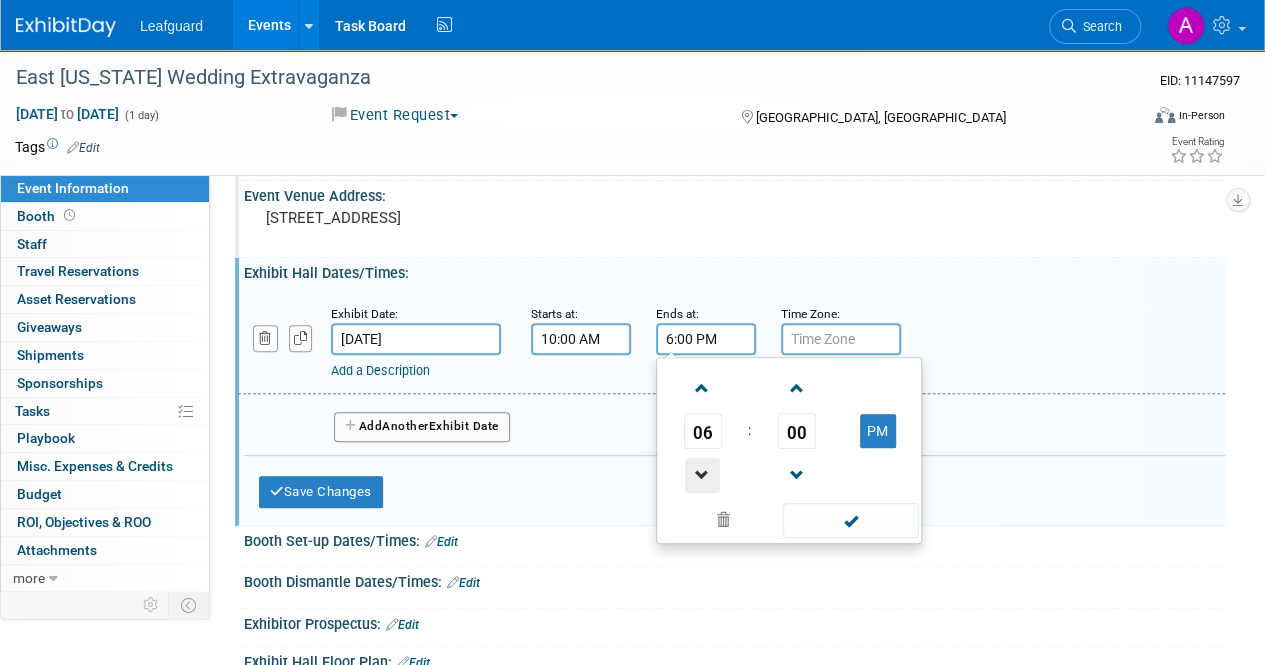 click at bounding box center (702, 475) 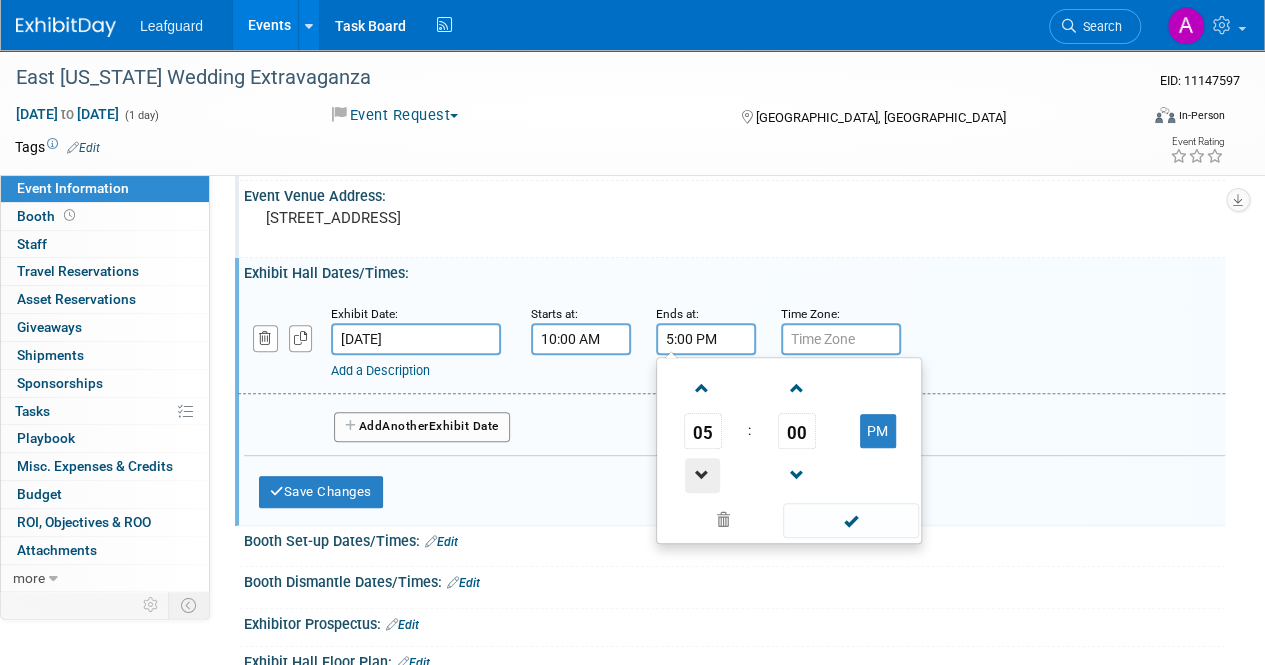 click at bounding box center [702, 475] 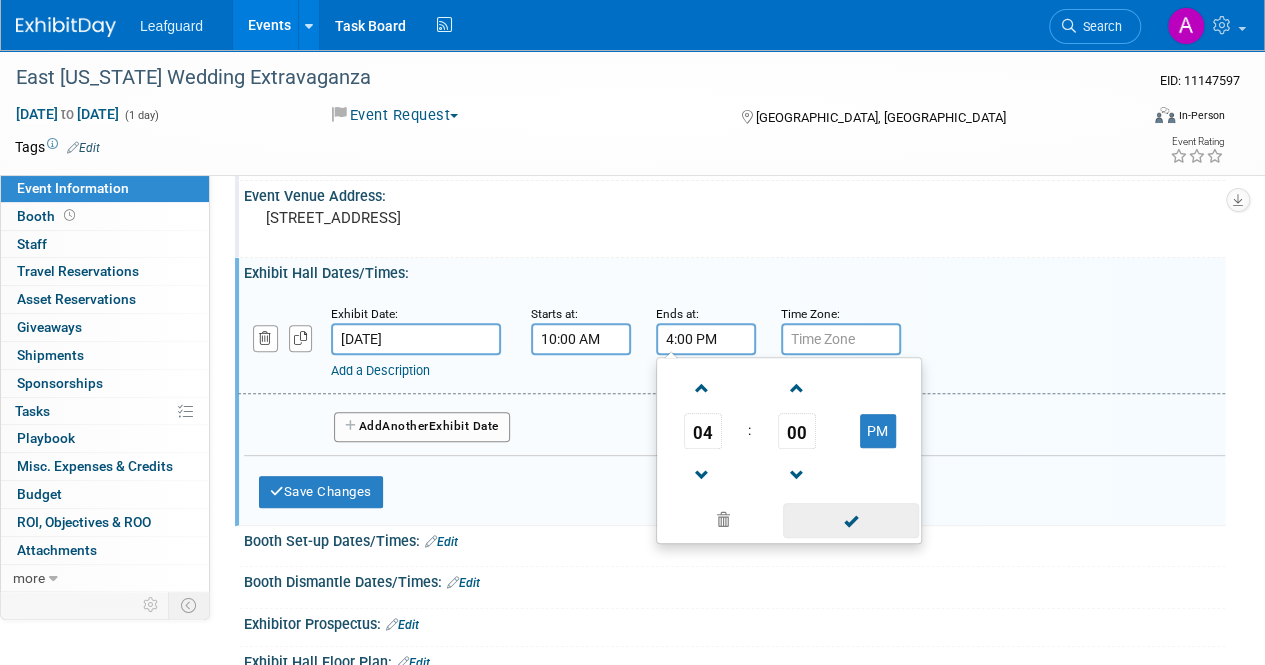 click at bounding box center [850, 520] 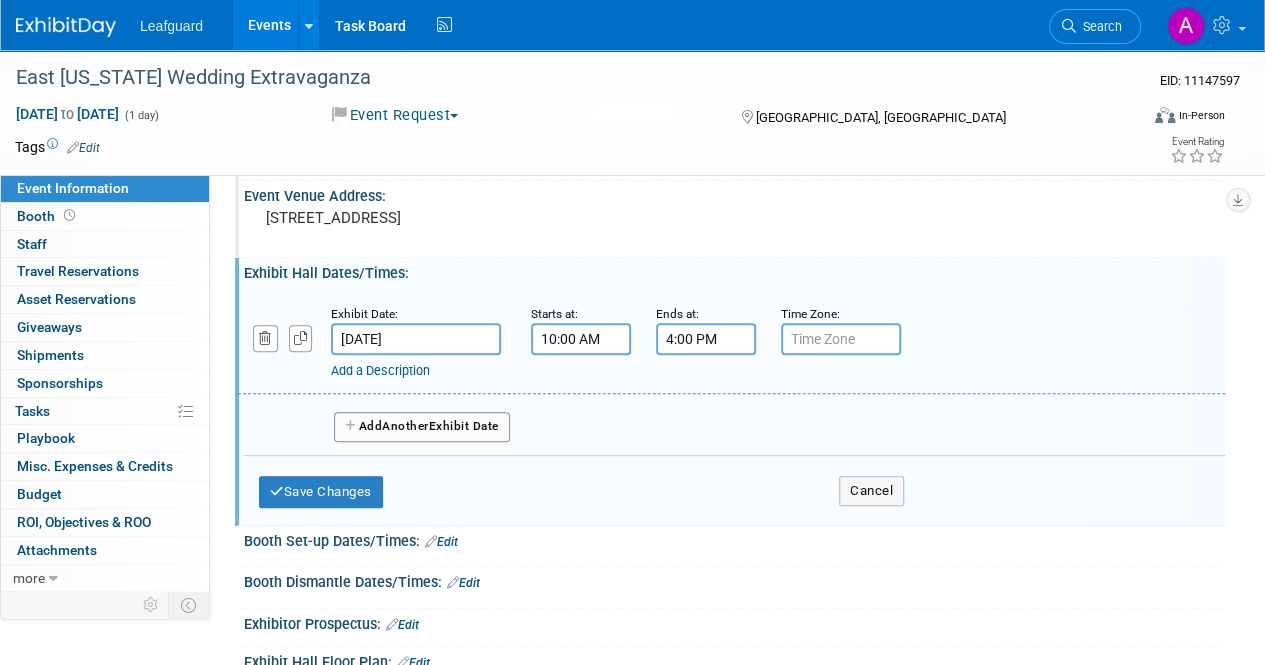 click on "Add a Description" at bounding box center [380, 370] 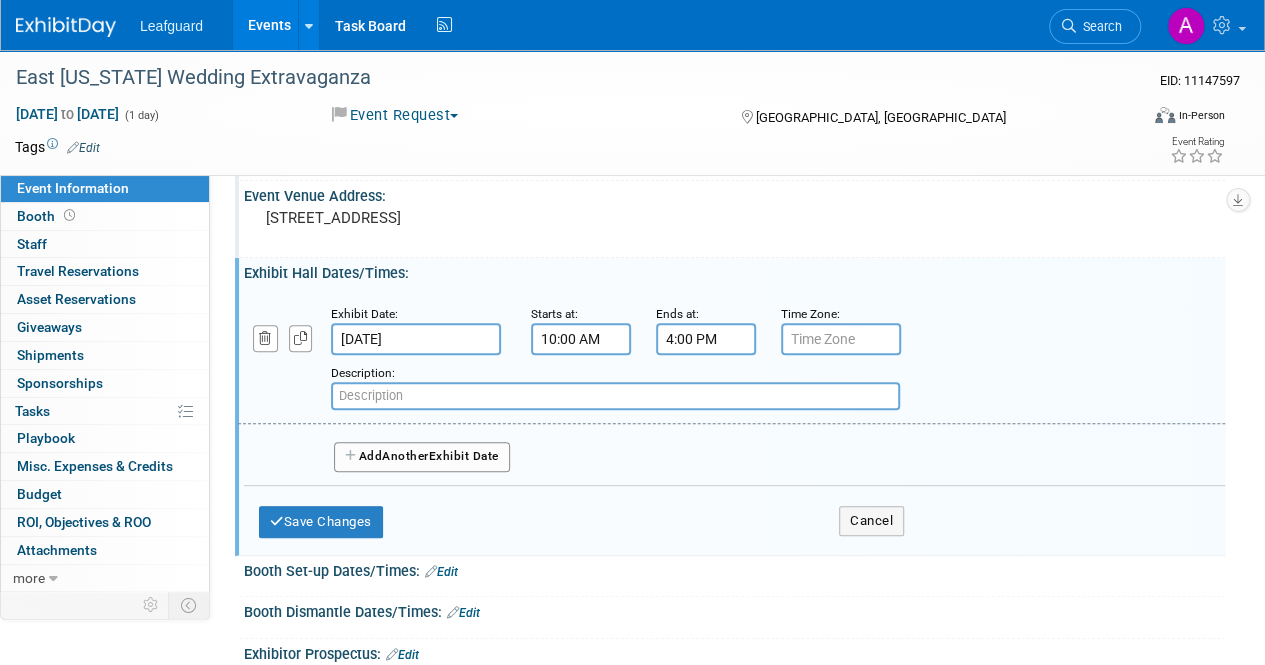 click at bounding box center [615, 396] 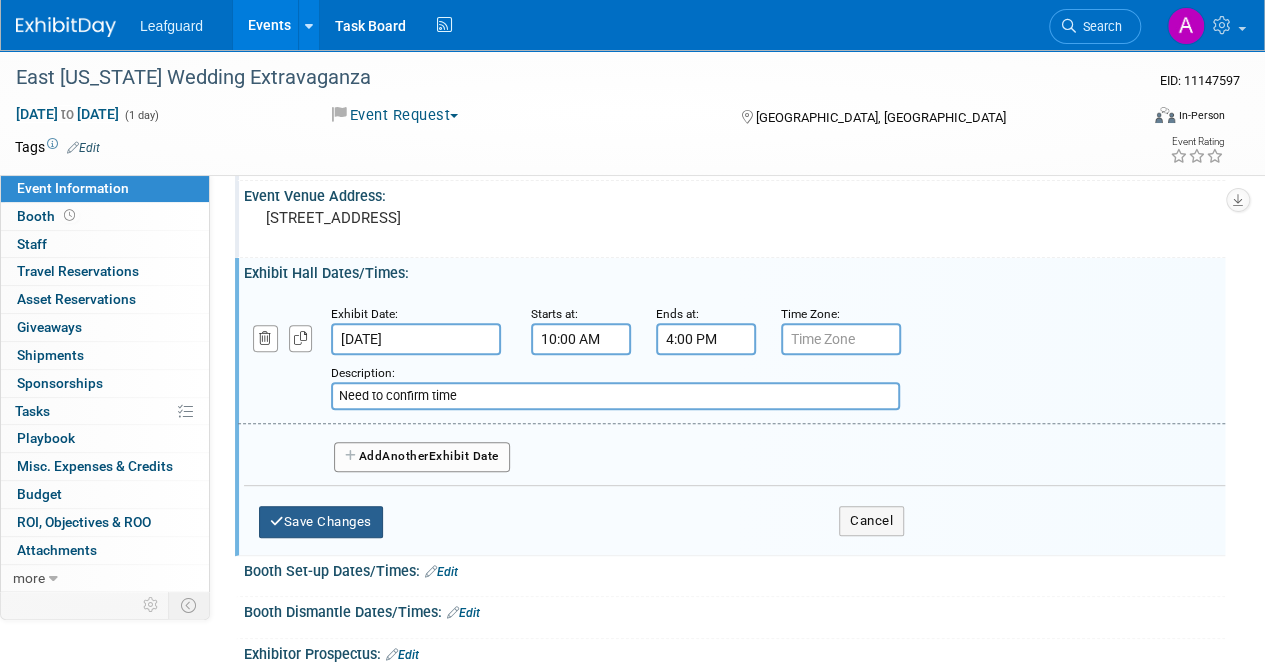 type on "Need to confirm time" 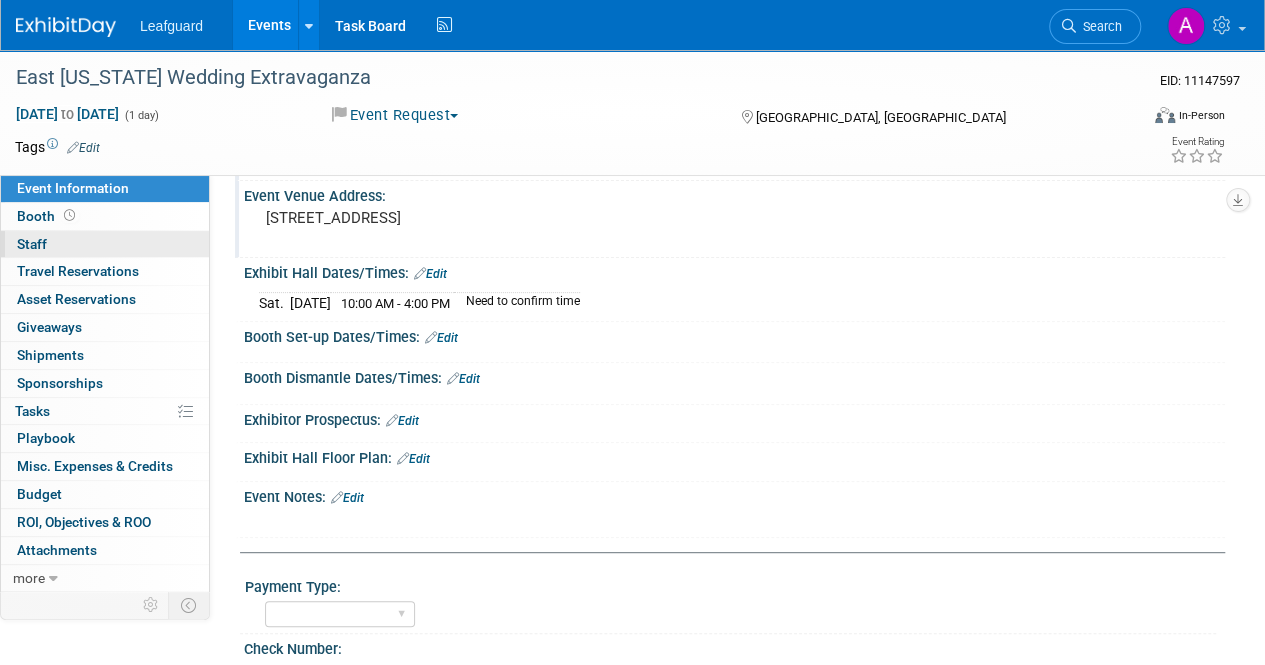 click on "Staff 0" at bounding box center (32, 244) 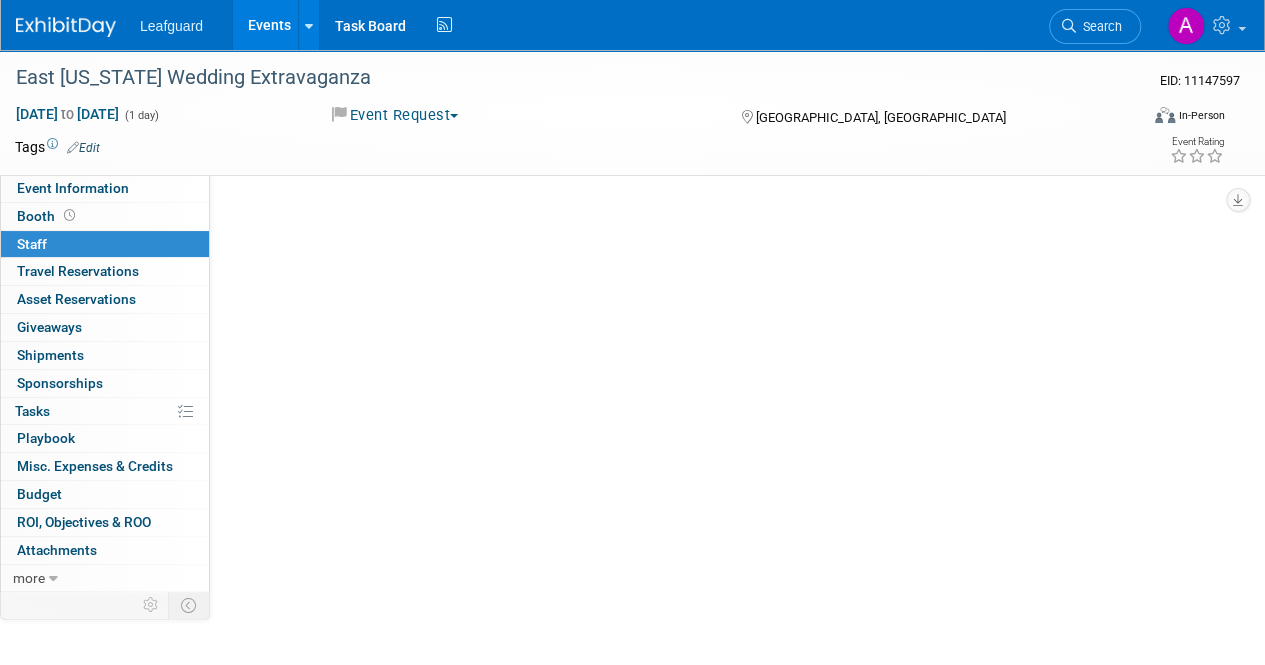 scroll, scrollTop: 0, scrollLeft: 0, axis: both 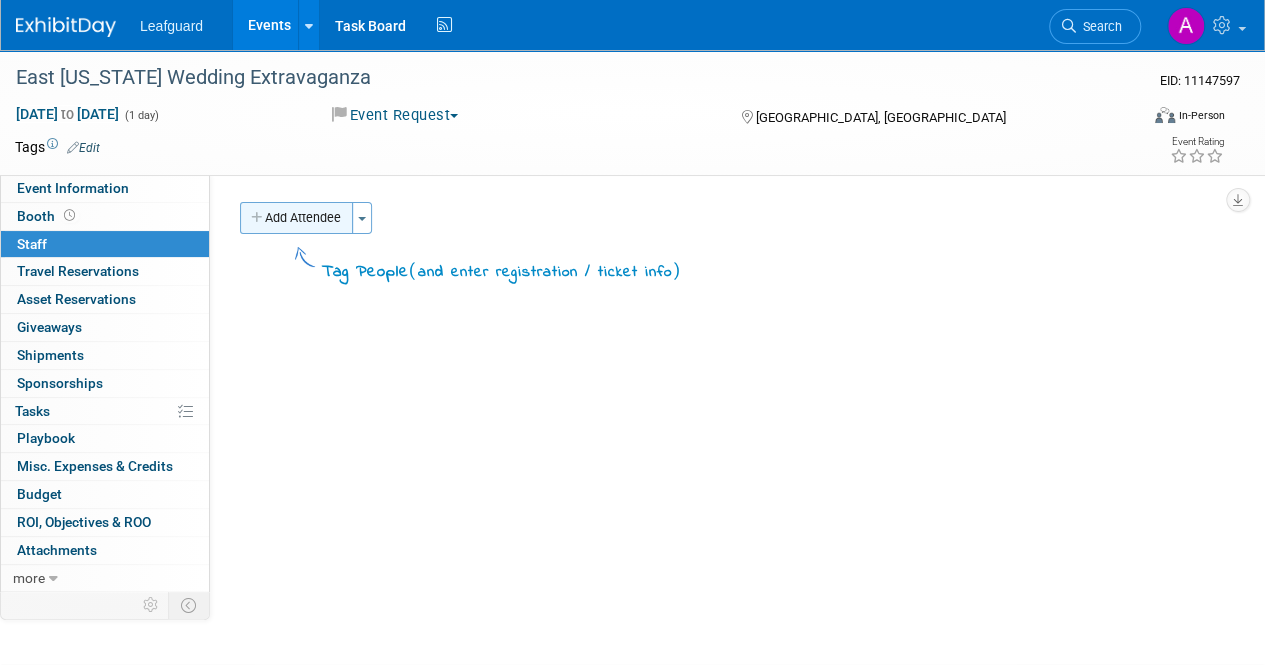 click on "Add Attendee" at bounding box center (296, 218) 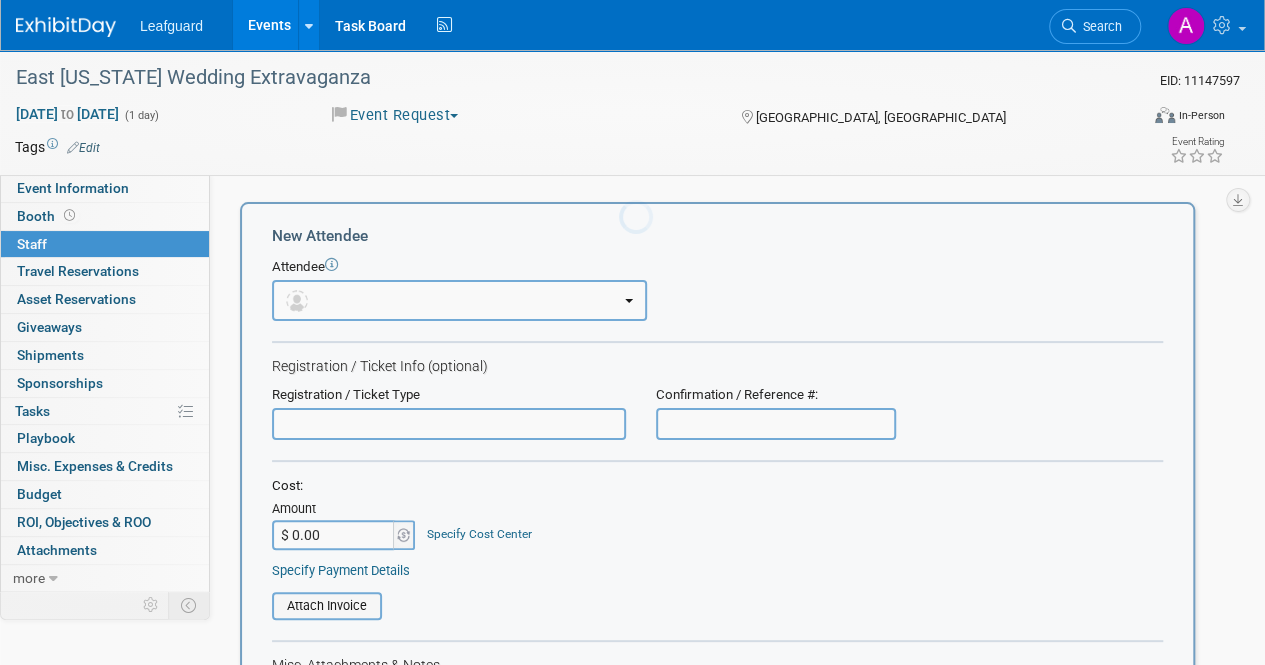scroll, scrollTop: 0, scrollLeft: 0, axis: both 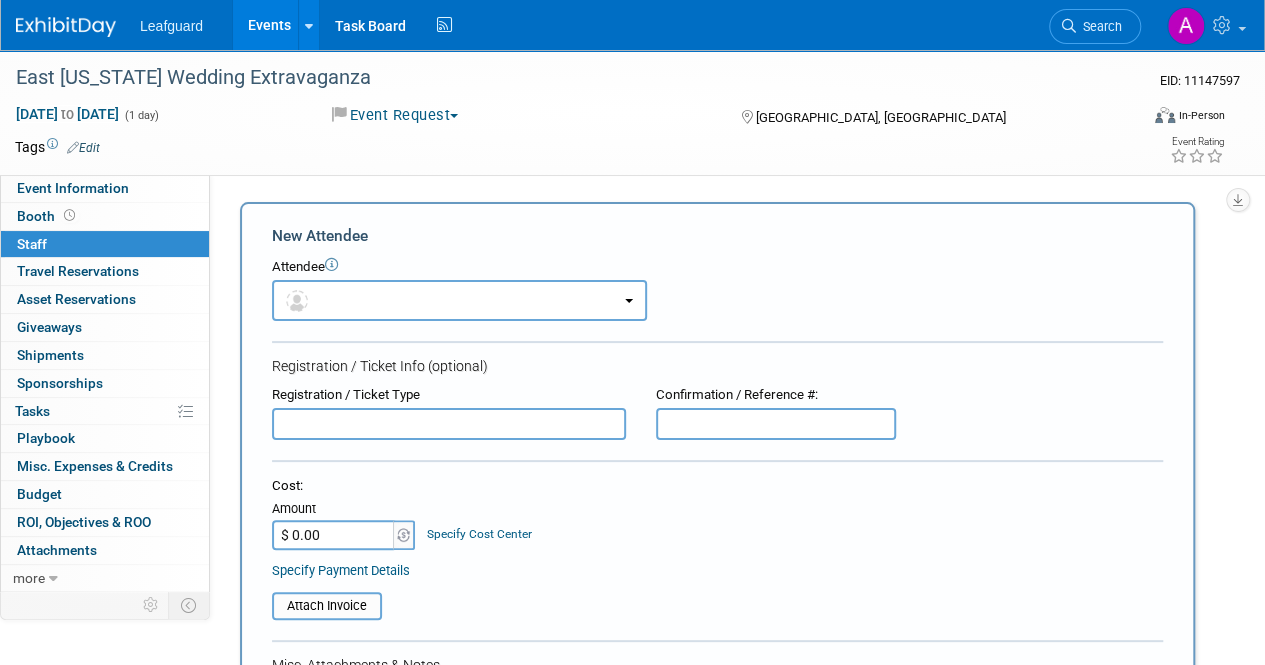 click on "$ 0.00" at bounding box center (334, 535) 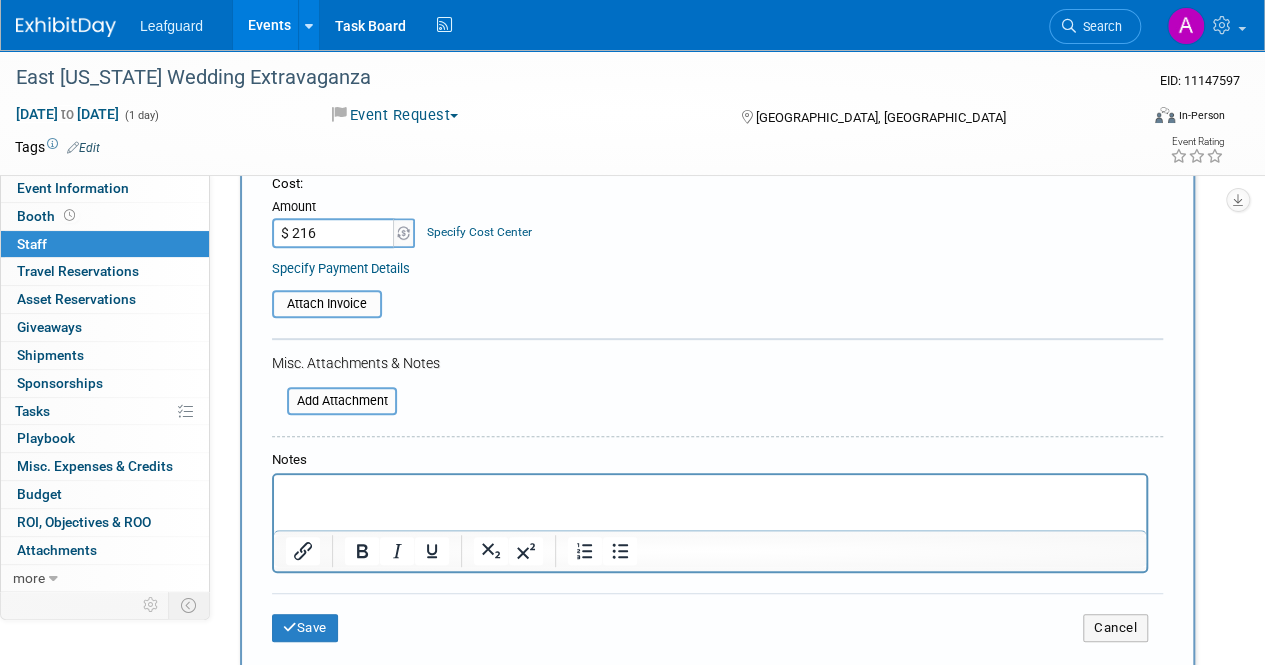 scroll, scrollTop: 500, scrollLeft: 0, axis: vertical 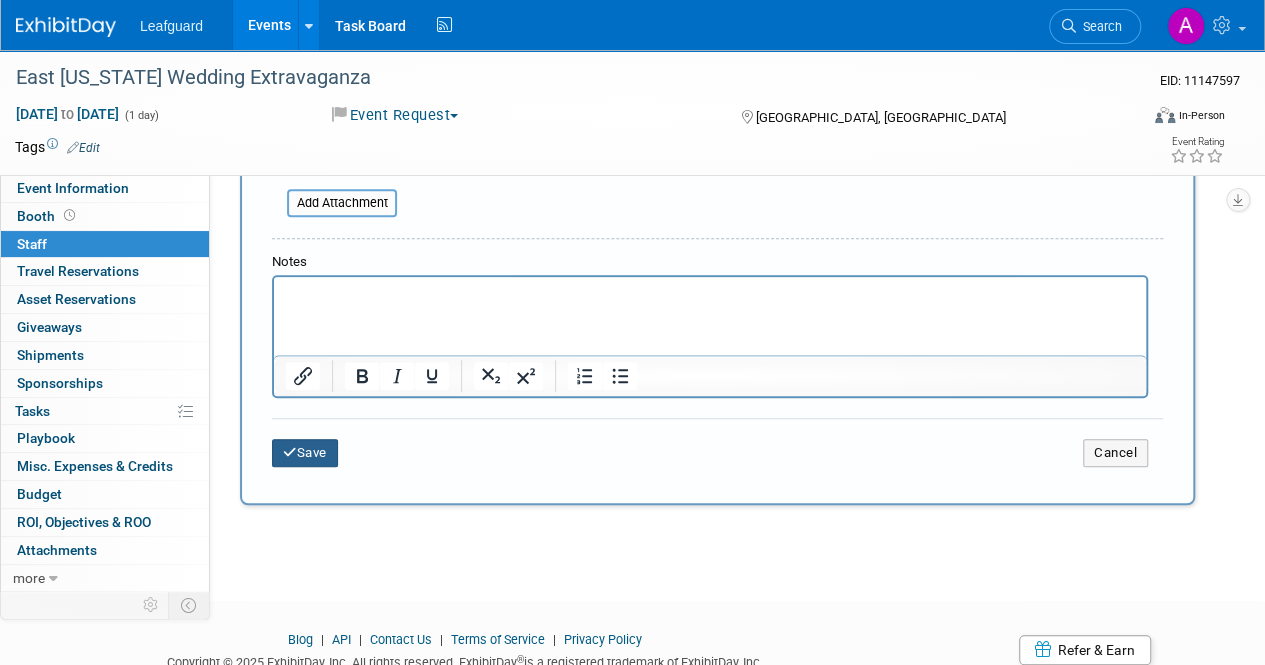 type on "$ 216.00" 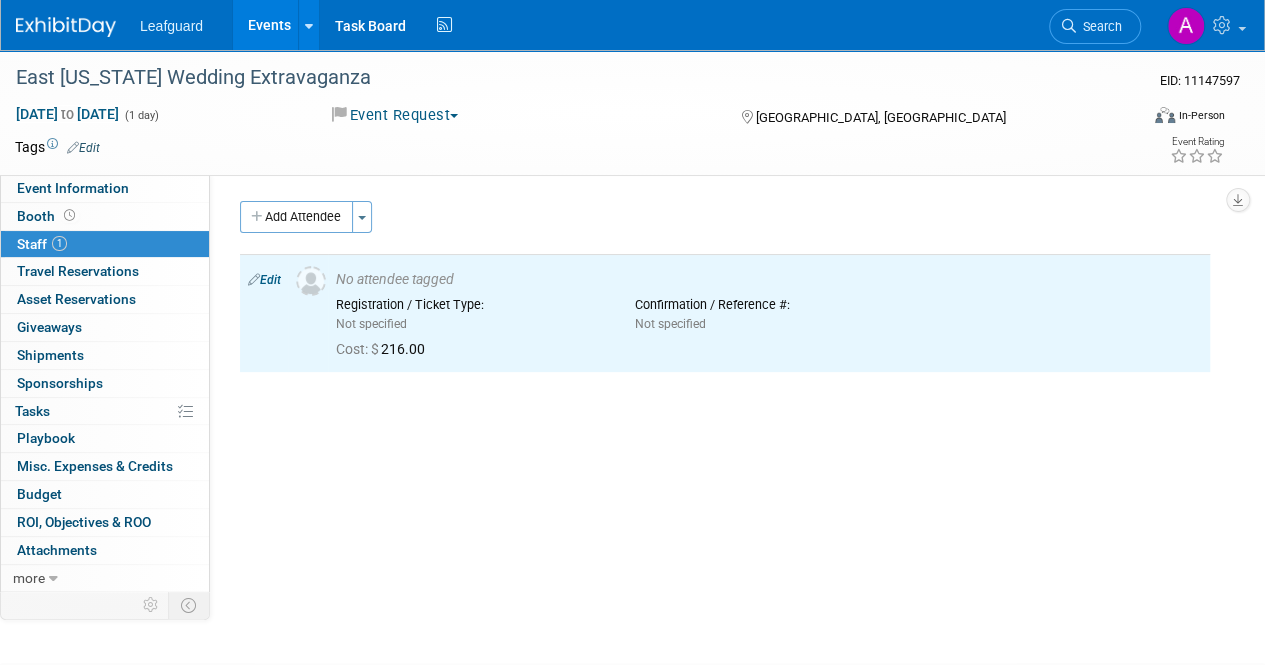 scroll, scrollTop: 0, scrollLeft: 0, axis: both 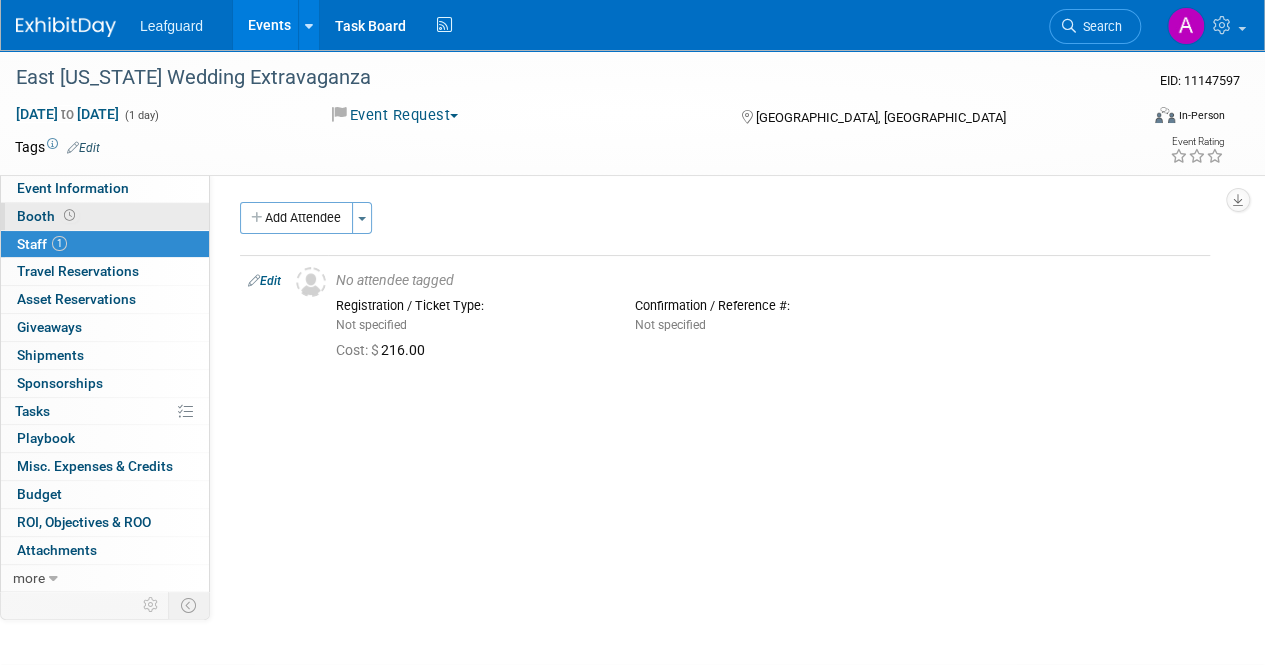 click on "Booth" at bounding box center [48, 216] 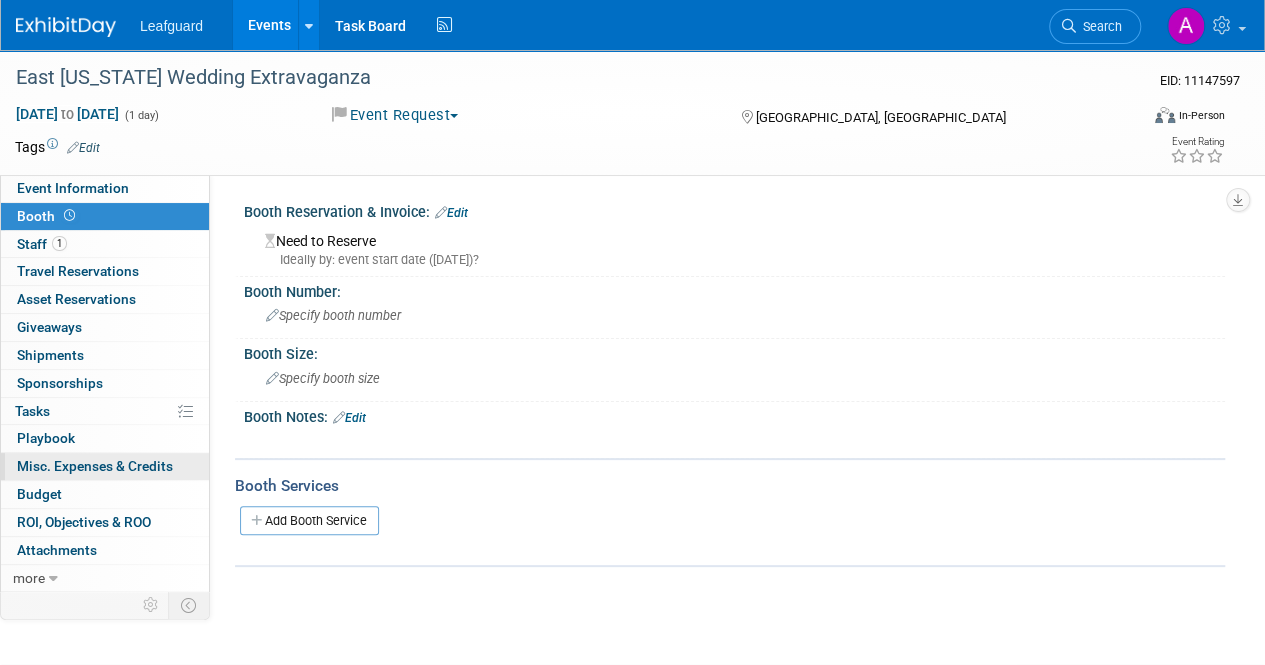 click on "Misc. Expenses & Credits 0" at bounding box center [95, 466] 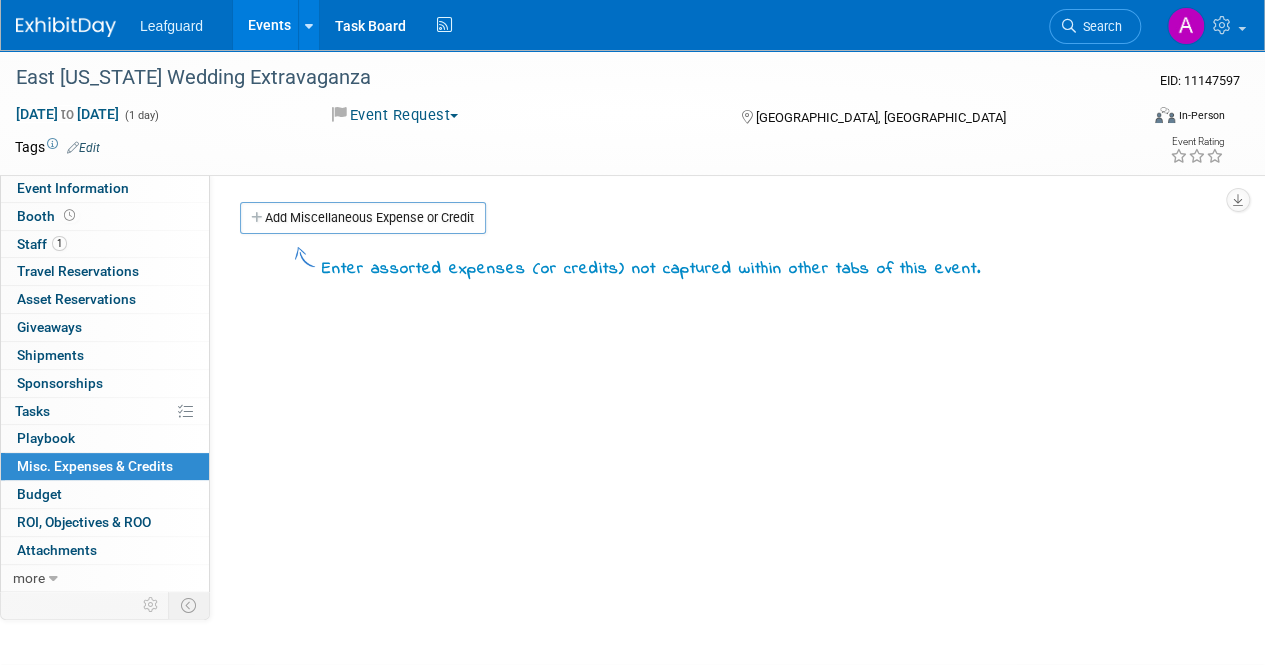 click on "Add Miscellaneous Expense or Credit" at bounding box center (363, 218) 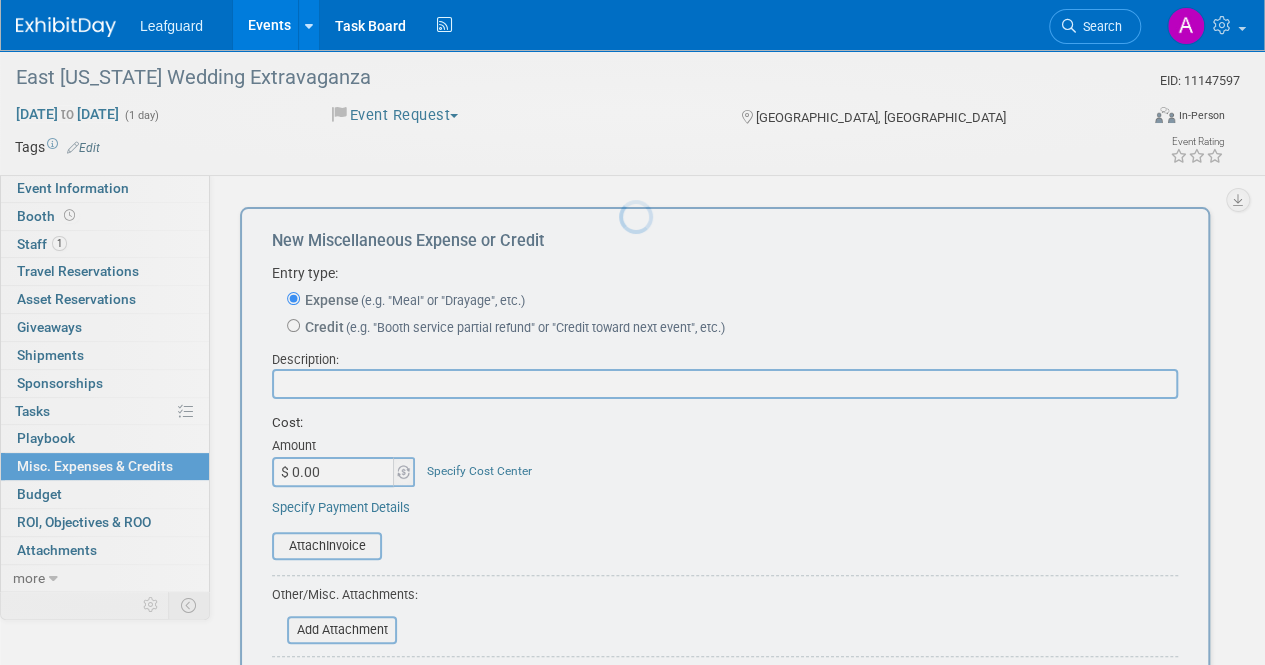scroll, scrollTop: 0, scrollLeft: 0, axis: both 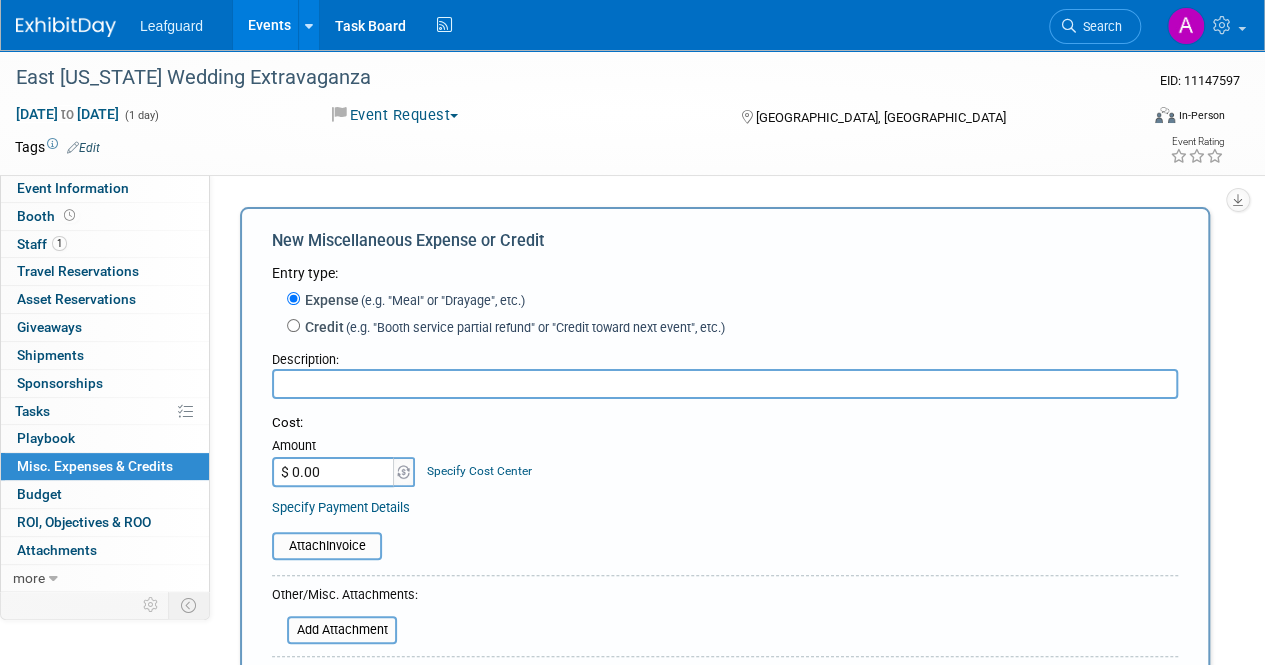 click at bounding box center (725, 384) 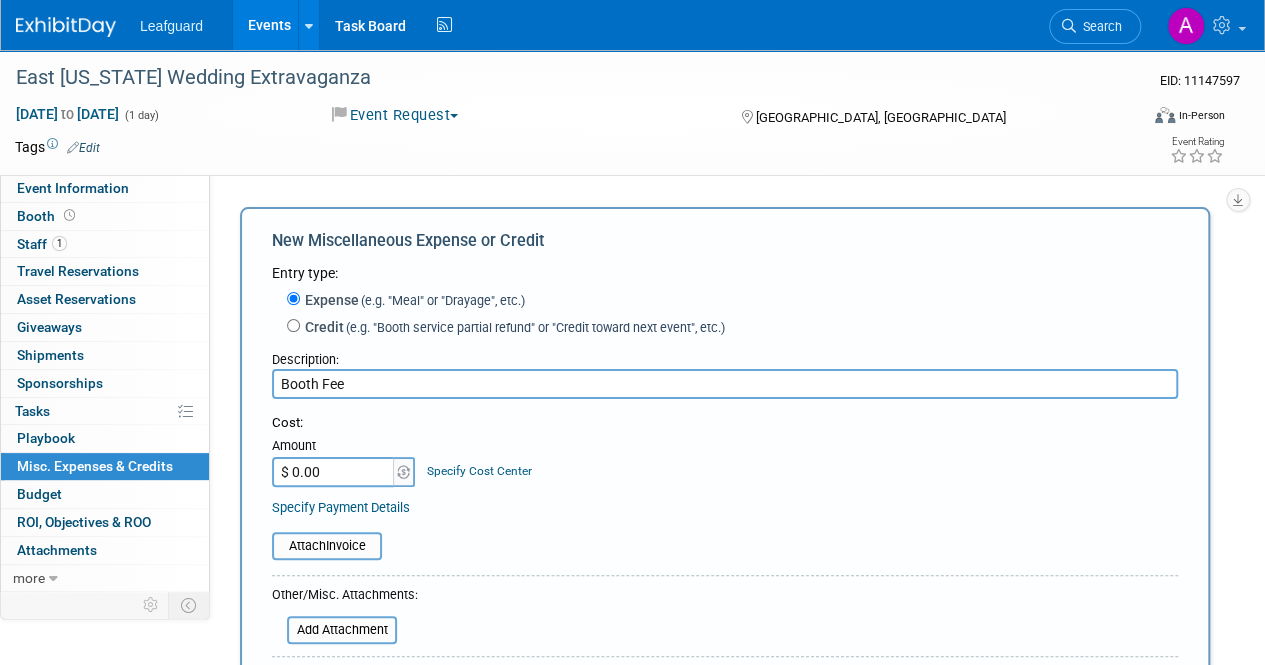 type on "Booth Fee" 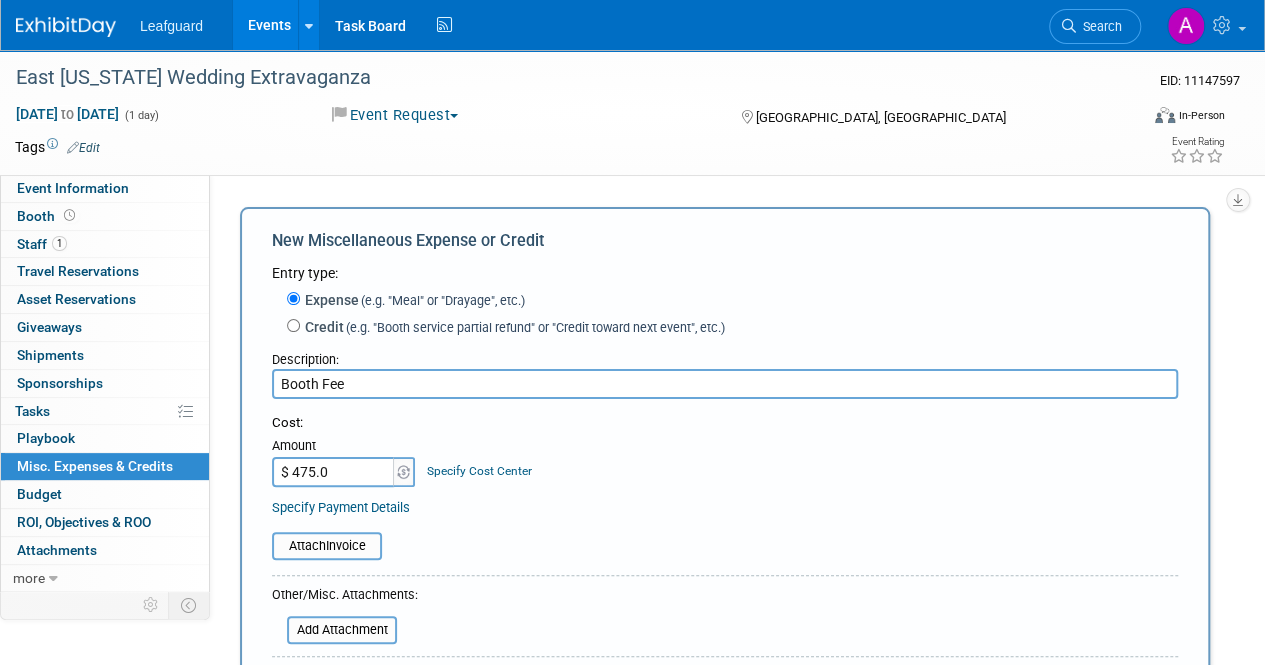 type on "$ 475.00" 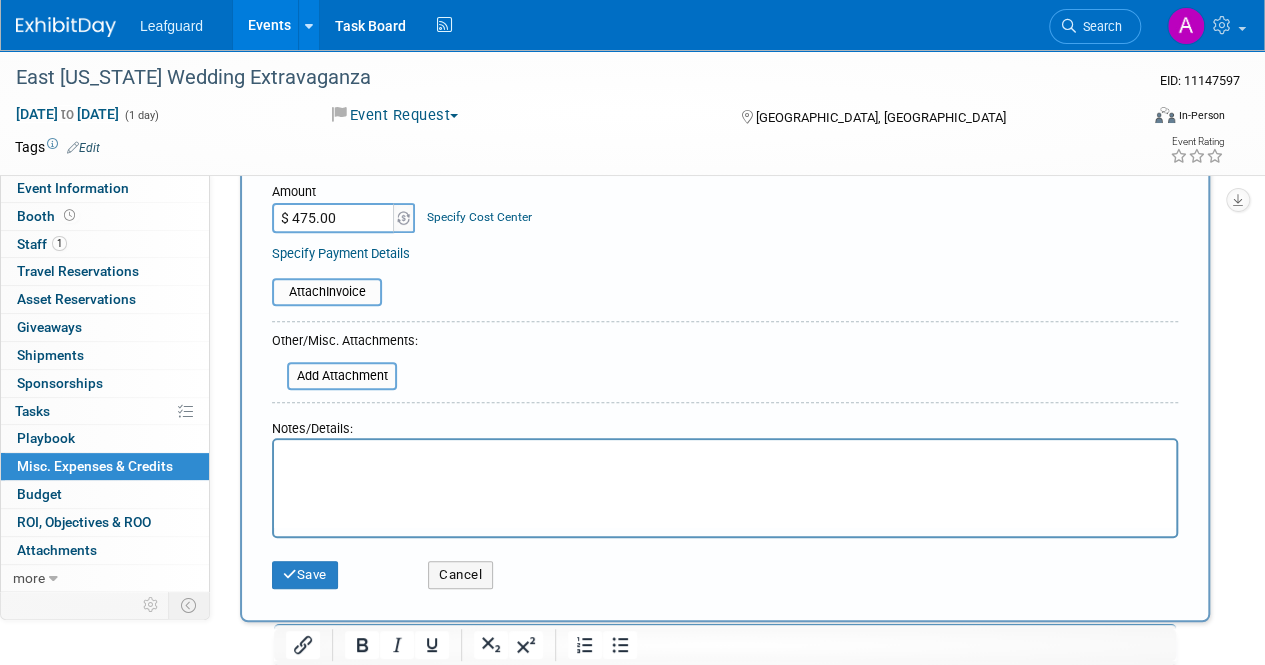 scroll, scrollTop: 300, scrollLeft: 0, axis: vertical 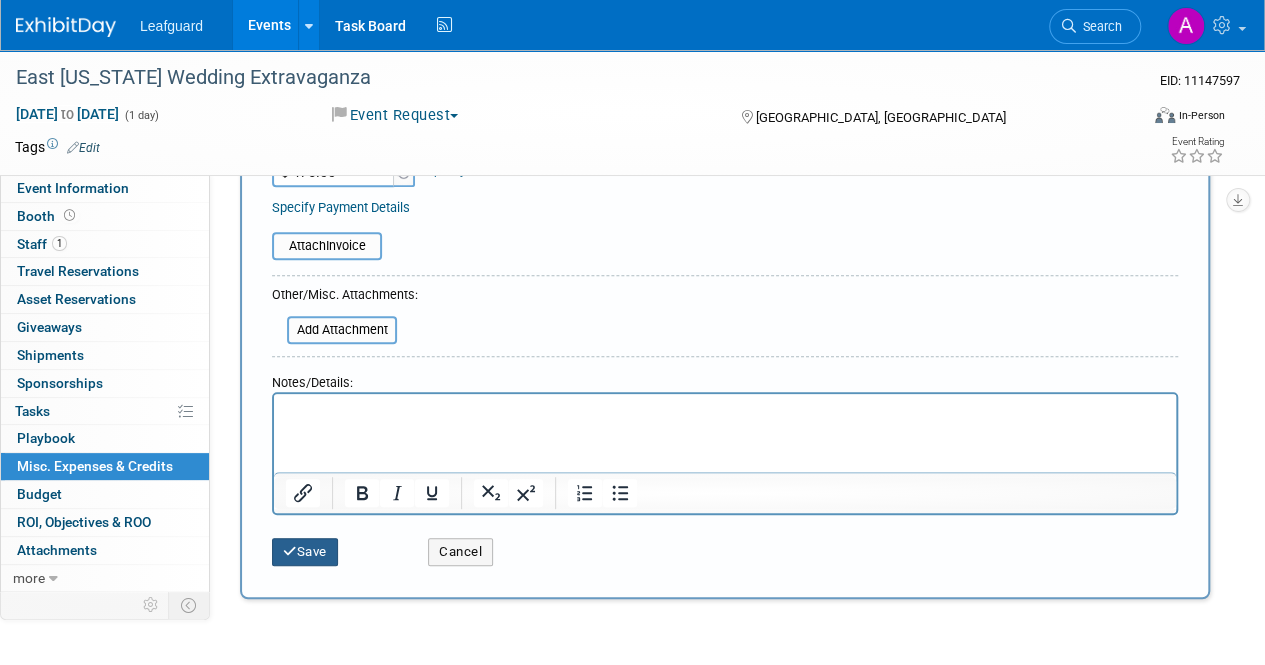 click on "Save" at bounding box center (305, 552) 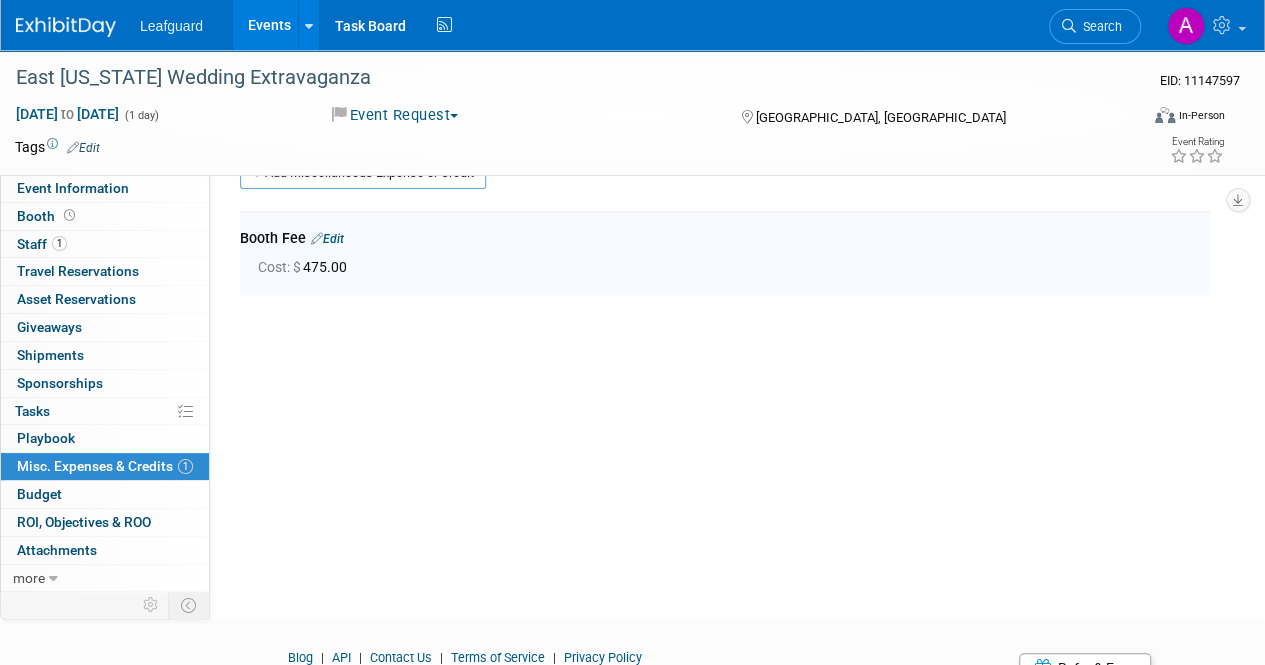 scroll, scrollTop: 44, scrollLeft: 0, axis: vertical 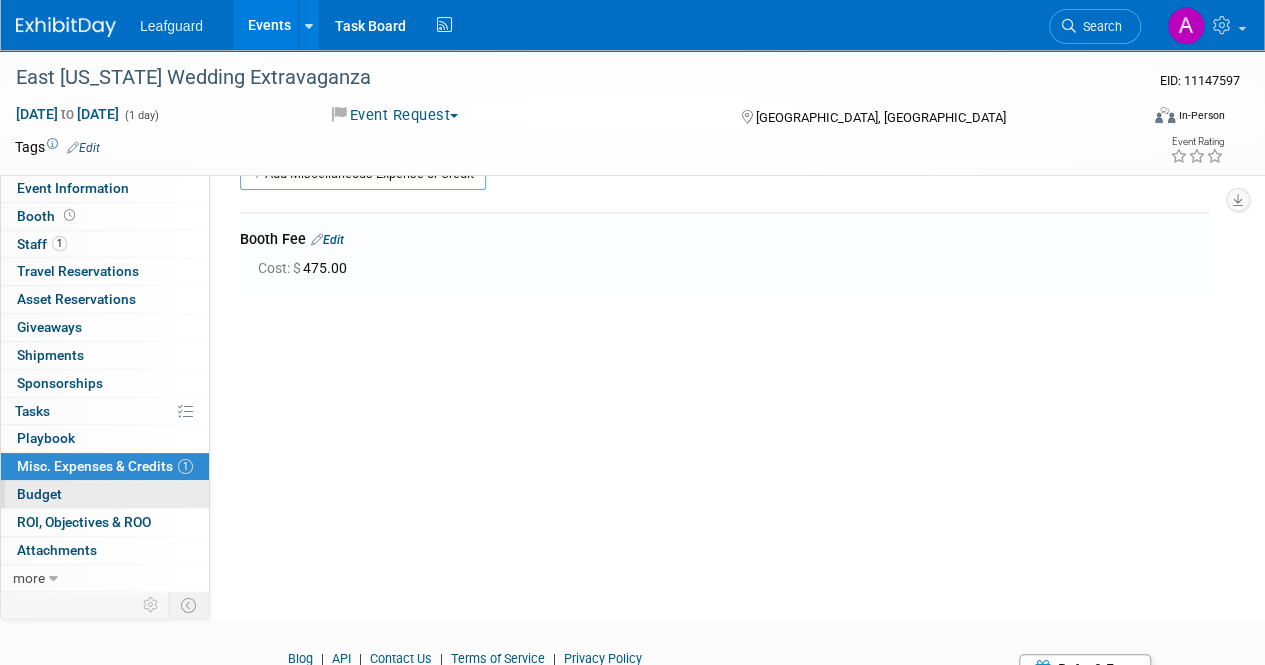 click on "Budget" at bounding box center (105, 494) 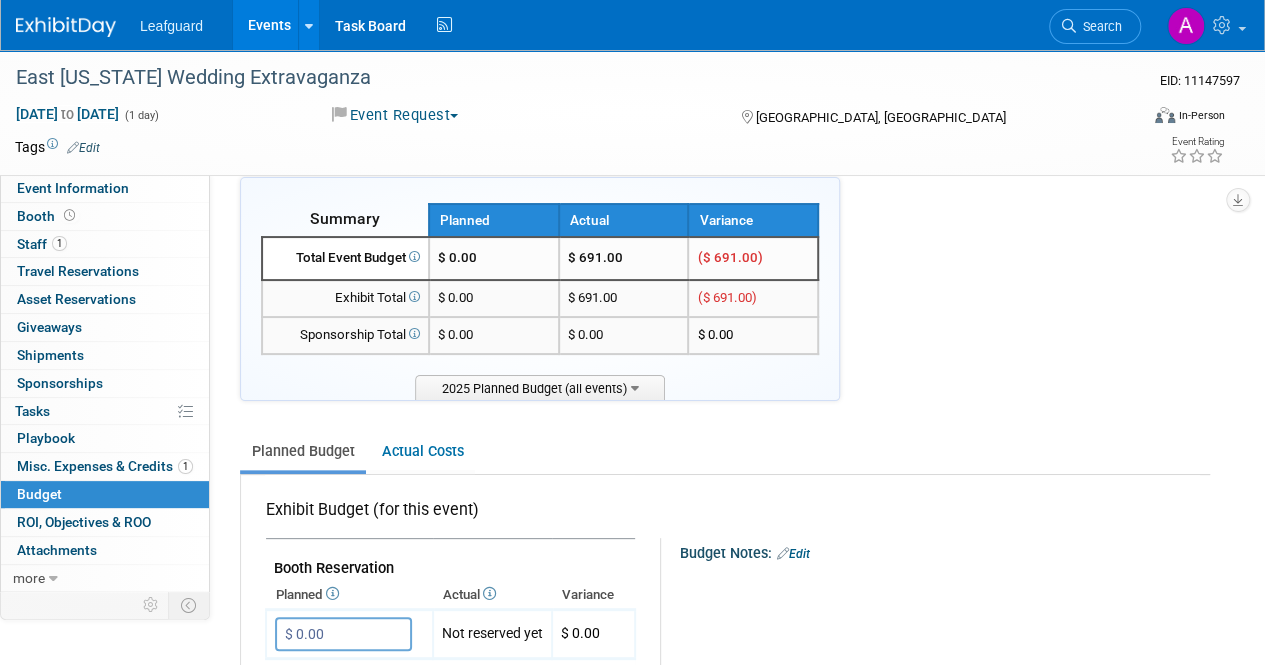 scroll, scrollTop: 200, scrollLeft: 0, axis: vertical 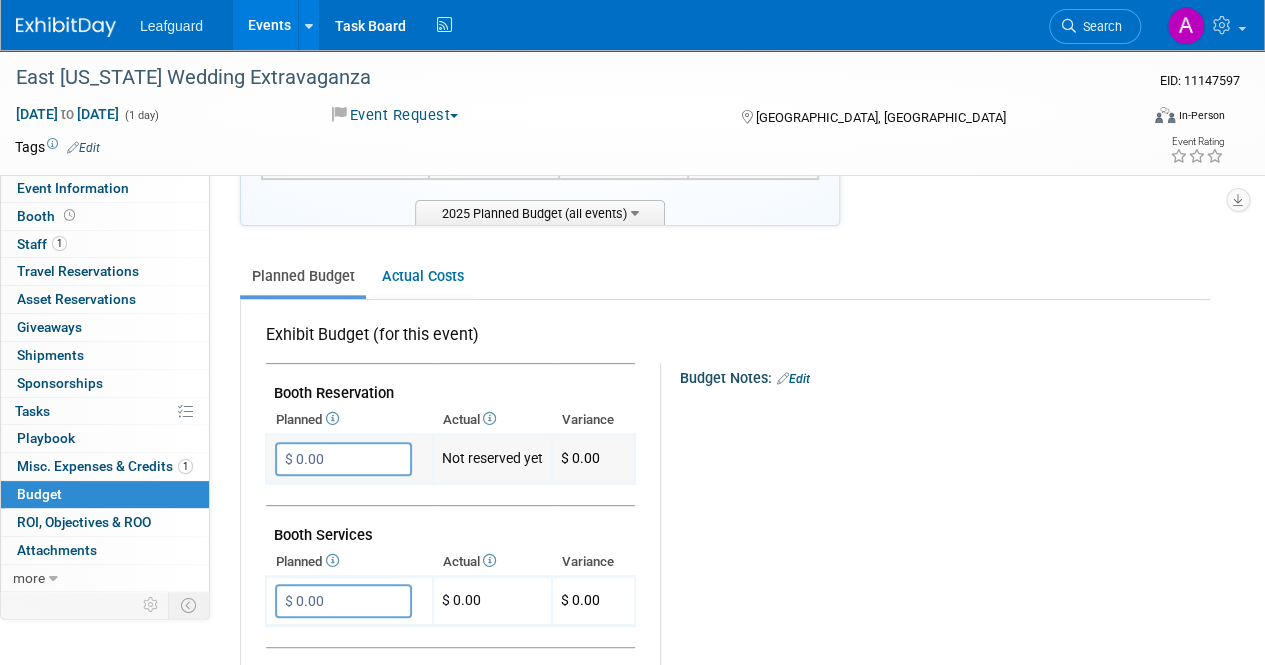 click on "$ 0.00" at bounding box center (343, 459) 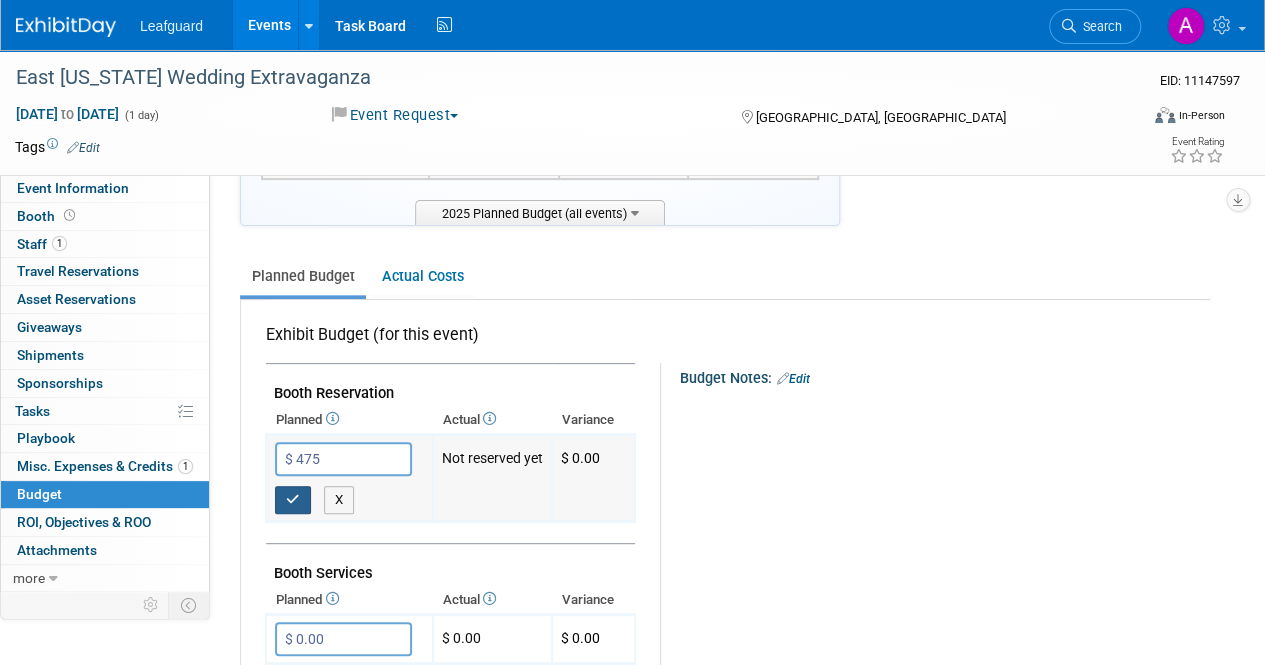 type on "$ 475.00" 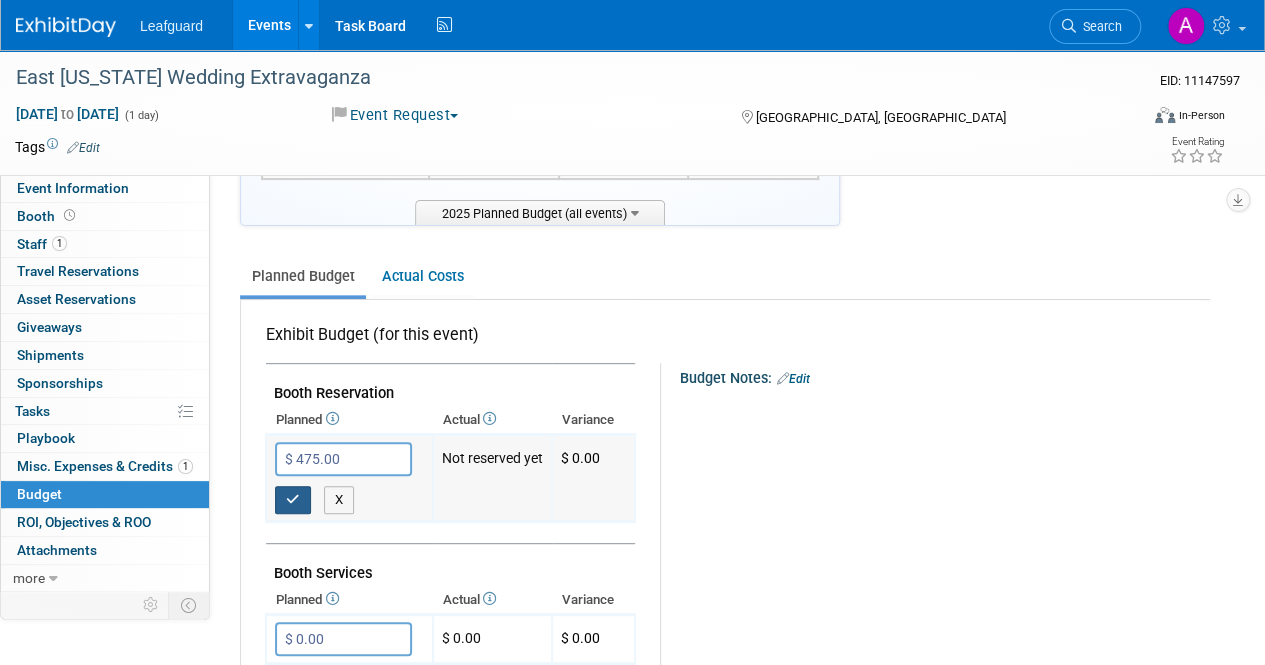 click at bounding box center (293, 499) 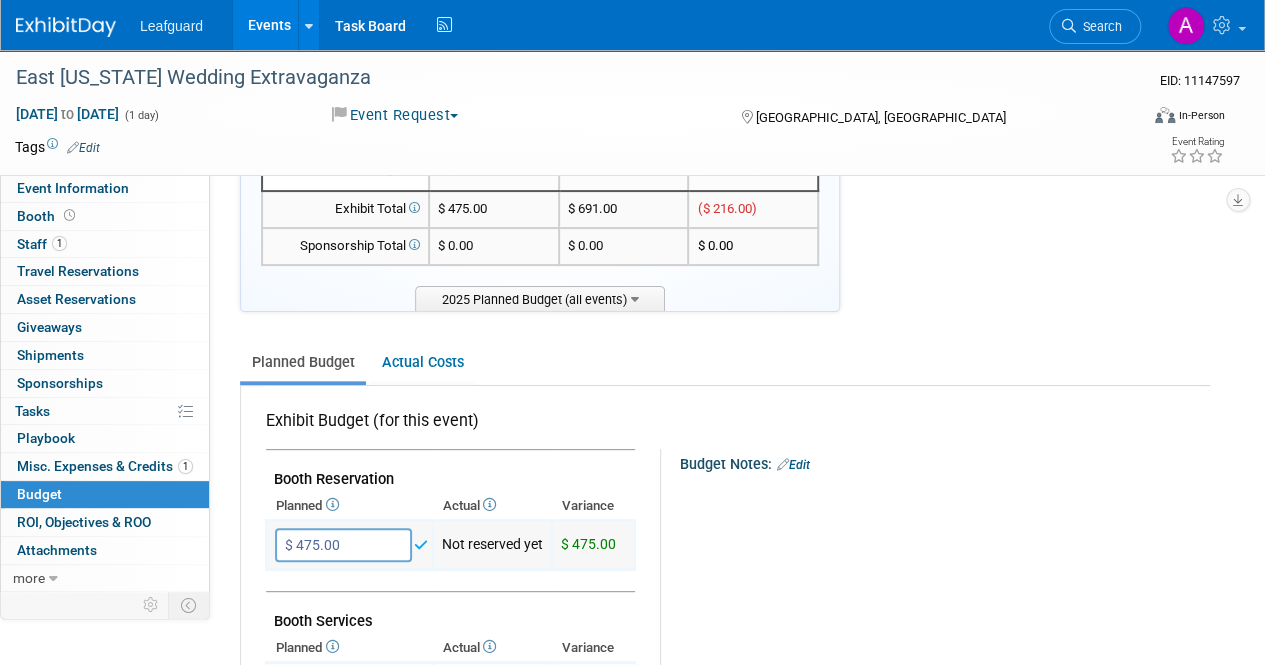 scroll, scrollTop: 0, scrollLeft: 0, axis: both 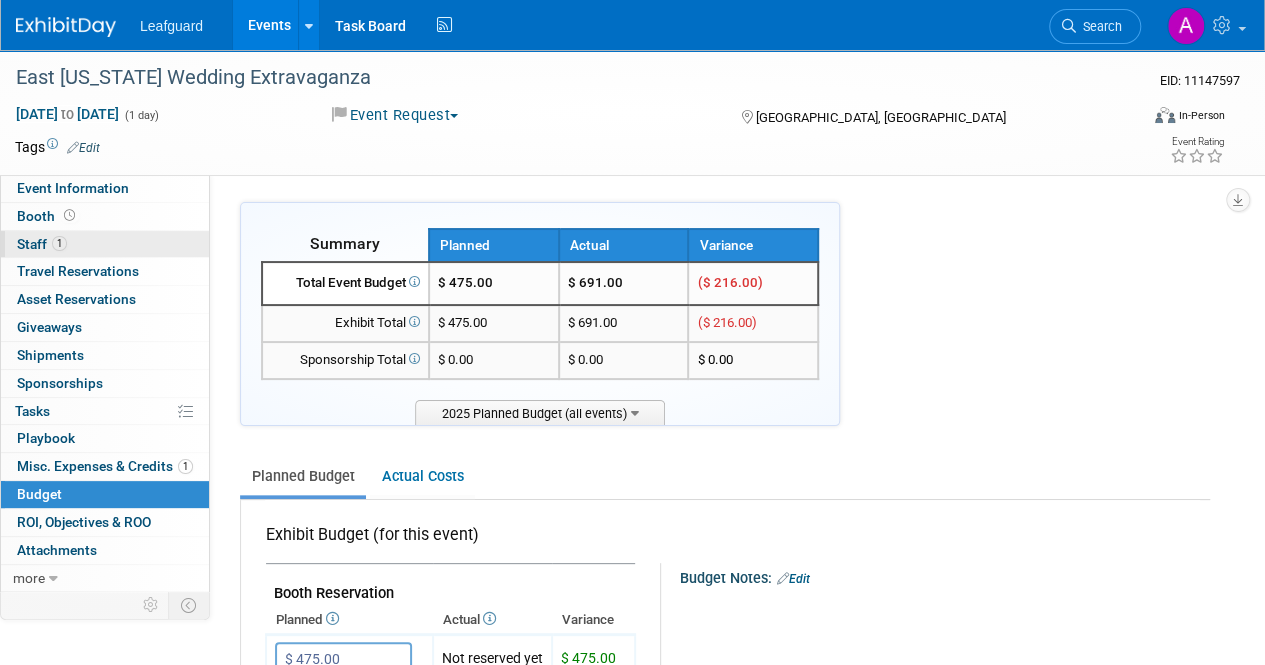 click on "Staff 1" at bounding box center [42, 244] 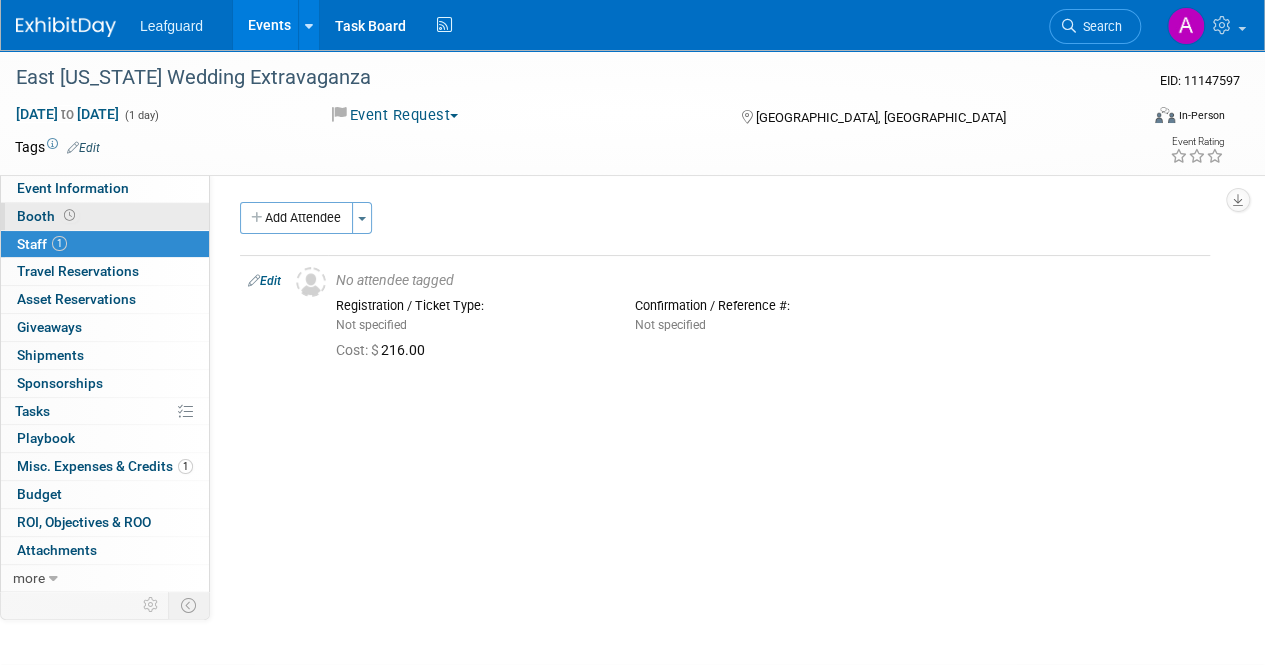 click on "Booth" at bounding box center (48, 216) 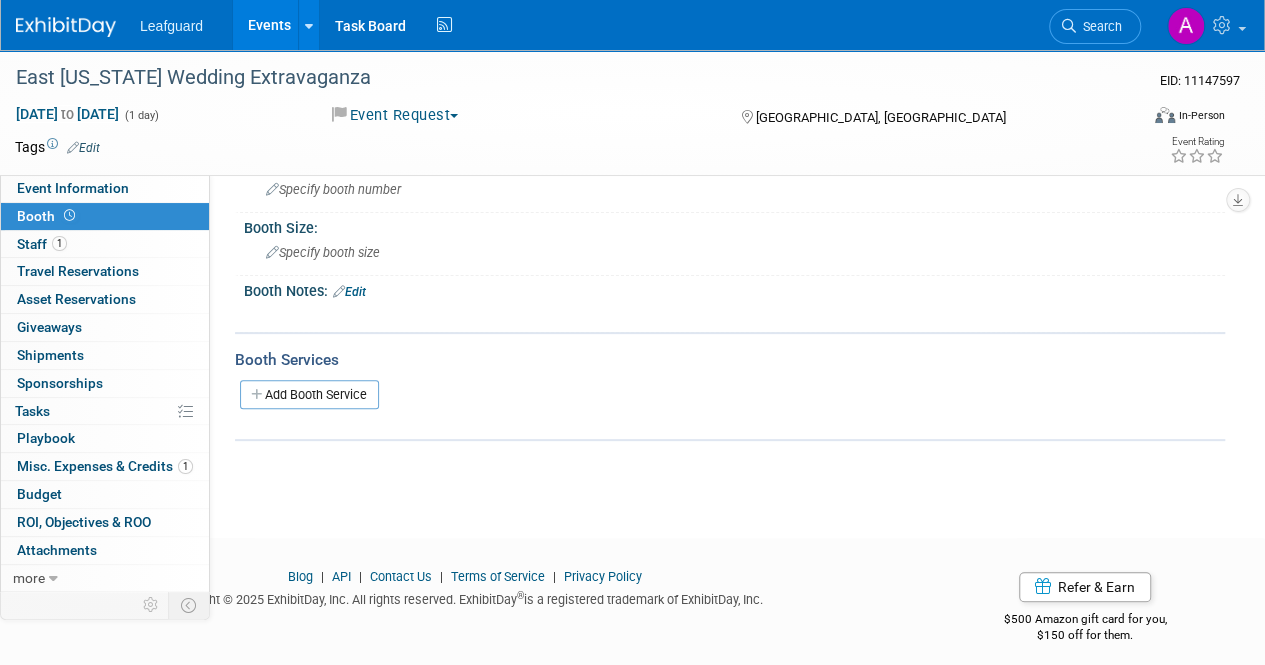 scroll, scrollTop: 138, scrollLeft: 0, axis: vertical 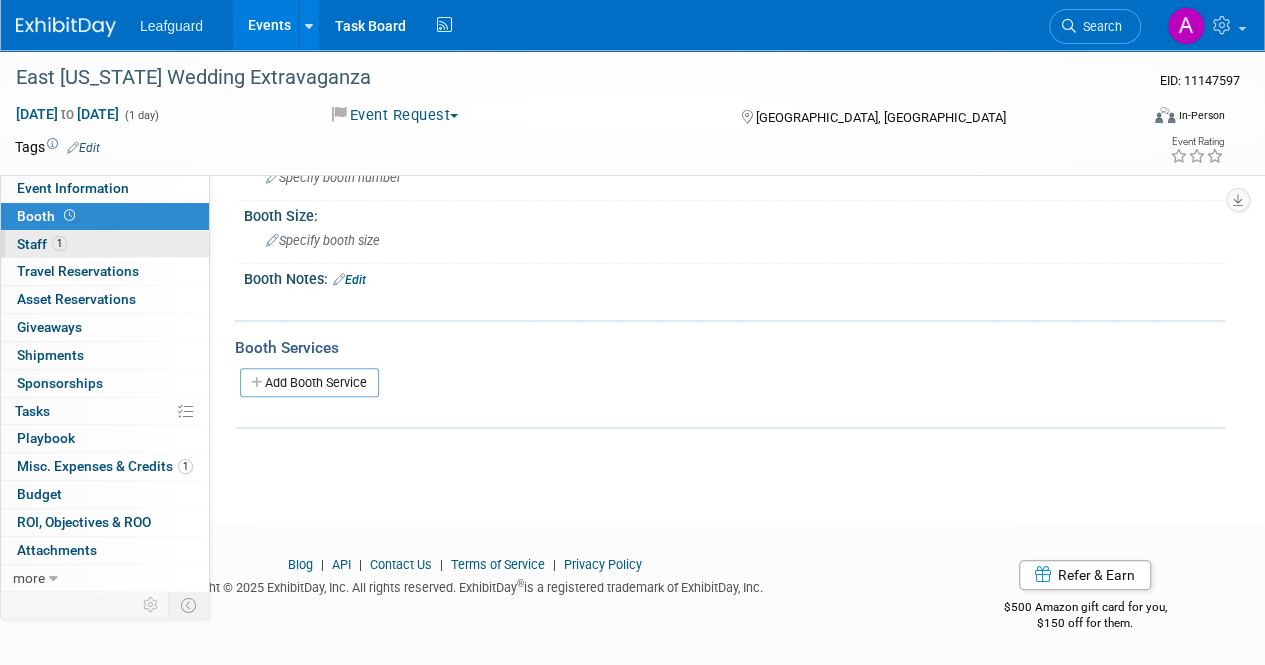 click on "Staff 1" at bounding box center [42, 244] 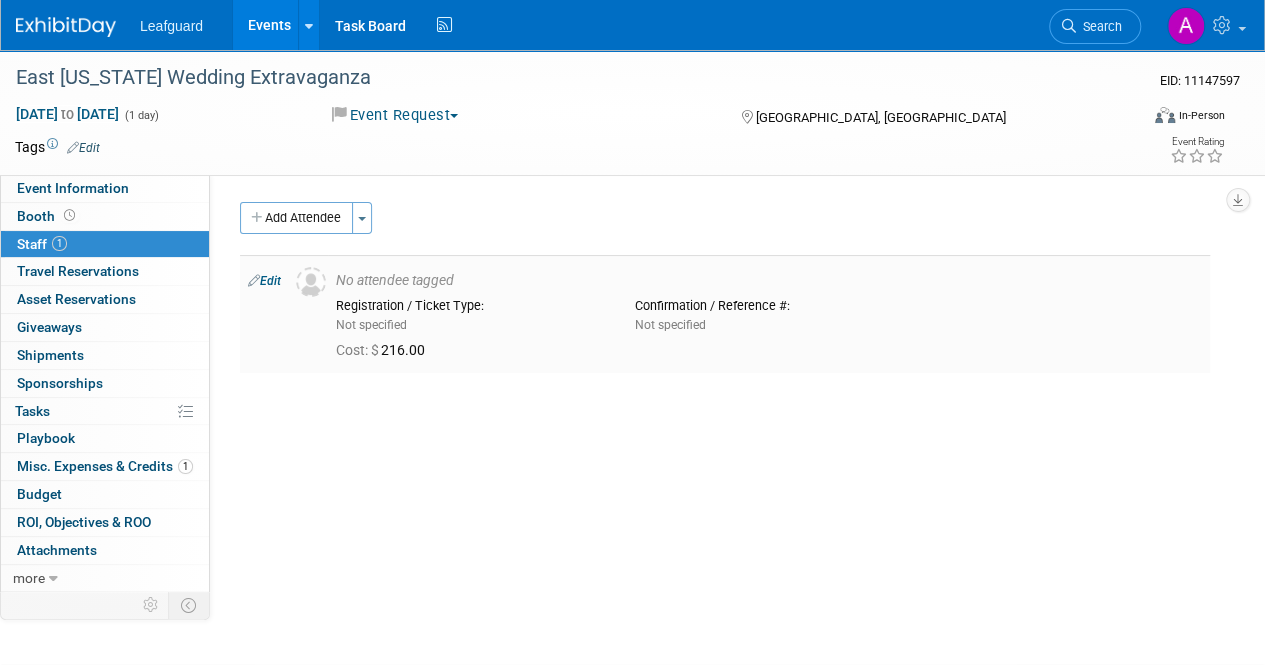 click on "Edit" at bounding box center [264, 281] 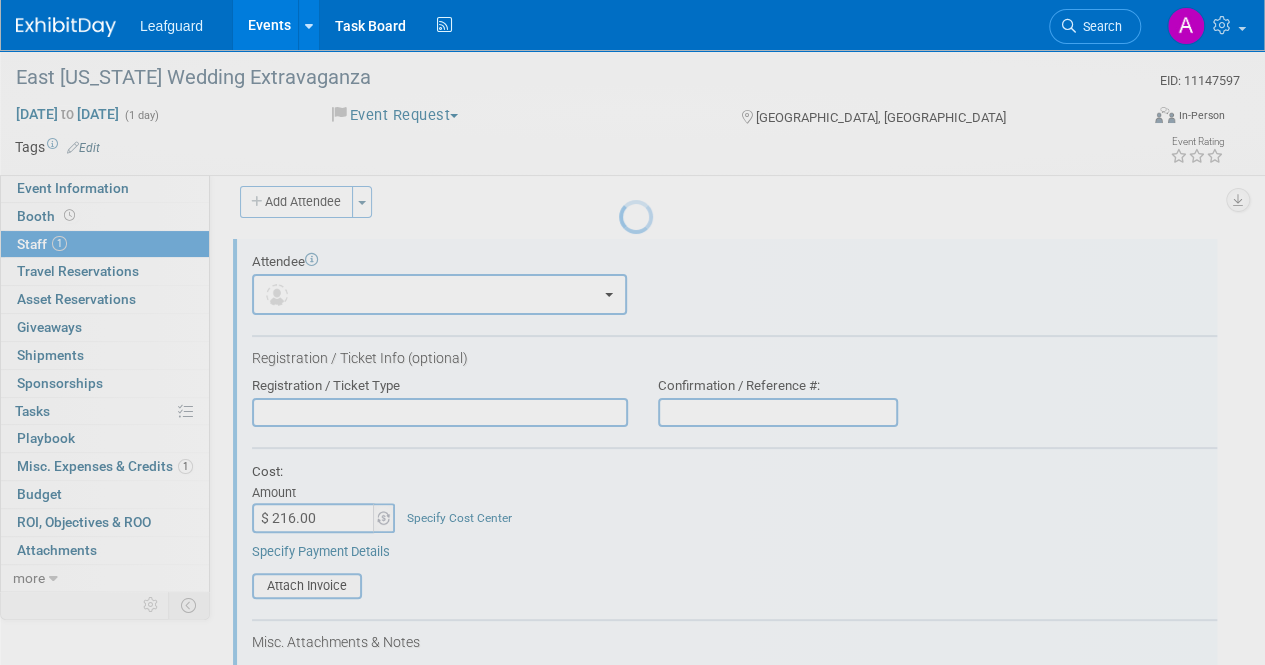 scroll, scrollTop: 27, scrollLeft: 0, axis: vertical 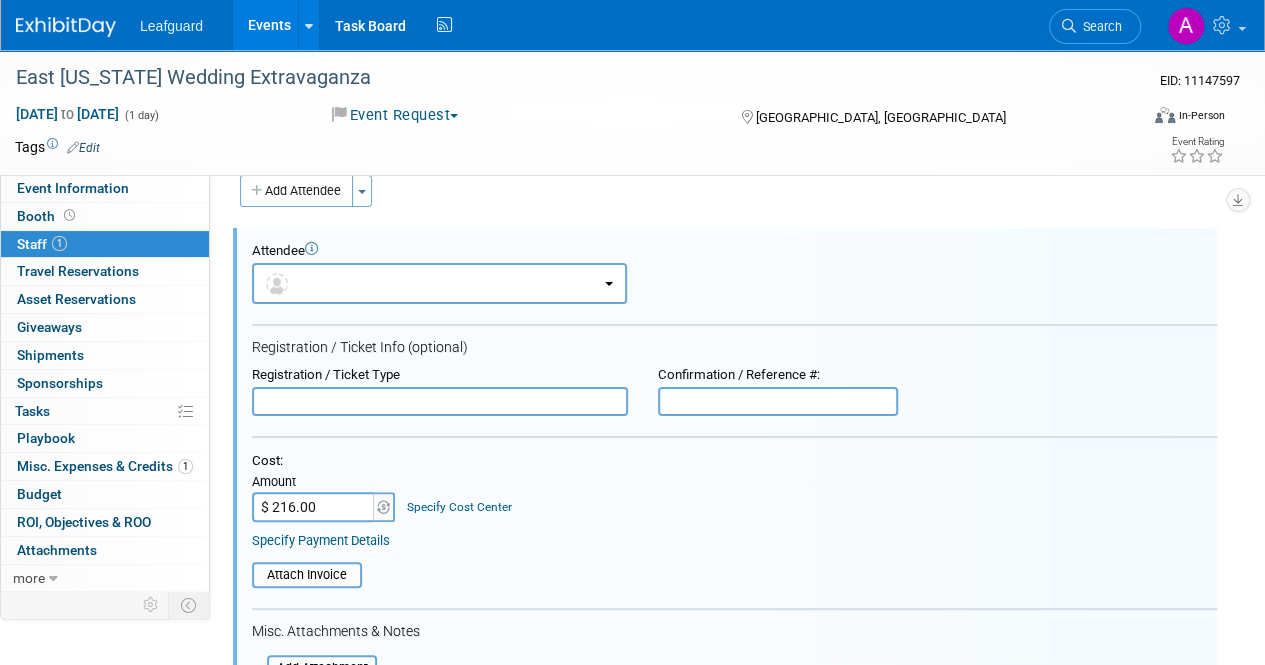click on "$ 216.00" at bounding box center [314, 507] 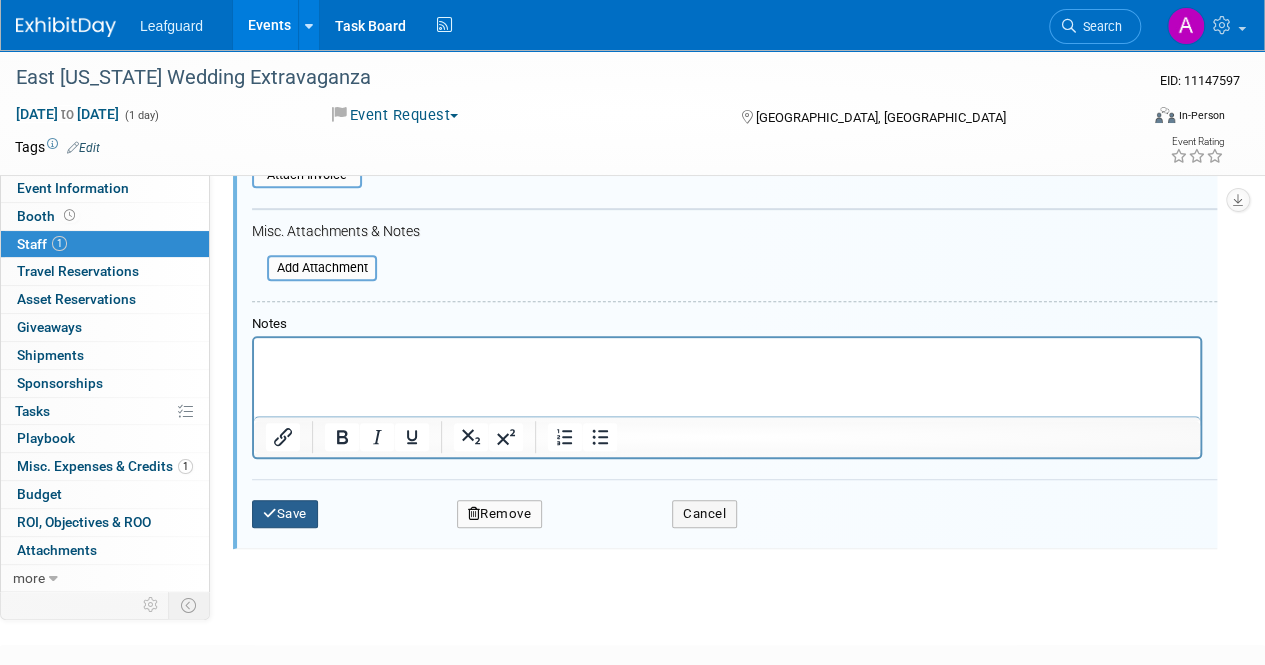 type on "$ 110.00" 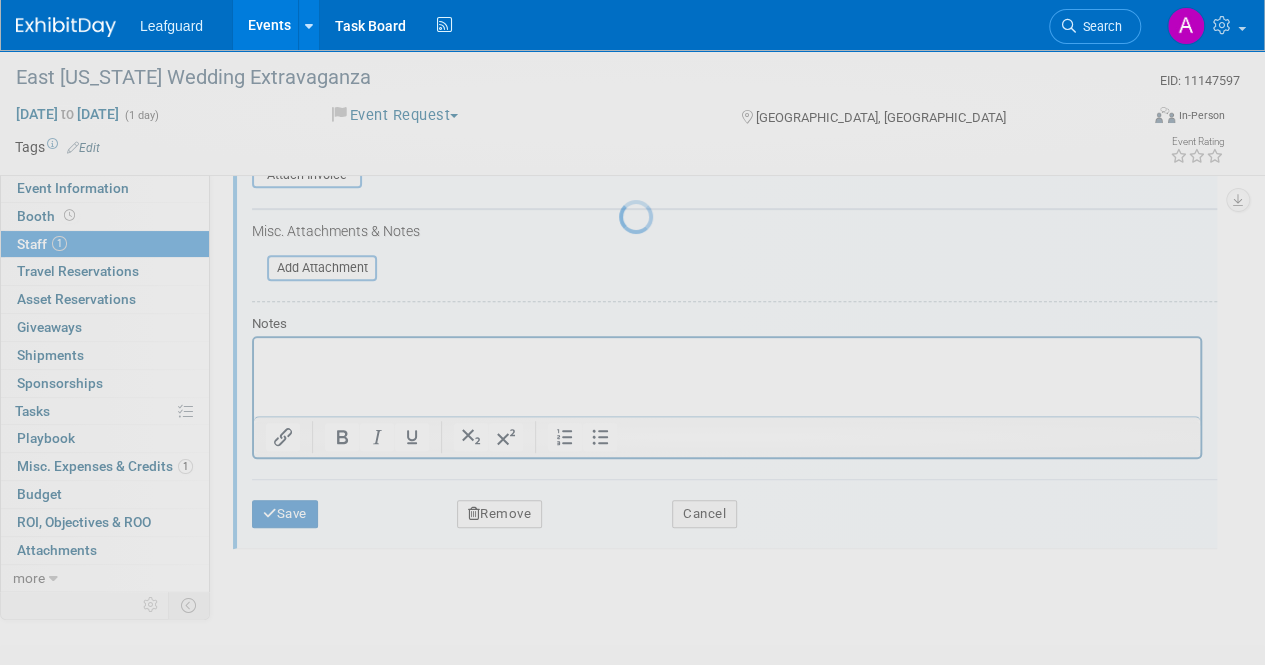 scroll, scrollTop: 138, scrollLeft: 0, axis: vertical 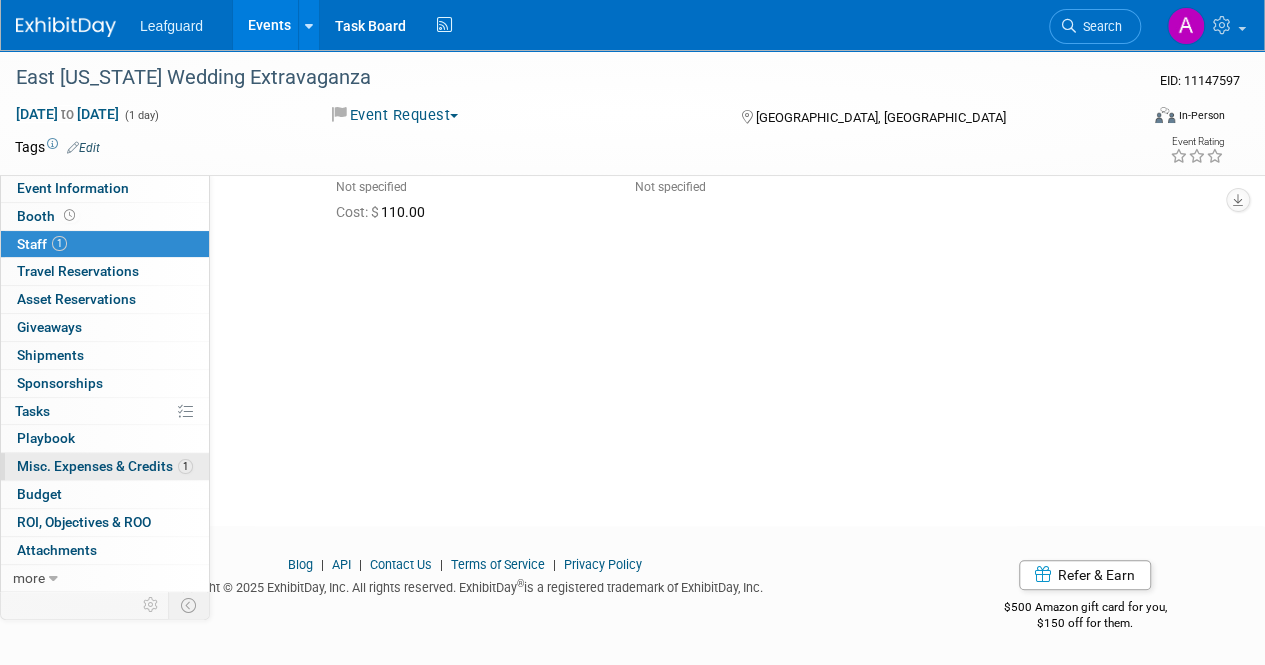 click on "Misc. Expenses & Credits 1" at bounding box center (105, 466) 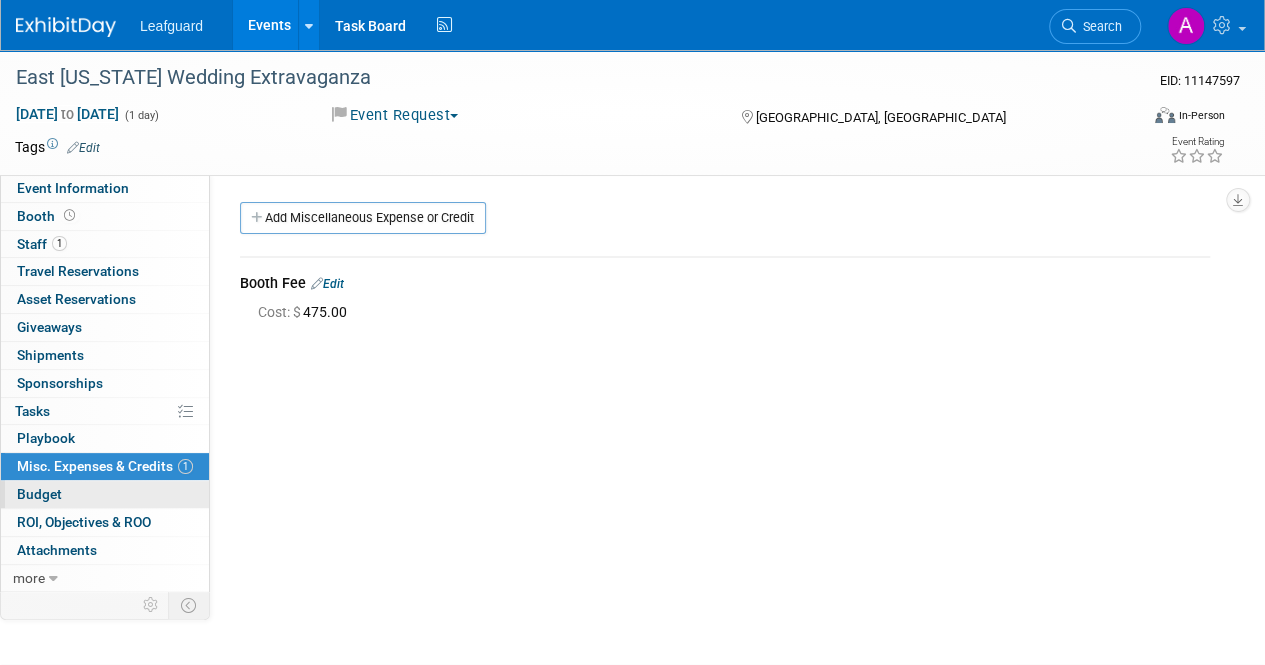 click on "Budget" at bounding box center [39, 494] 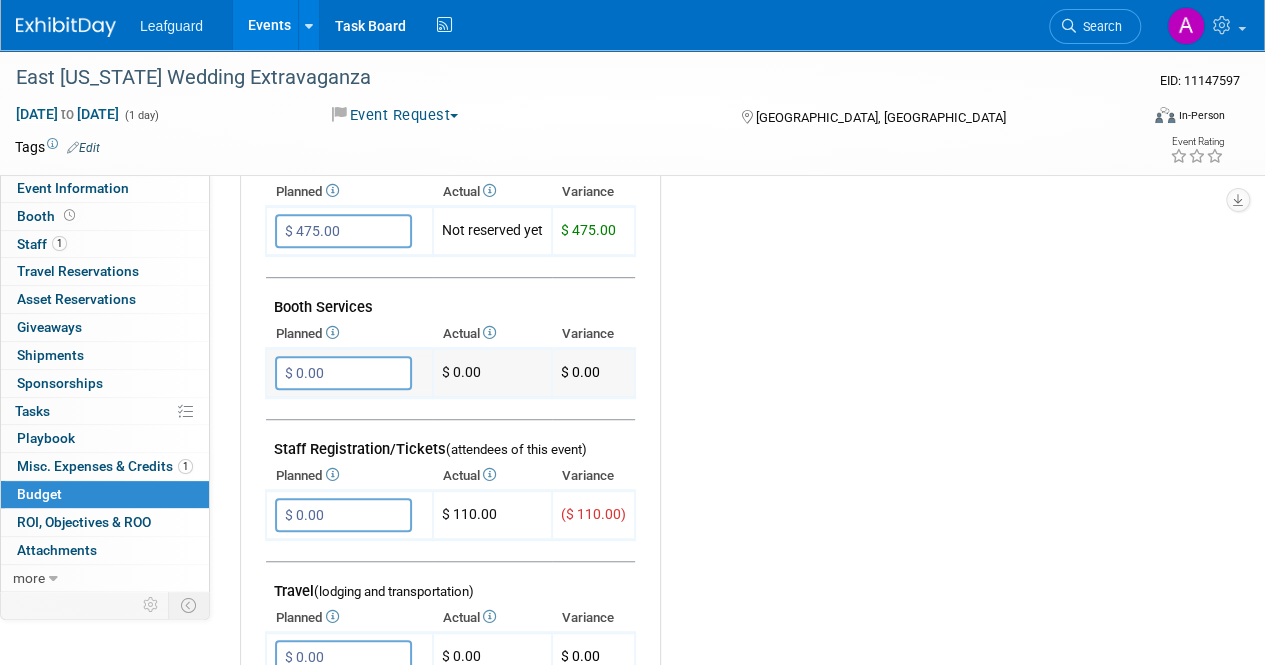 scroll, scrollTop: 500, scrollLeft: 0, axis: vertical 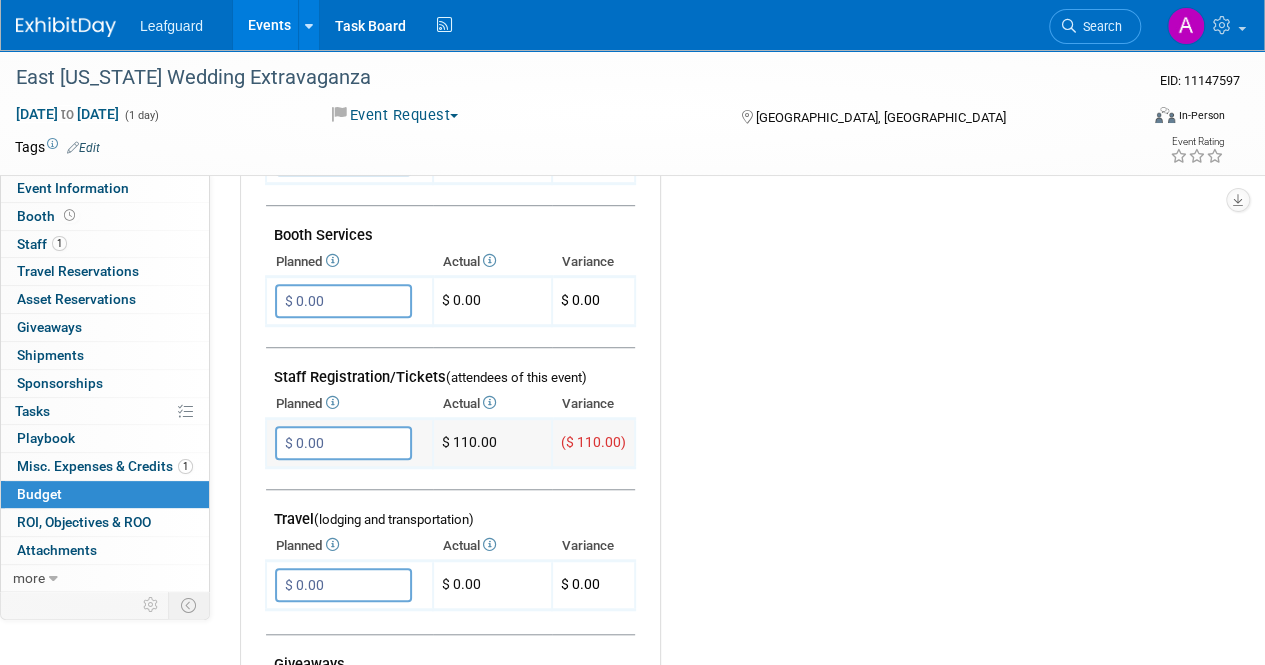 click on "$ 0.00" at bounding box center (343, 443) 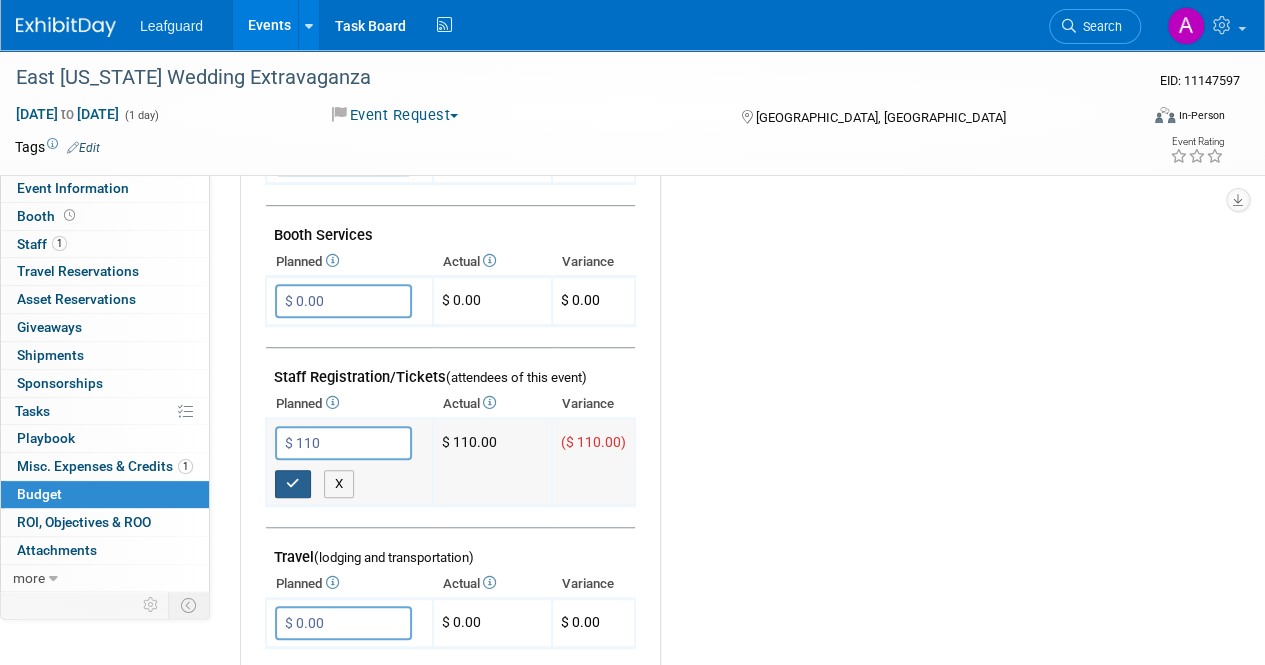 type on "$ 110.00" 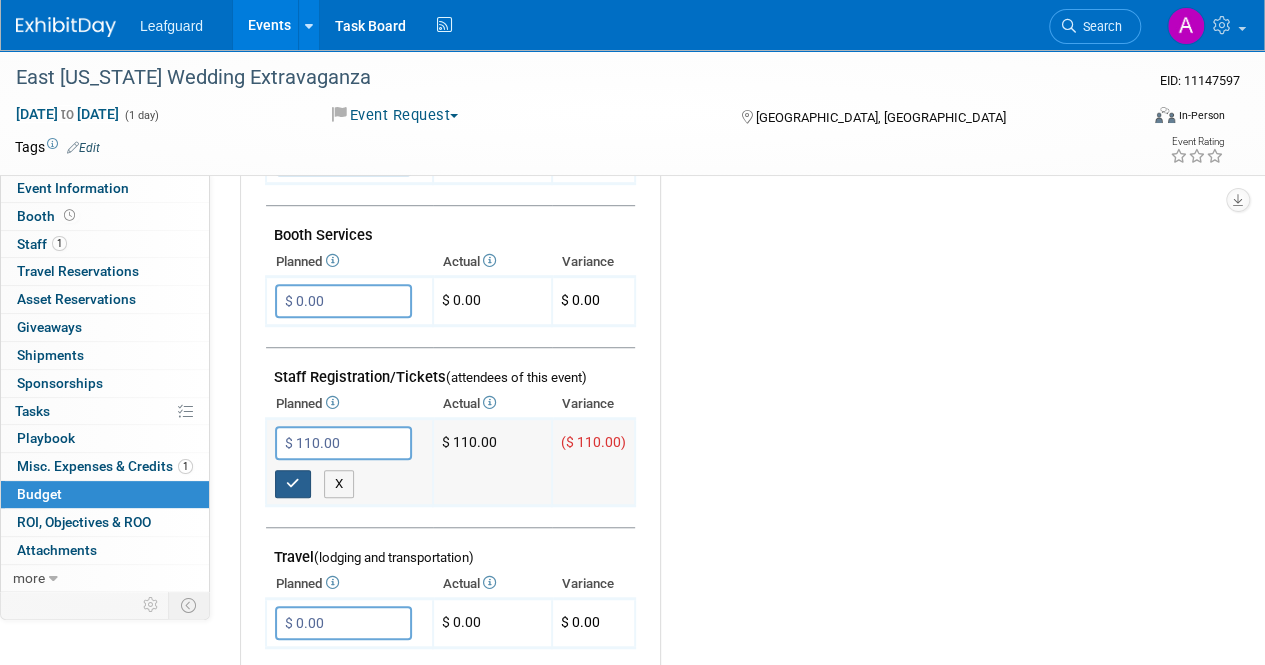 click at bounding box center (293, 484) 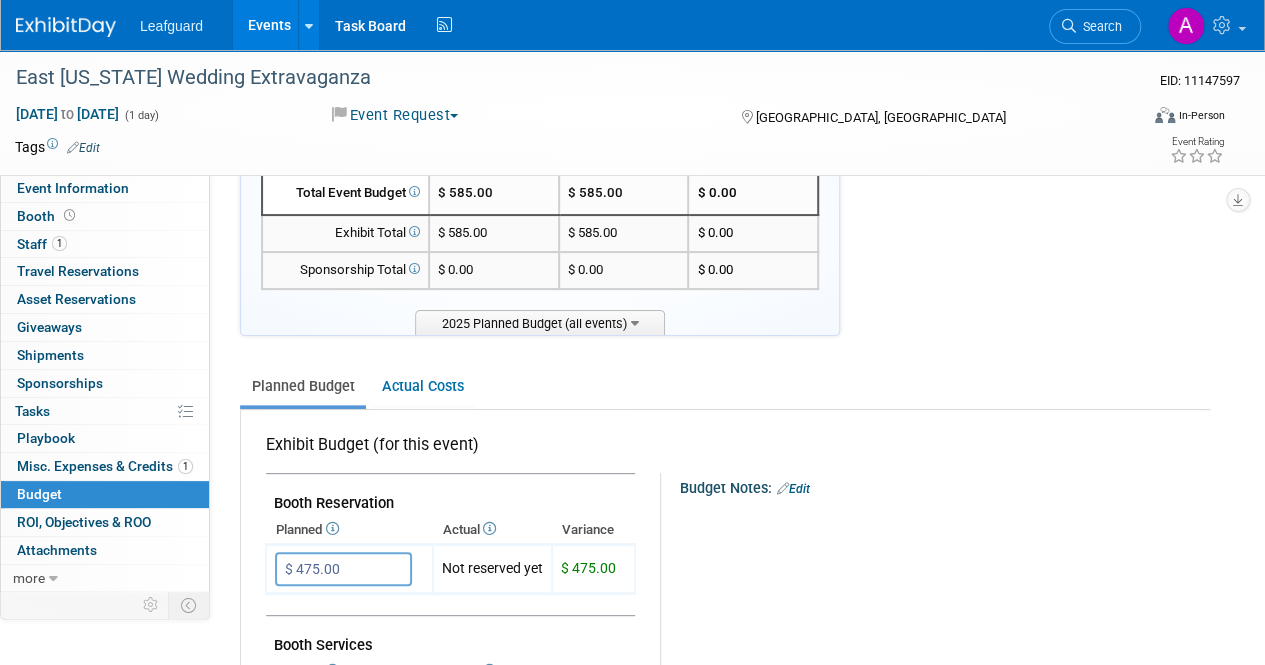 scroll, scrollTop: 0, scrollLeft: 0, axis: both 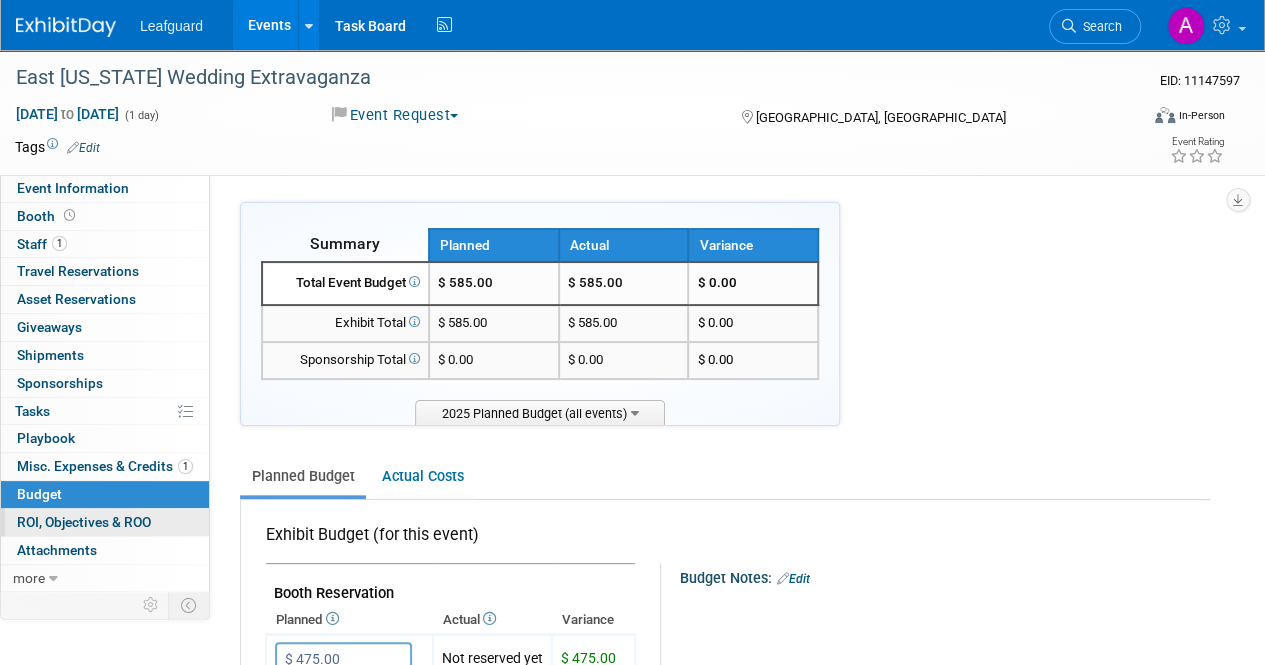 click on "ROI, Objectives & ROO 0" at bounding box center [84, 522] 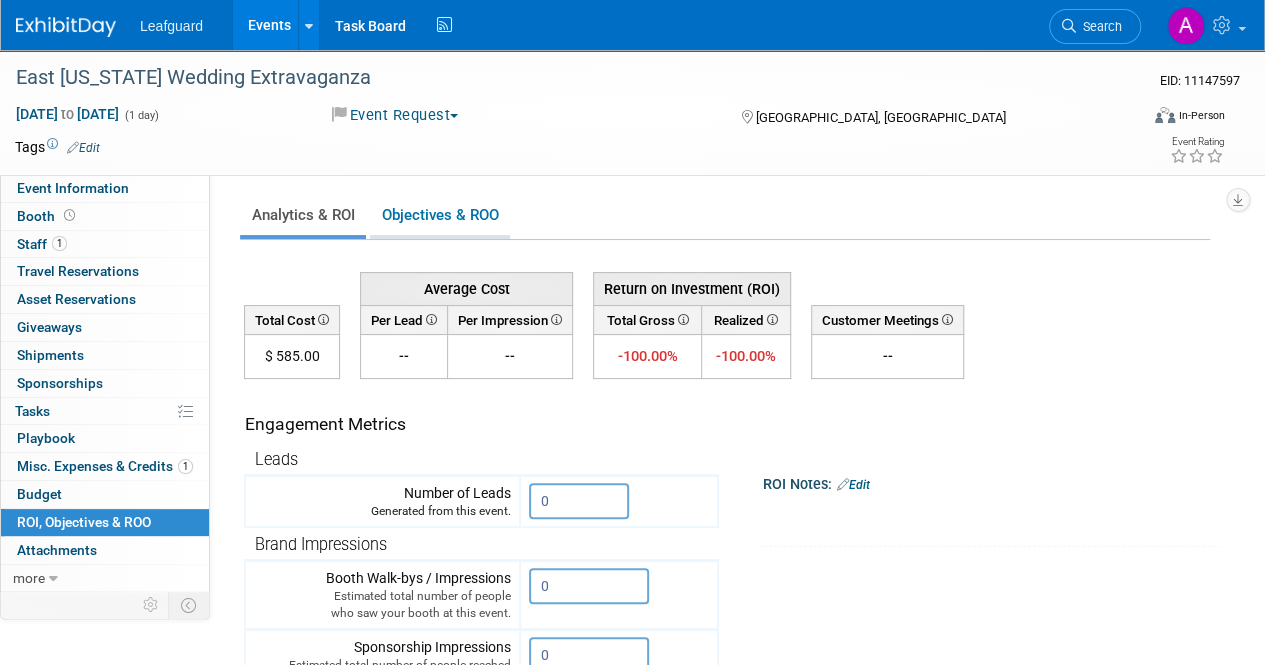 click on "Objectives & ROO 0" at bounding box center [440, 215] 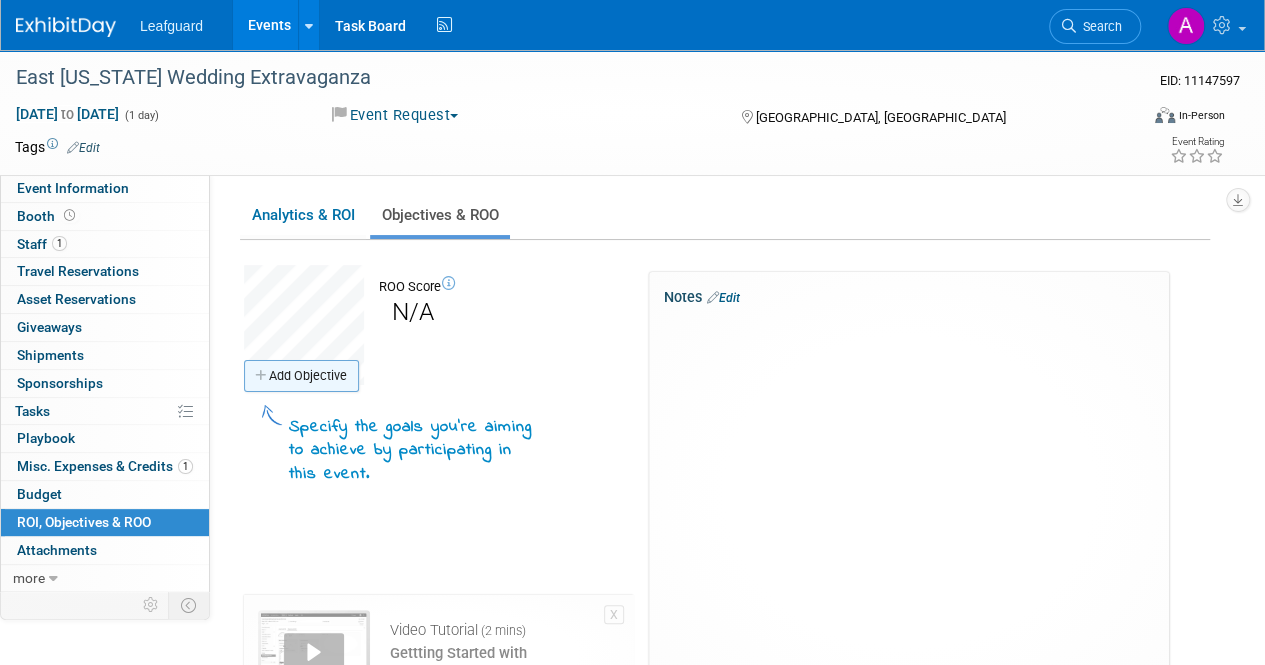 click on "Add Objective" at bounding box center (301, 376) 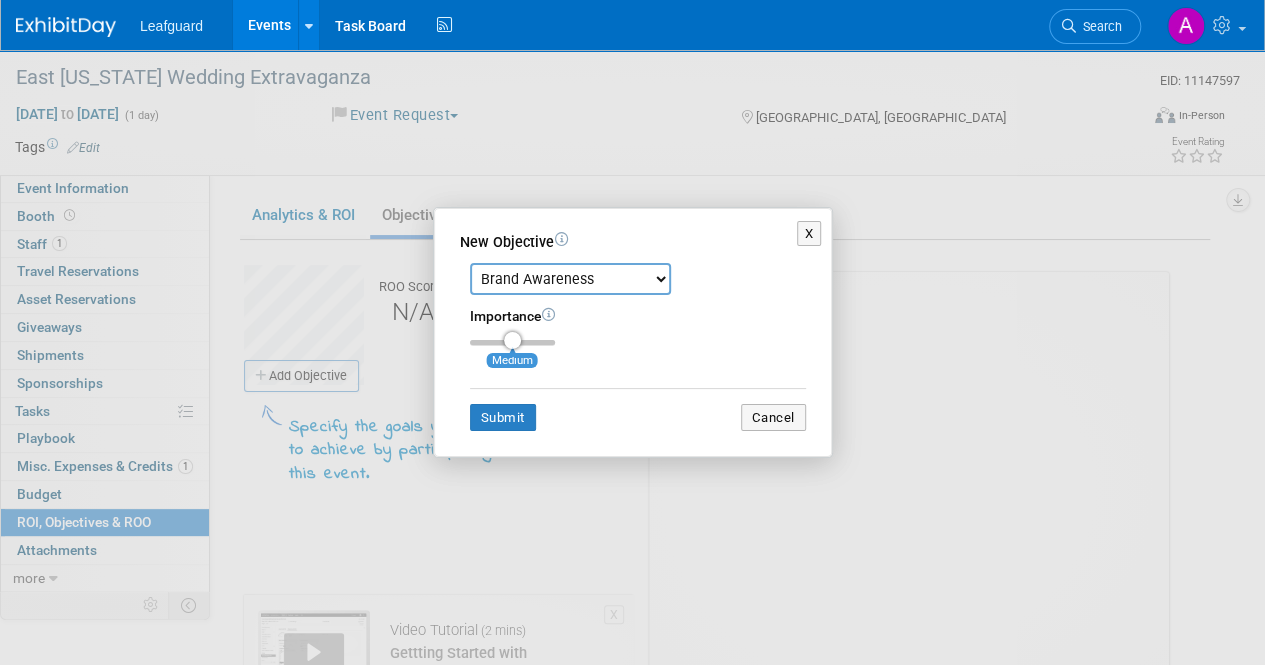 click on "Brand Awareness
Competition Research
Customer Retention
Feedback Collection
Lead Generation
Market Research
Media Exposure
Networking
Partnership Opportunities
Product Launch
Professional Development
Recruiting
Sales Trendspotting Other (specify)" at bounding box center [570, 279] 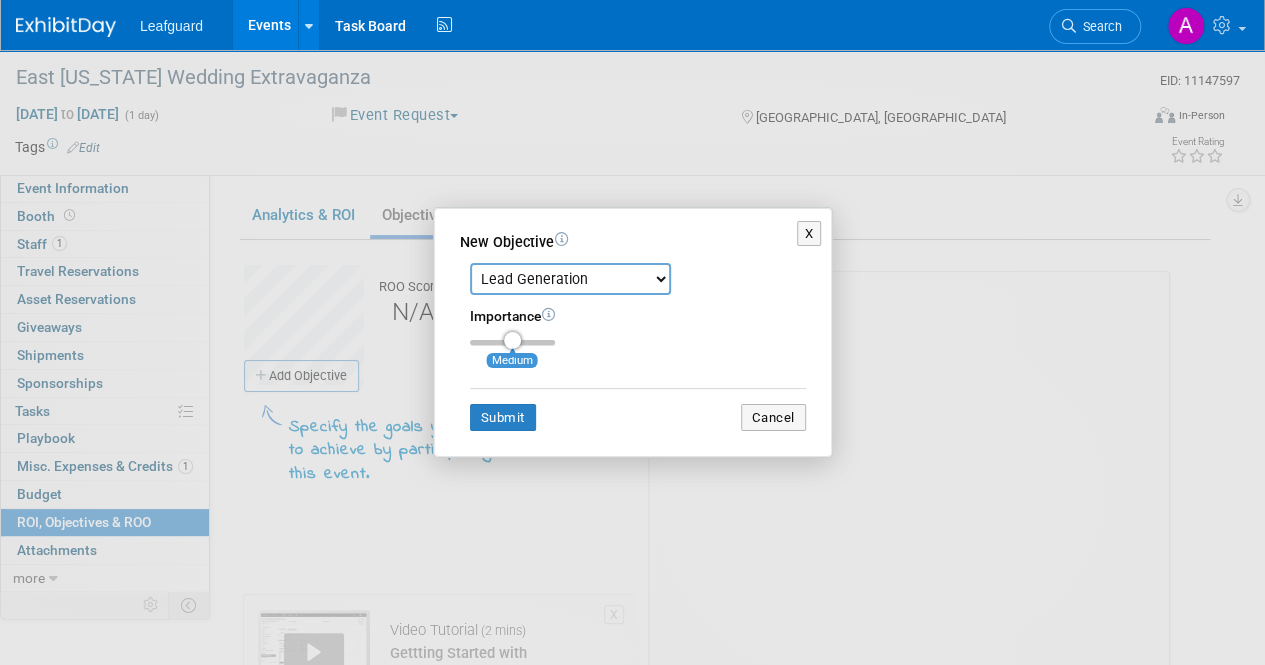click on "Brand Awareness
Competition Research
Customer Retention
Feedback Collection
Lead Generation
Market Research
Media Exposure
Networking
Partnership Opportunities
Product Launch
Professional Development
Recruiting
Sales Trendspotting Other (specify)" at bounding box center [570, 279] 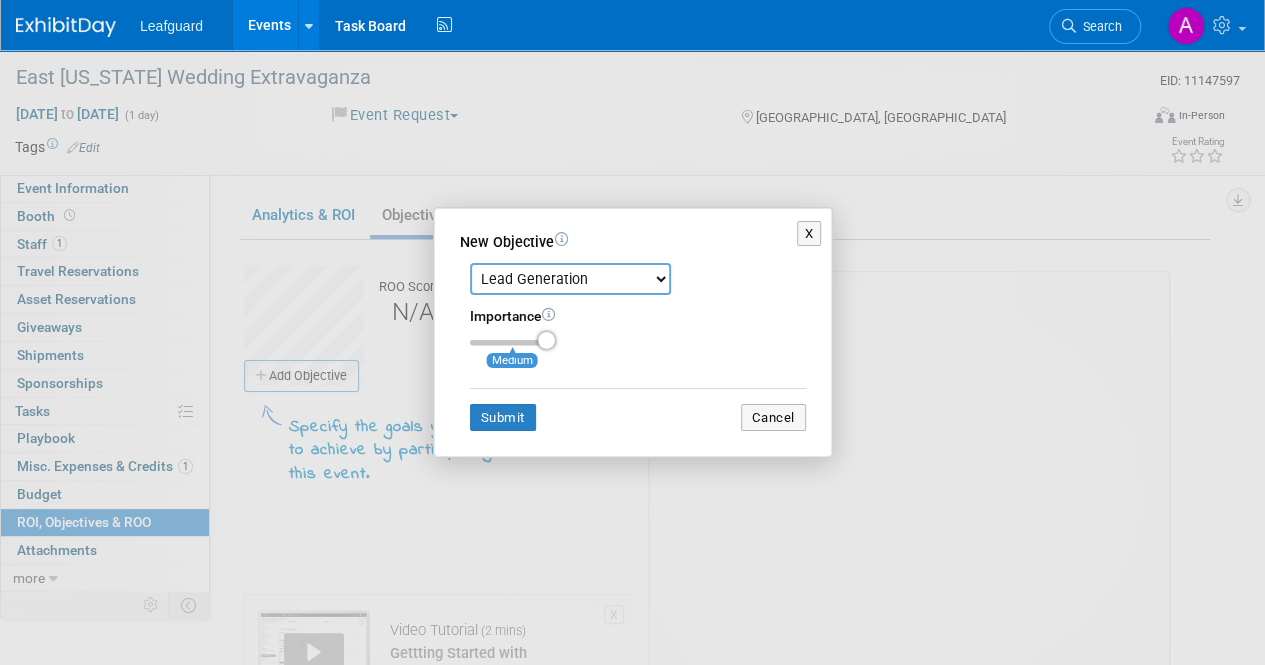 type on "3" 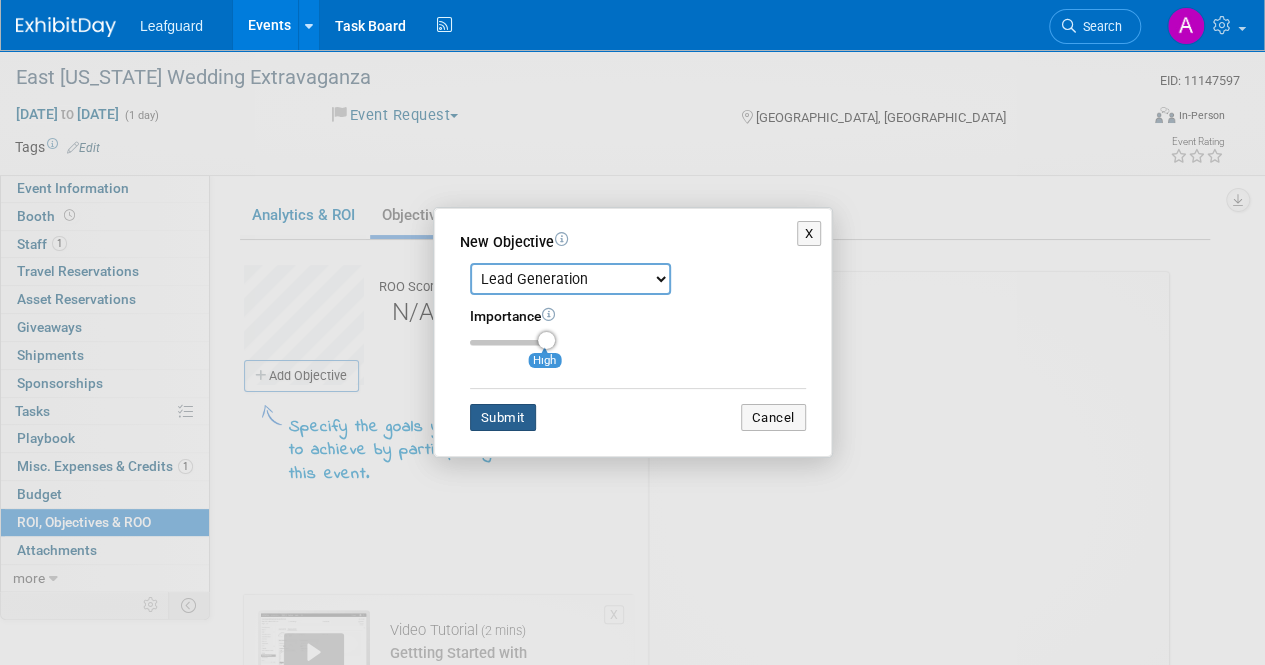 click on "Submit" at bounding box center [503, 418] 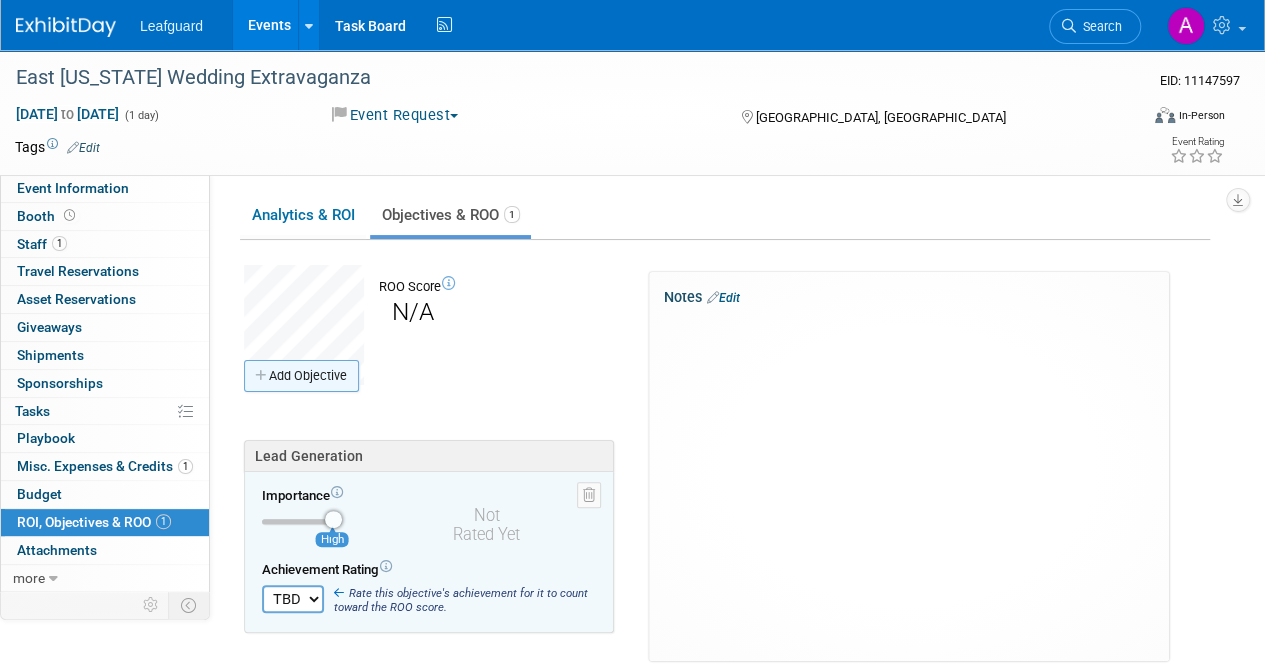 click on "Add Objective" at bounding box center (301, 376) 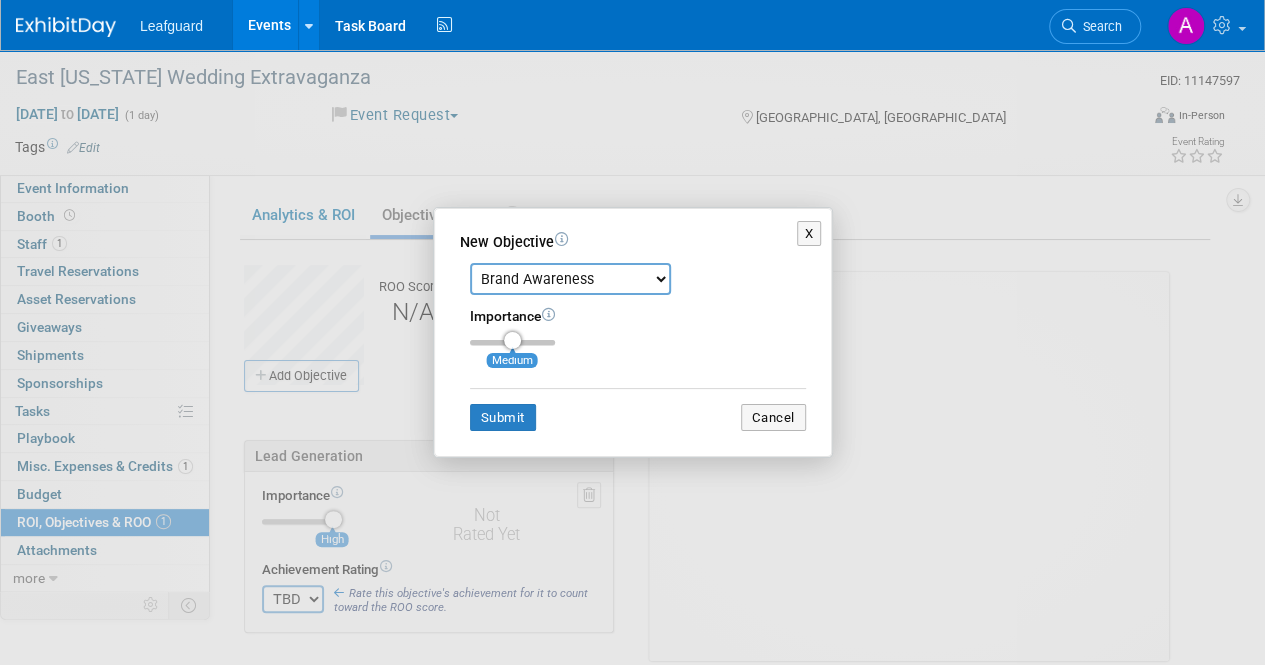click on "Brand Awareness
Competition Research
Customer Retention
Feedback Collection
Lead Generation
Market Research
Media Exposure
Networking
Partnership Opportunities
Product Launch
Professional Development
Recruiting
Sales Trendspotting Other (specify)" at bounding box center (570, 279) 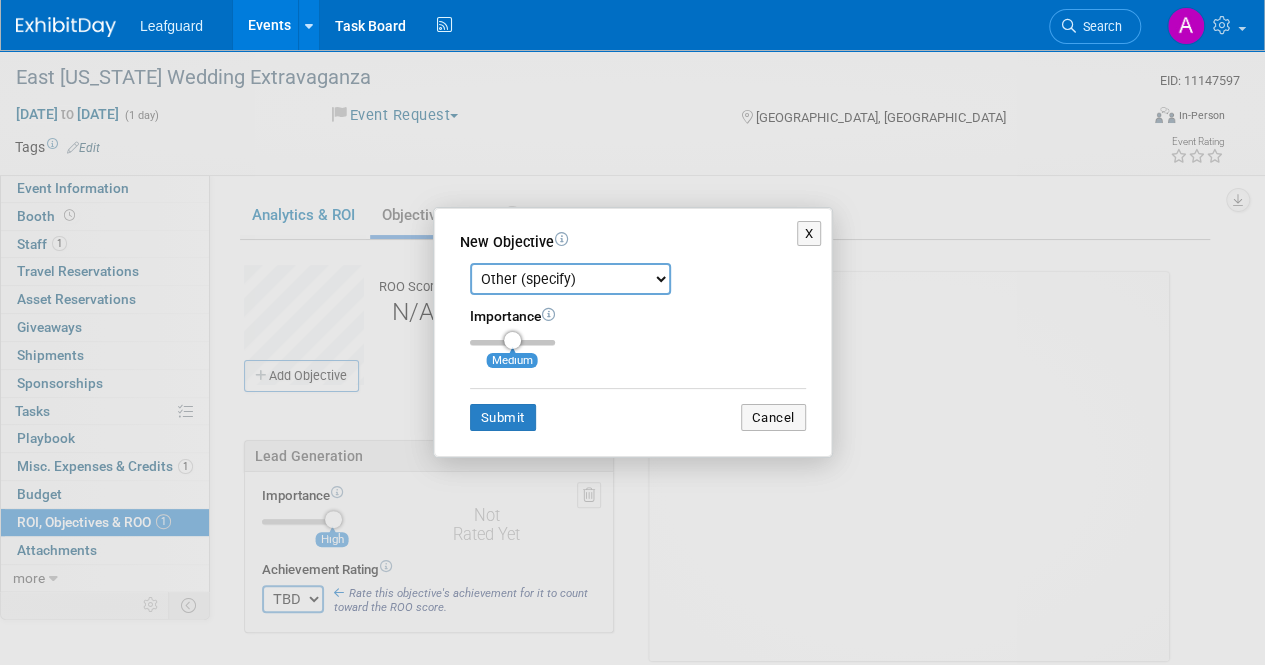 click on "Brand Awareness
Competition Research
Customer Retention
Feedback Collection
Lead Generation
Market Research
Media Exposure
Networking
Partnership Opportunities
Product Launch
Professional Development
Recruiting
Sales Trendspotting Other (specify)" at bounding box center [570, 279] 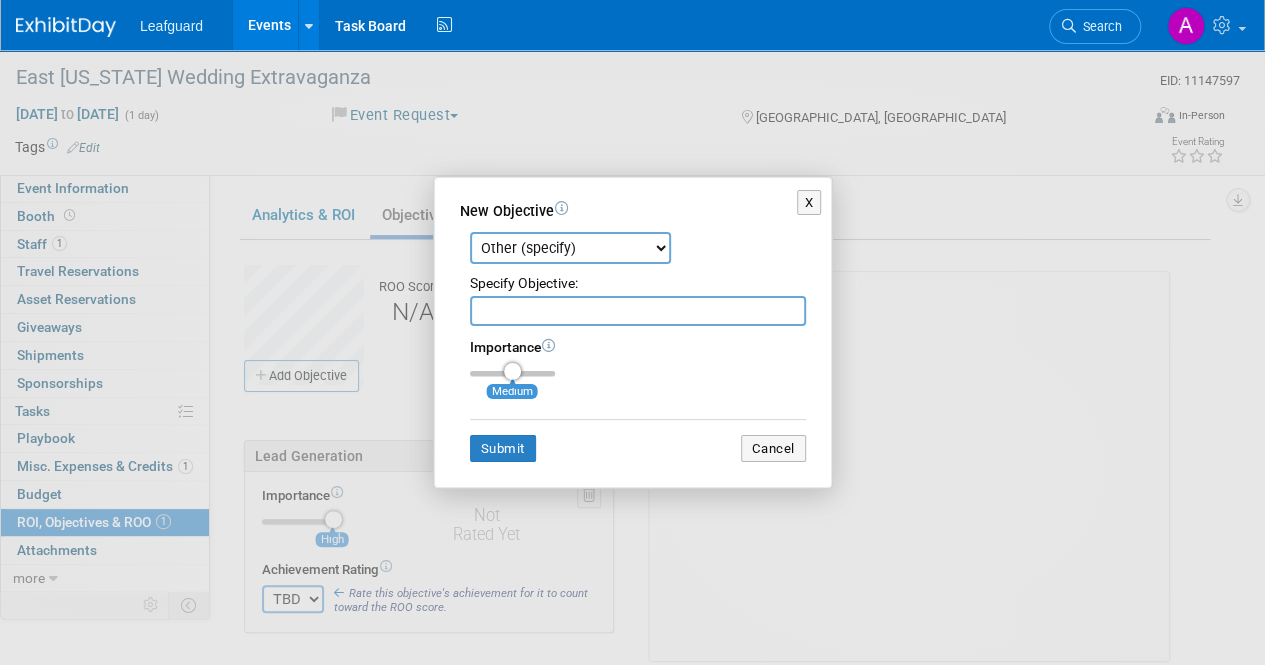 click at bounding box center (638, 311) 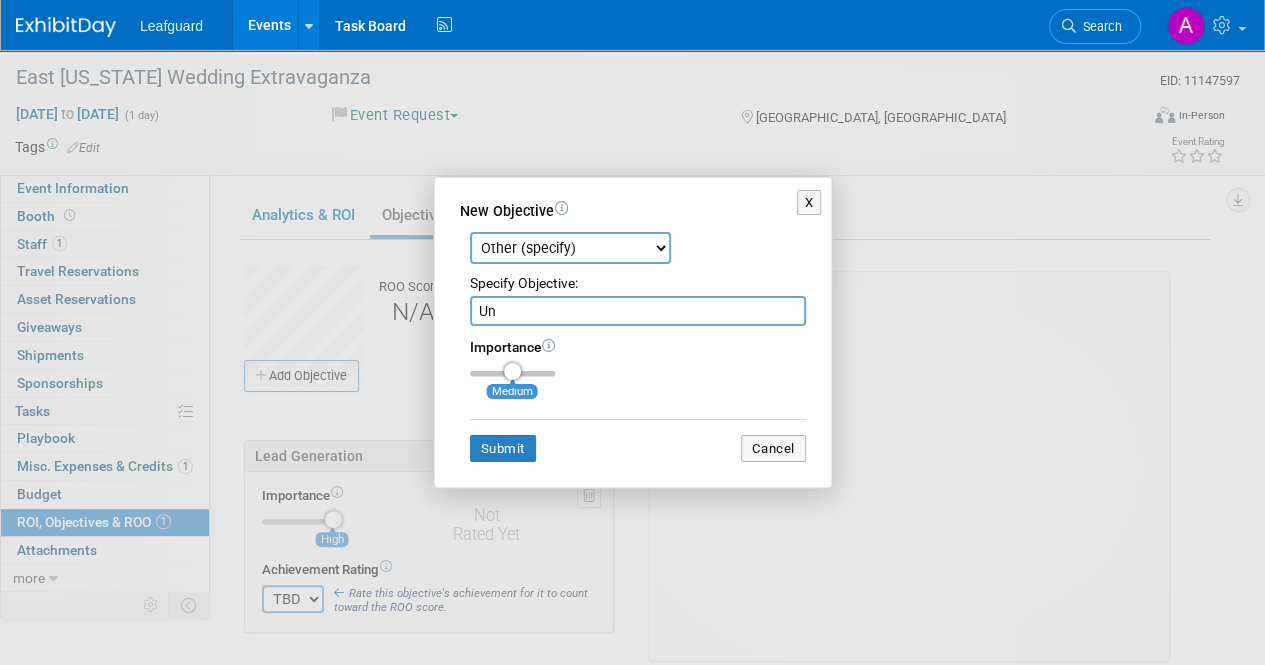 type on "U" 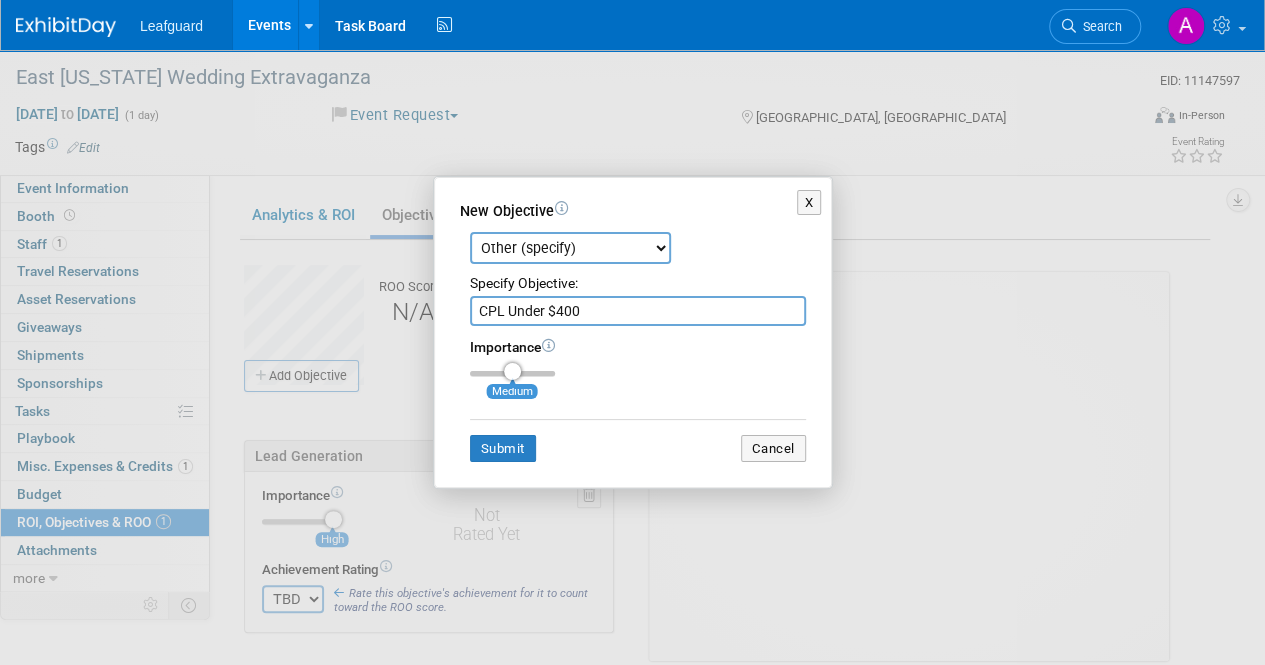 type on "CPL Under $400" 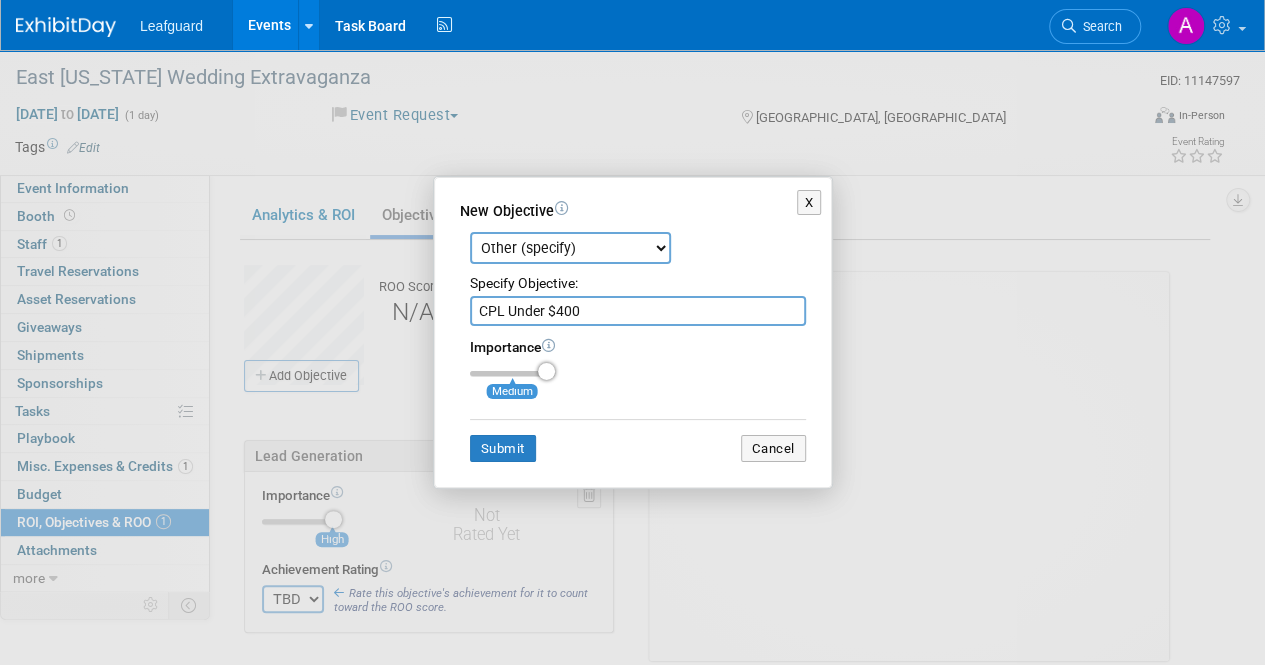 type on "3" 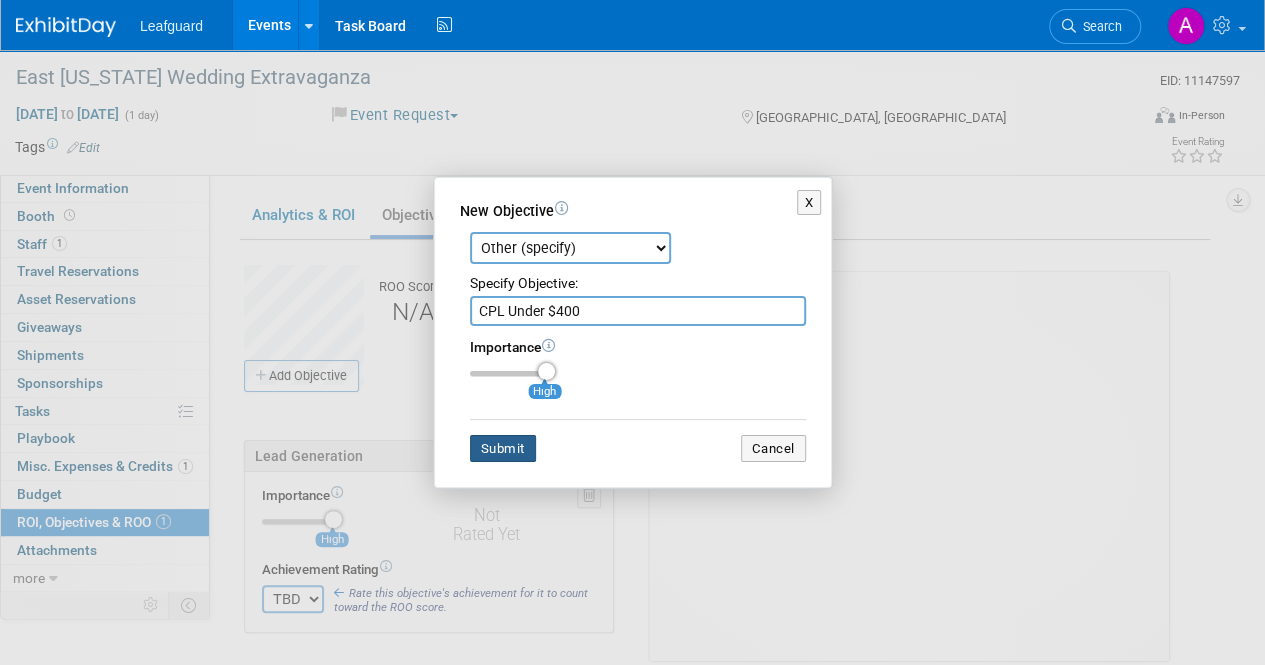 click on "Submit" at bounding box center (503, 449) 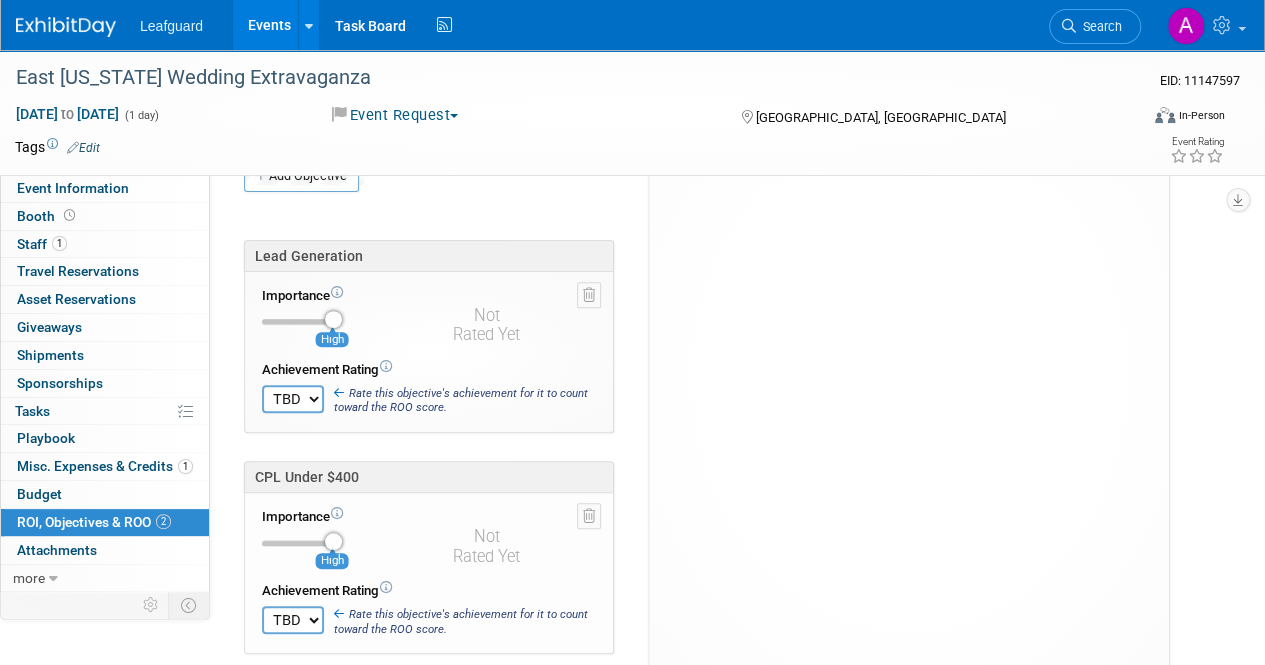 scroll, scrollTop: 0, scrollLeft: 0, axis: both 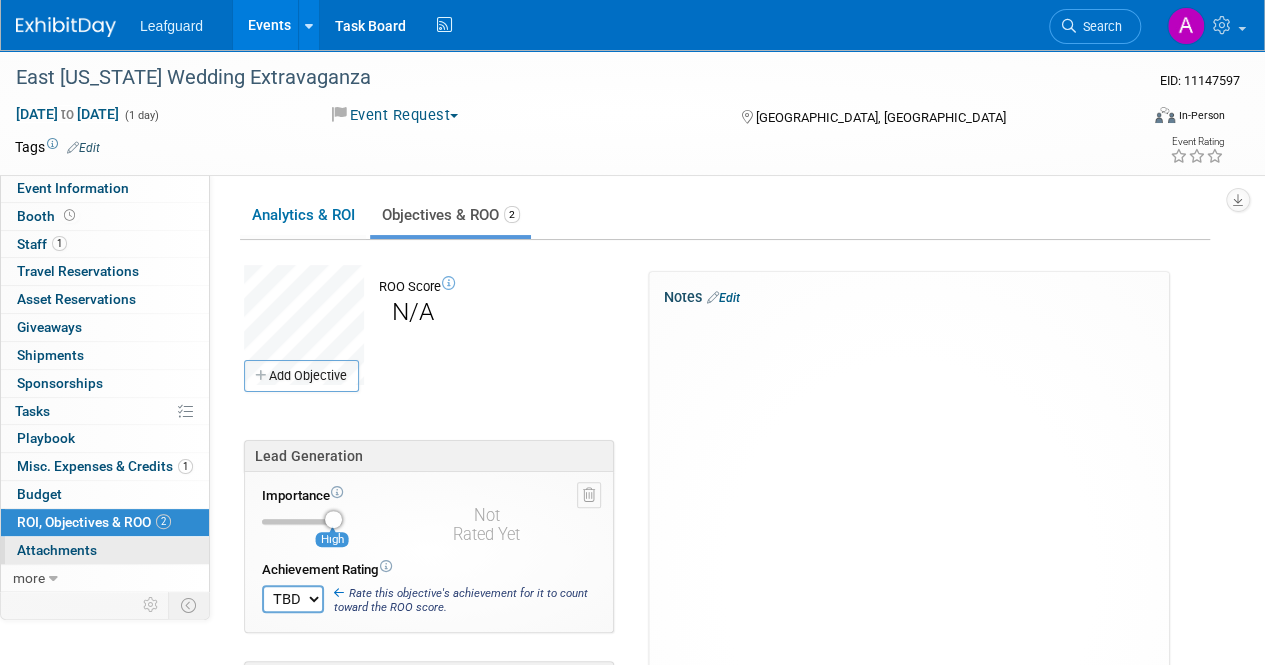 click on "Attachments 0" at bounding box center [57, 550] 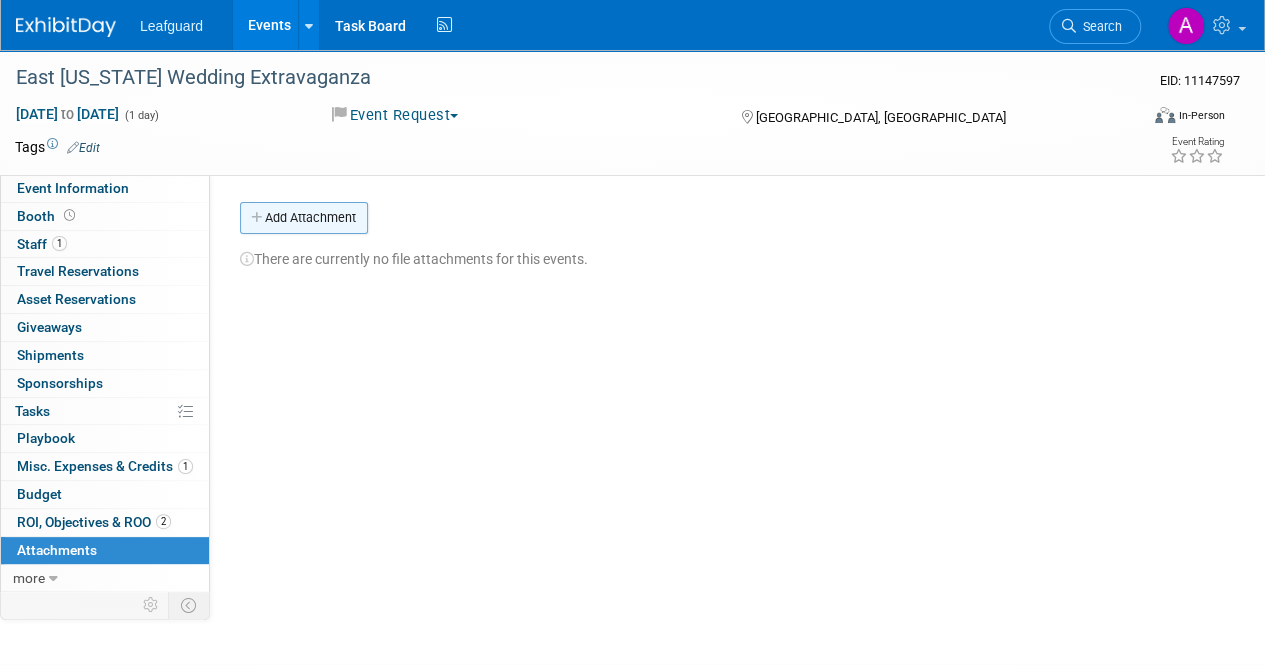 click on "Add Attachment" at bounding box center [304, 218] 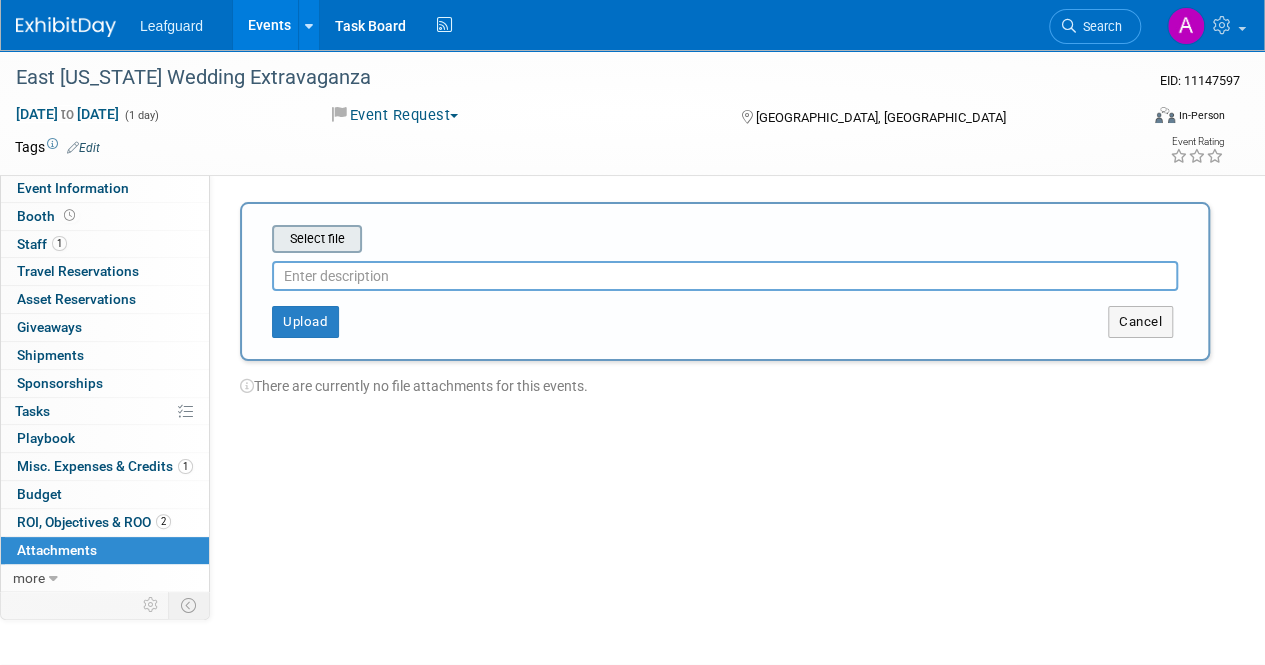 click at bounding box center (241, 239) 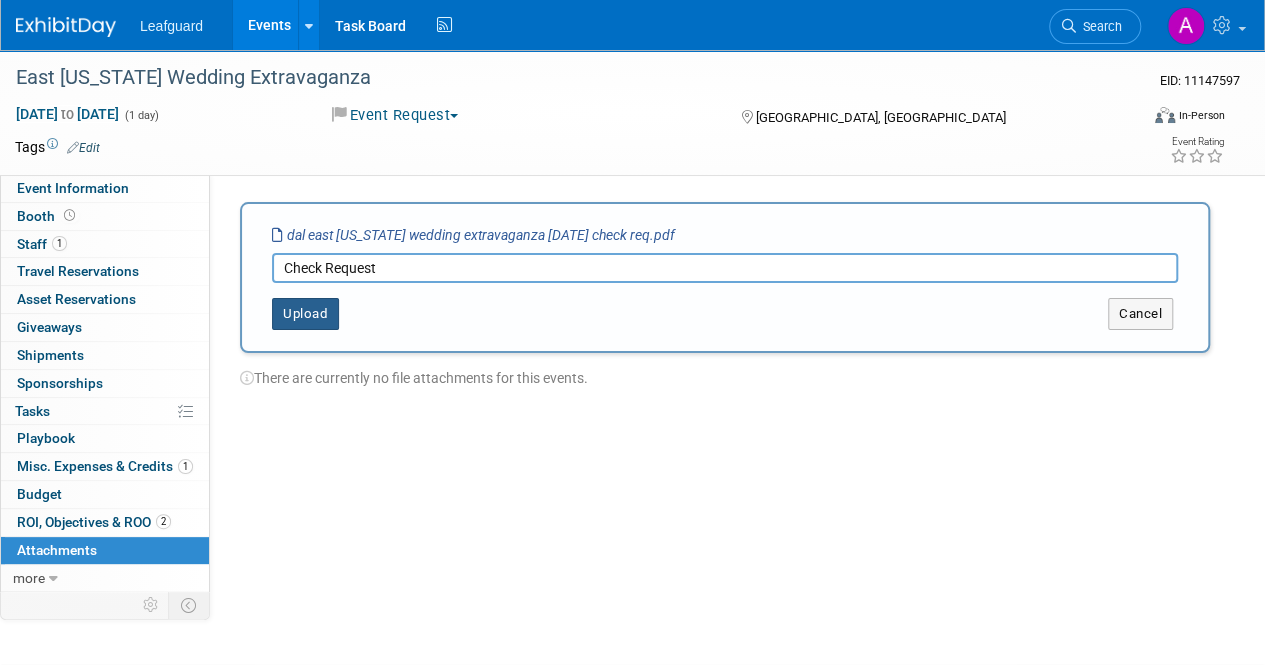 type on "Check Request" 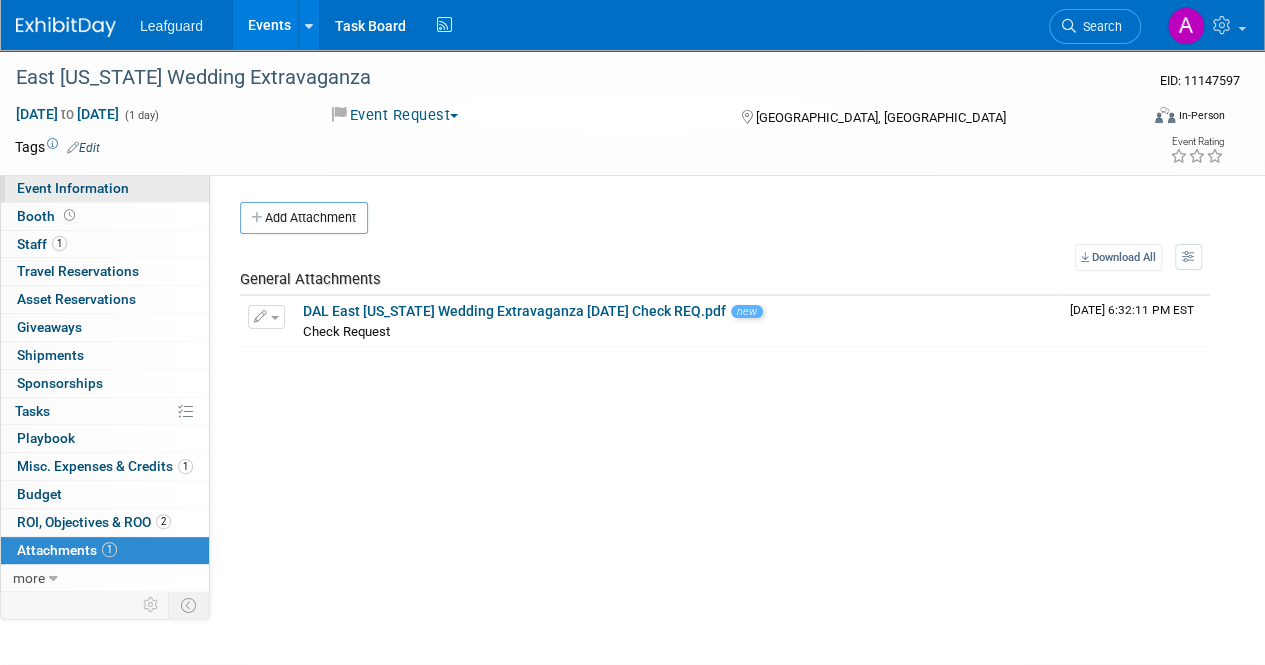 click on "Event Information" at bounding box center (73, 188) 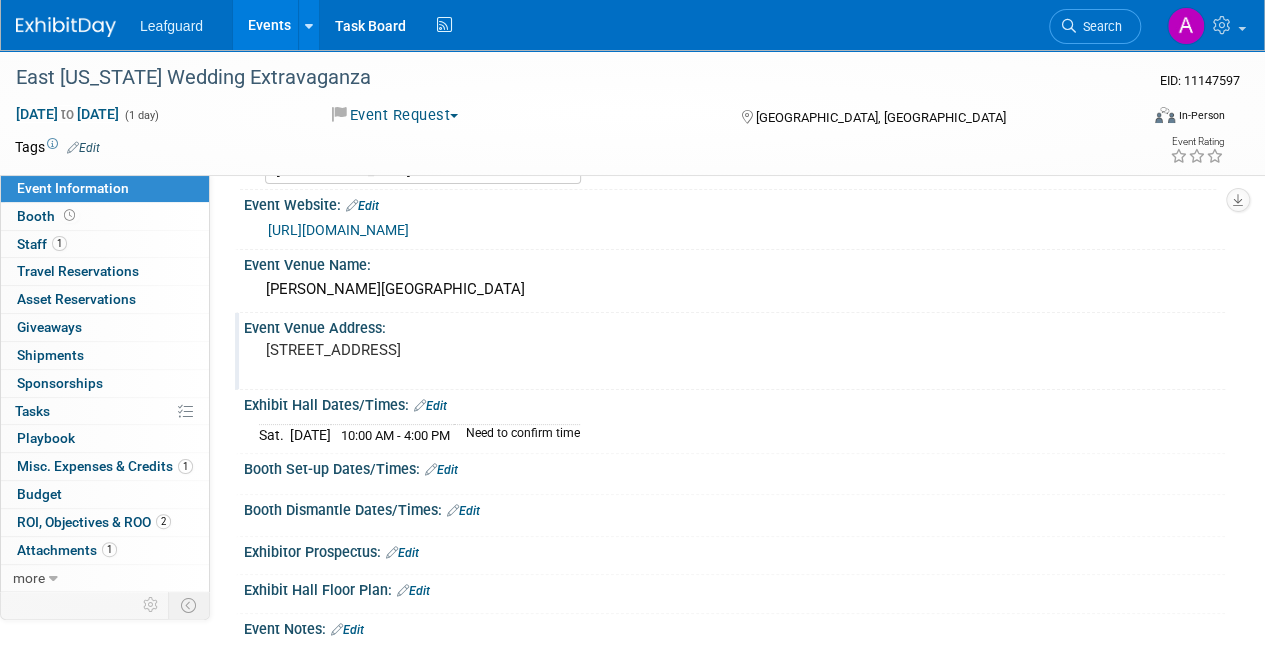 scroll, scrollTop: 100, scrollLeft: 0, axis: vertical 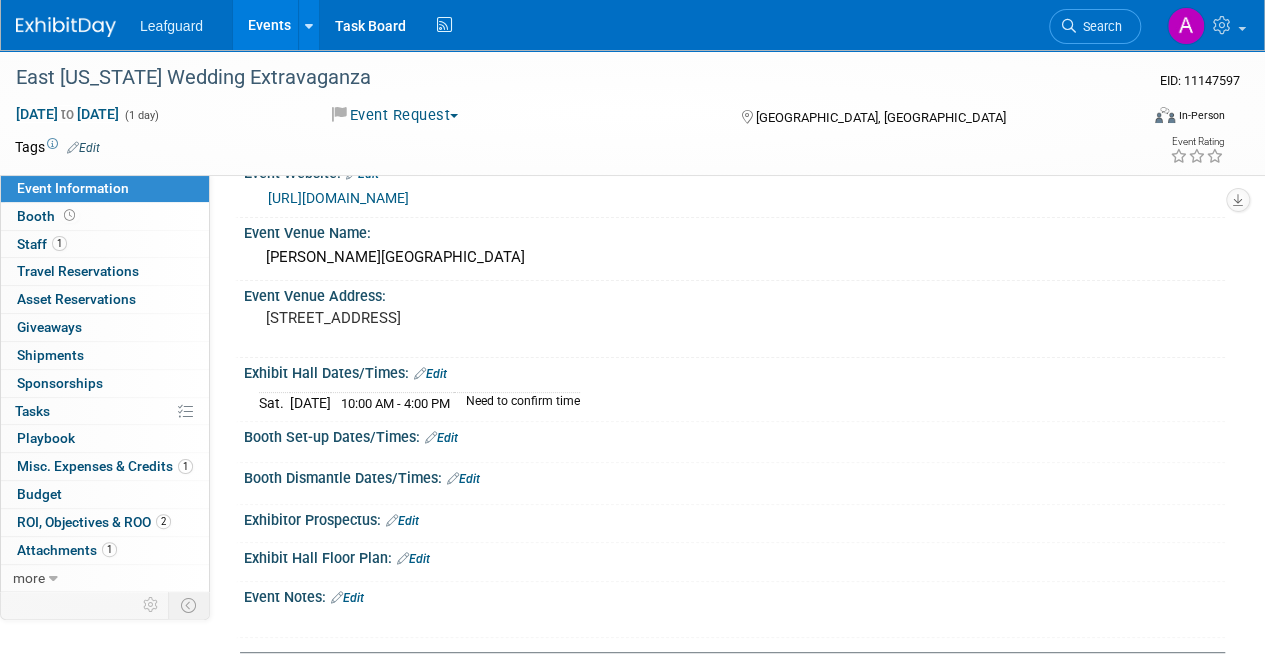 click on "Edit" at bounding box center (441, 438) 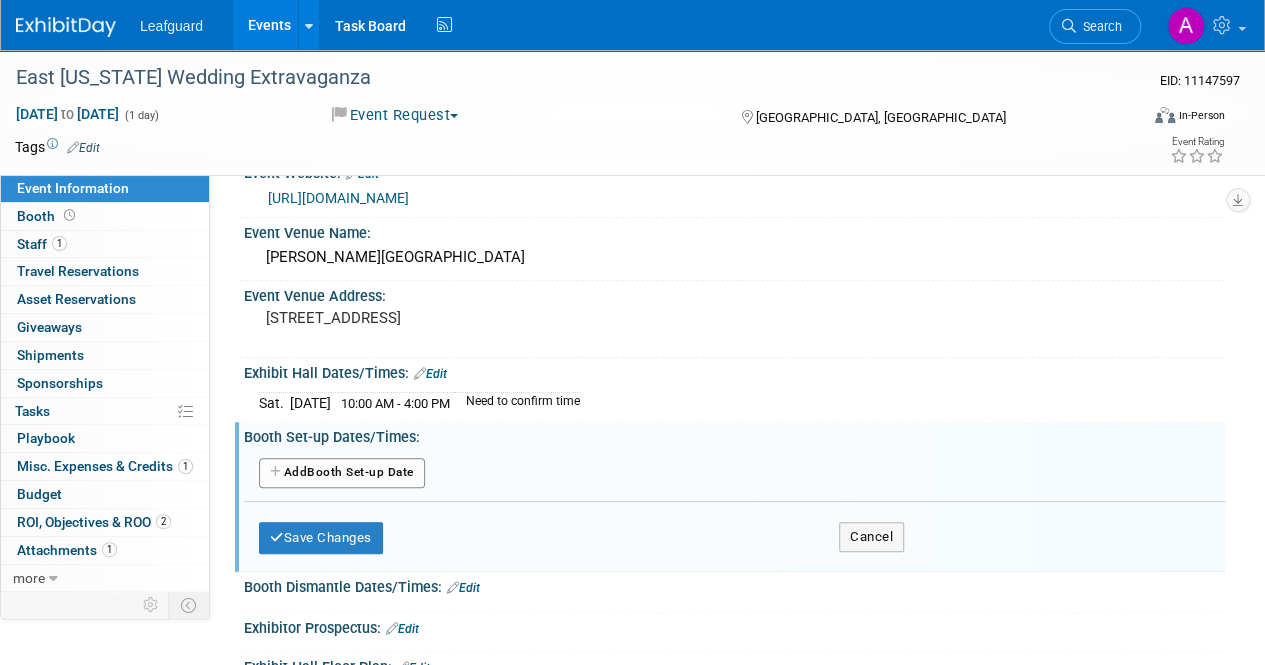click on "Add  Another  Booth Set-up Date" at bounding box center [342, 473] 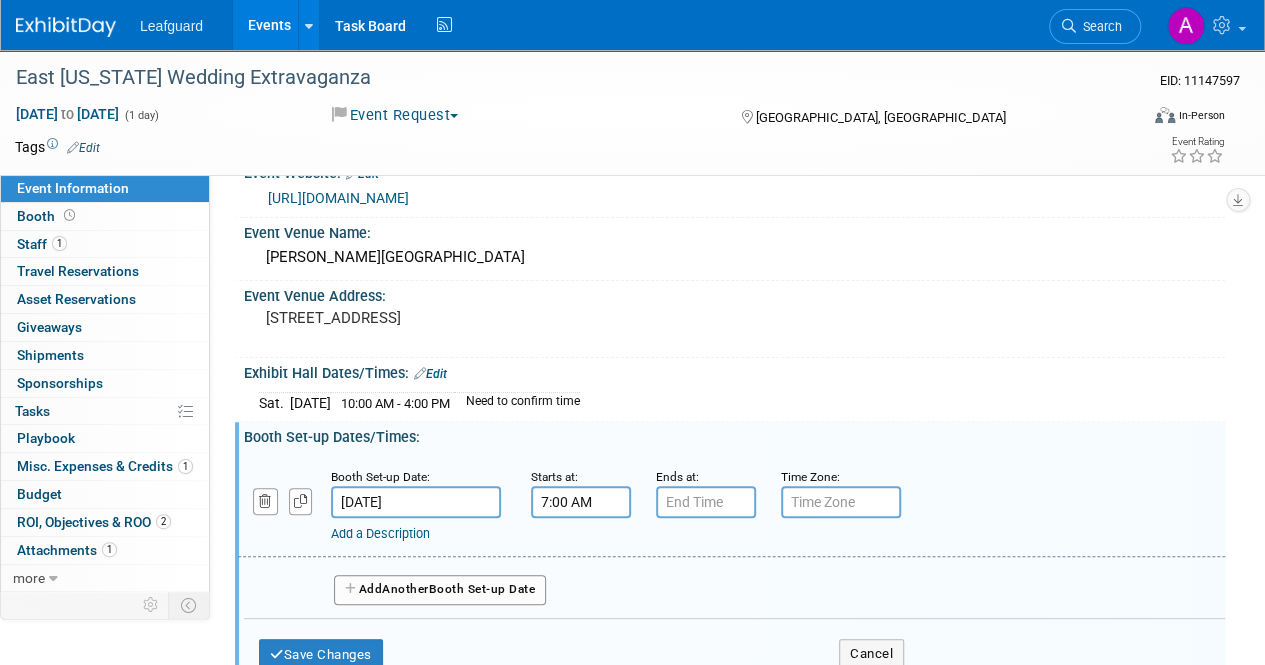 click on "7:00 AM" at bounding box center (581, 502) 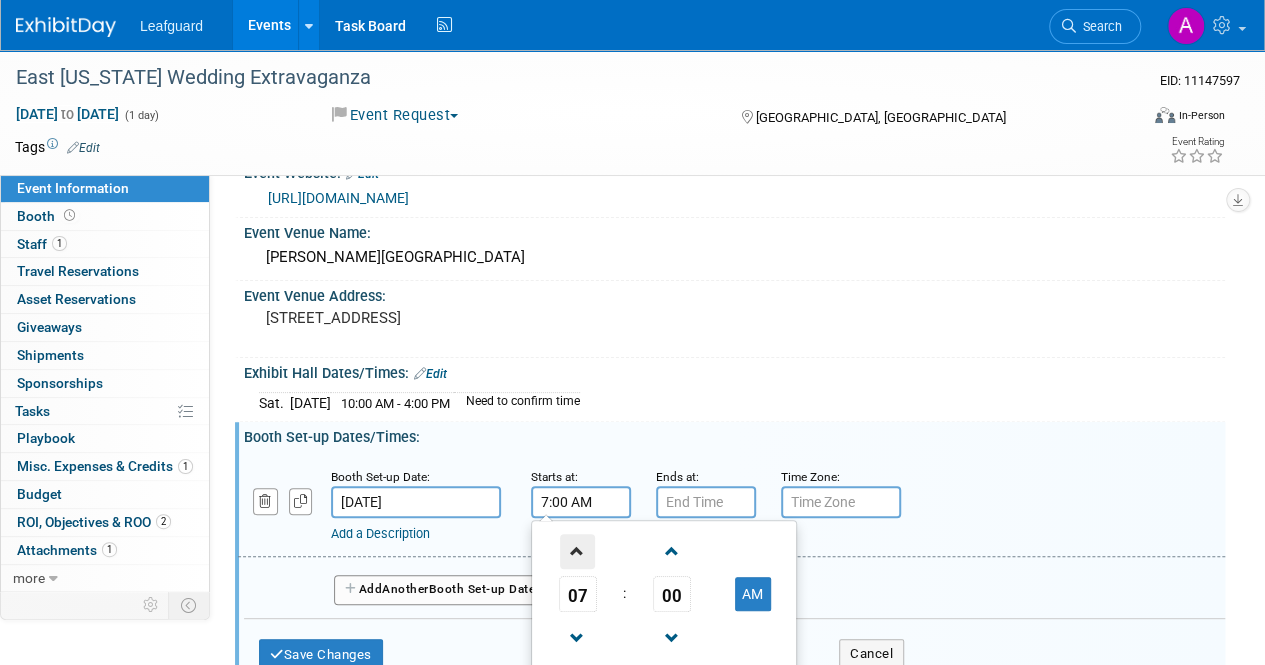 click at bounding box center [577, 551] 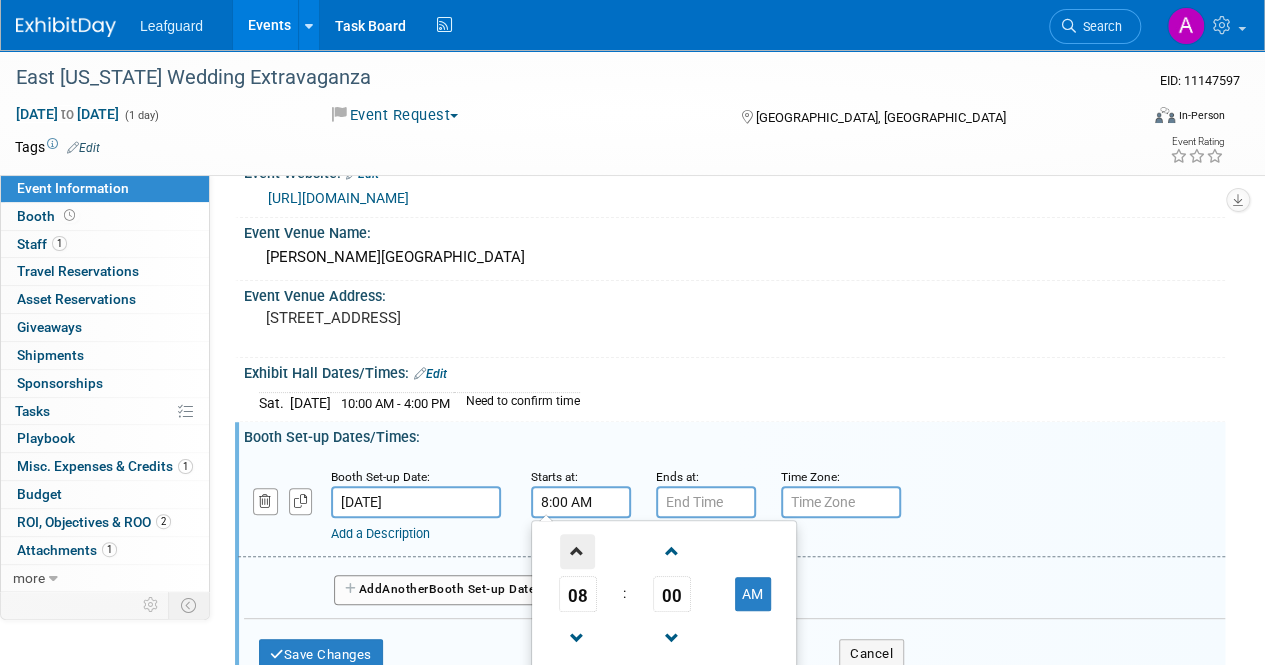click at bounding box center (577, 551) 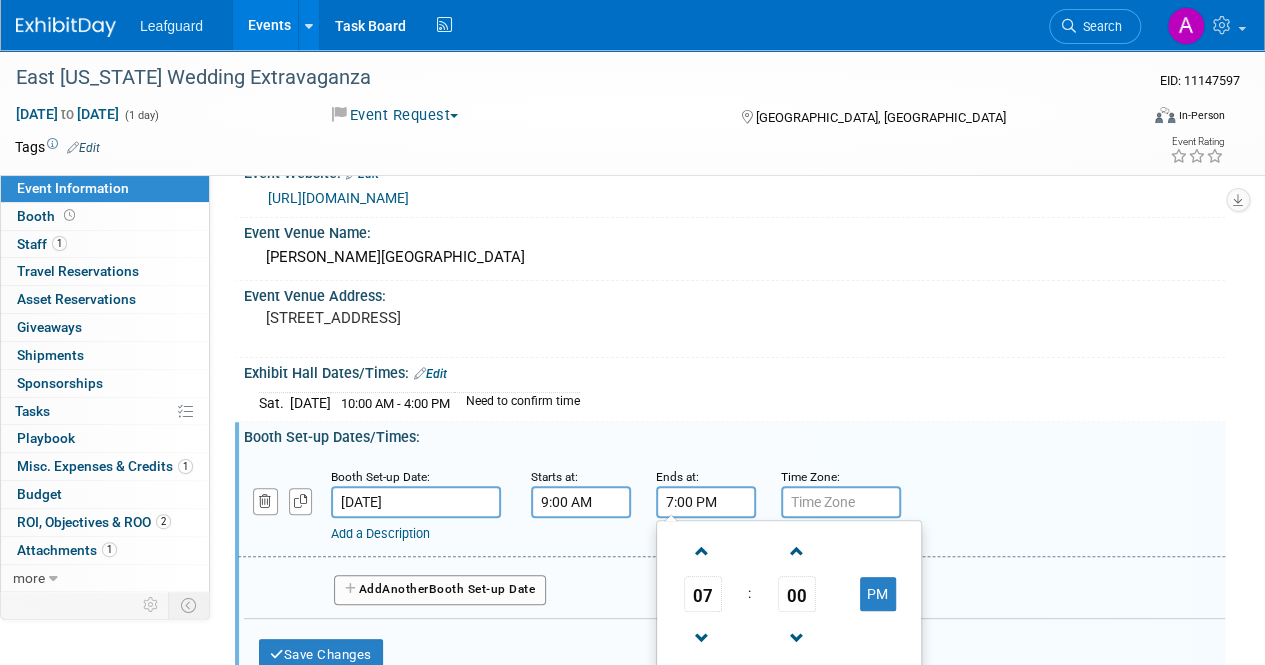 click on "7:00 PM" at bounding box center [706, 502] 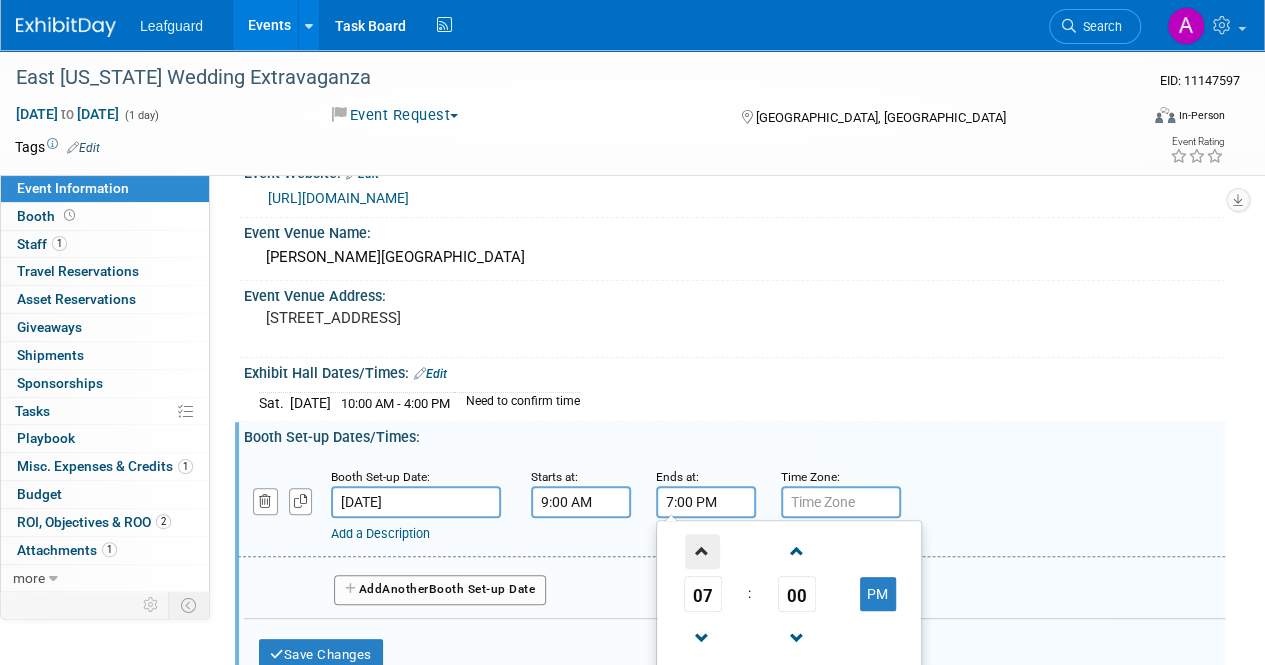 click at bounding box center (702, 551) 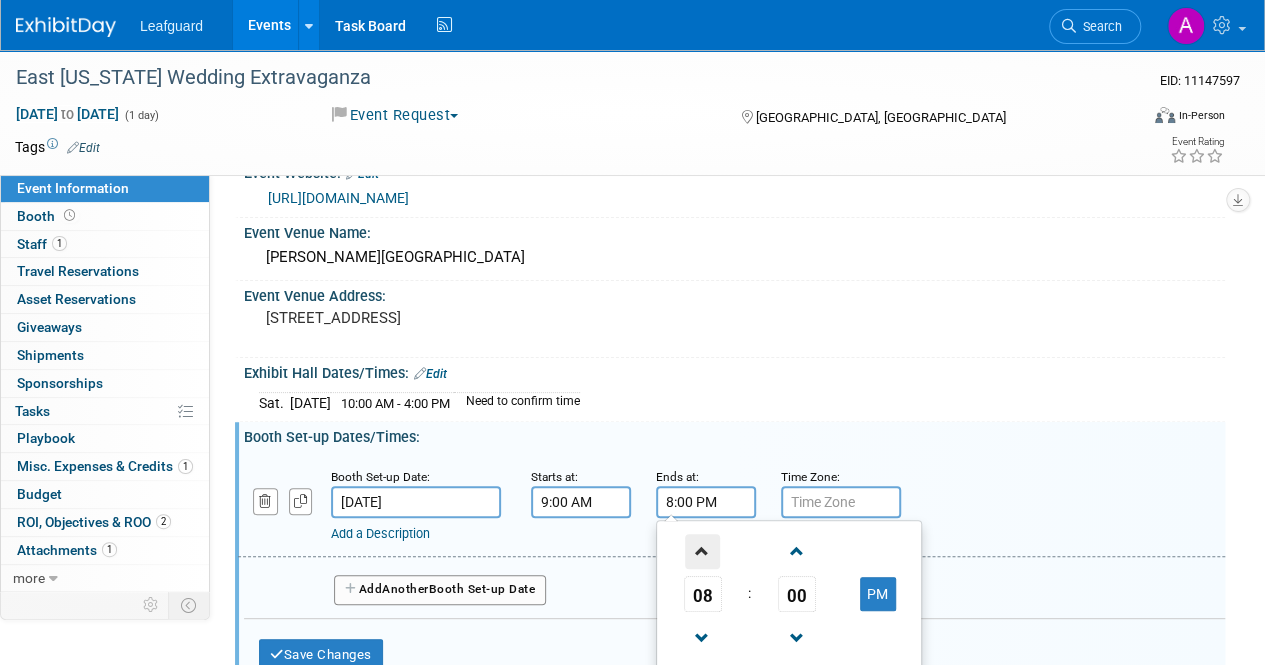 click at bounding box center (702, 551) 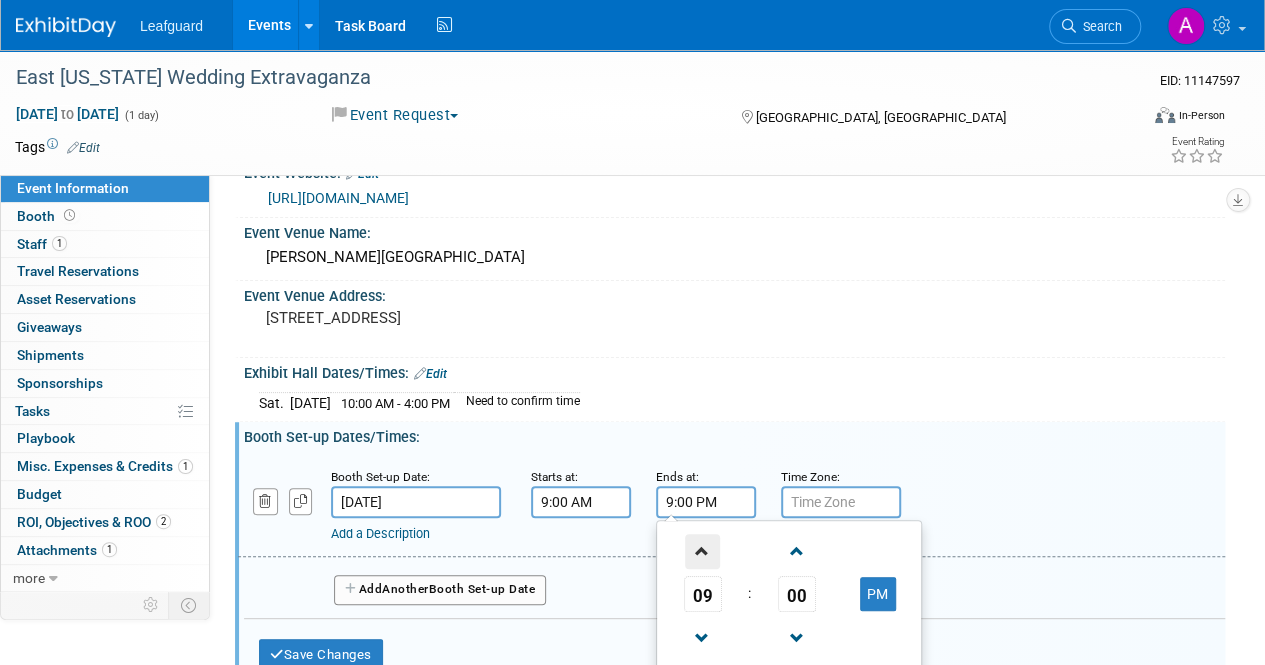 click at bounding box center [702, 551] 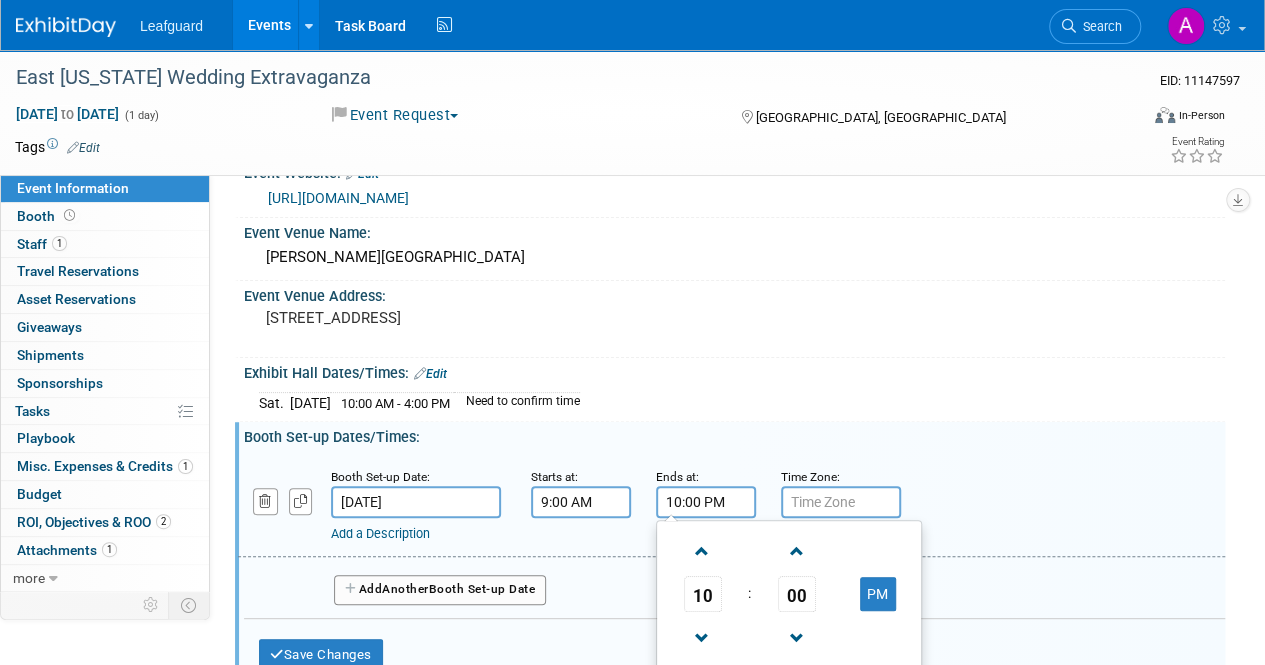 scroll, scrollTop: 200, scrollLeft: 0, axis: vertical 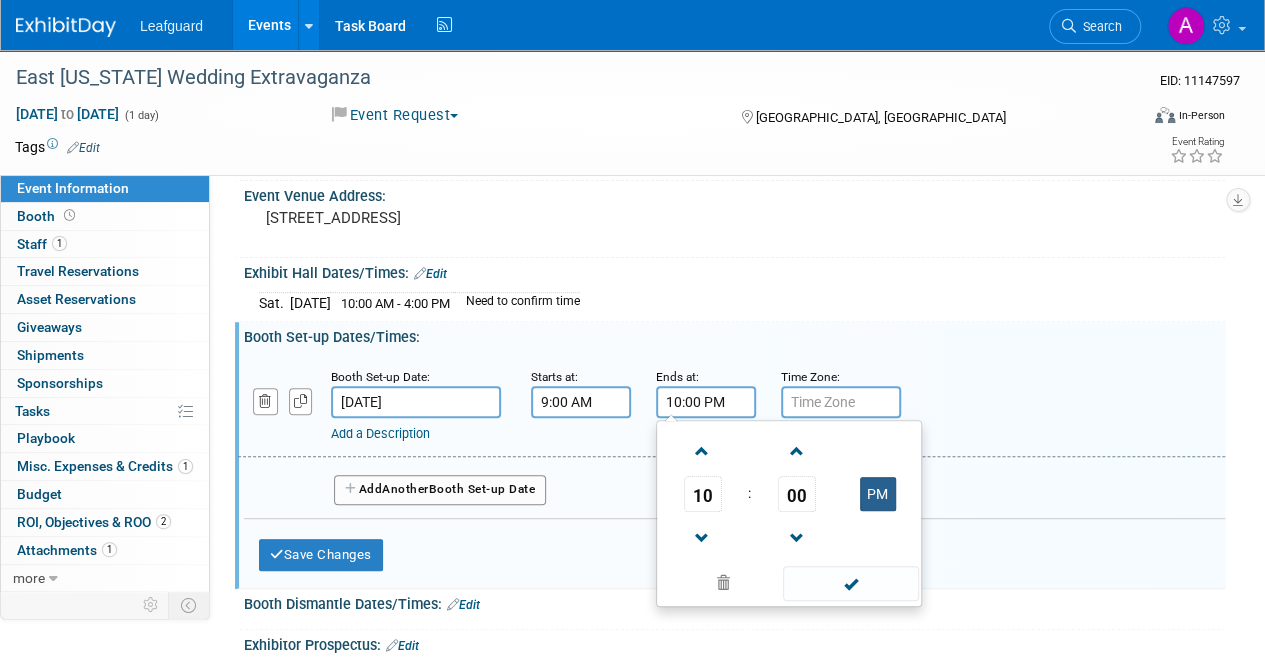 click on "PM" at bounding box center (878, 494) 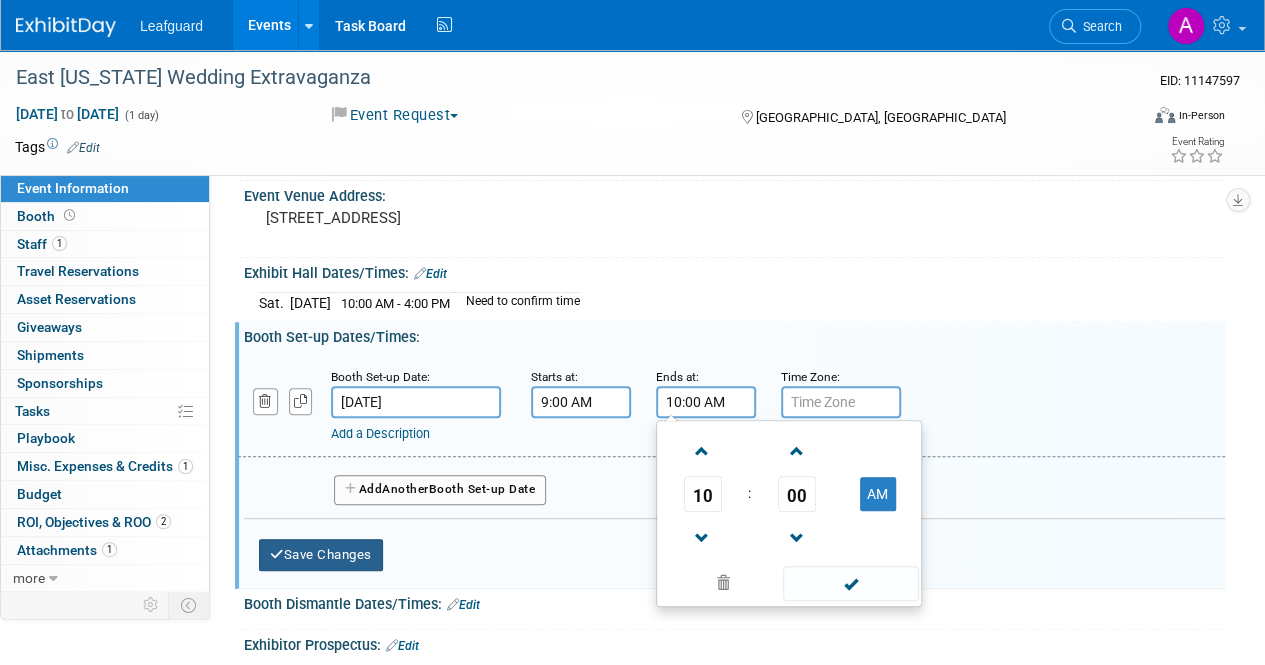 click on "Save Changes" at bounding box center (321, 555) 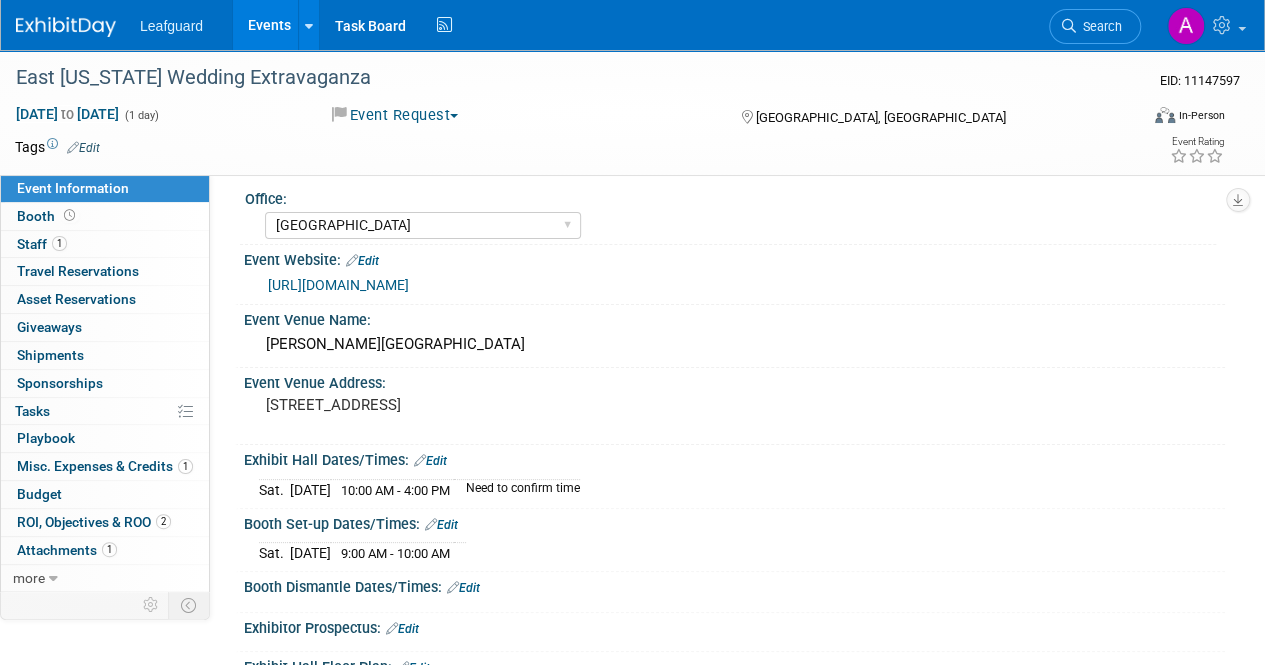 scroll, scrollTop: 0, scrollLeft: 0, axis: both 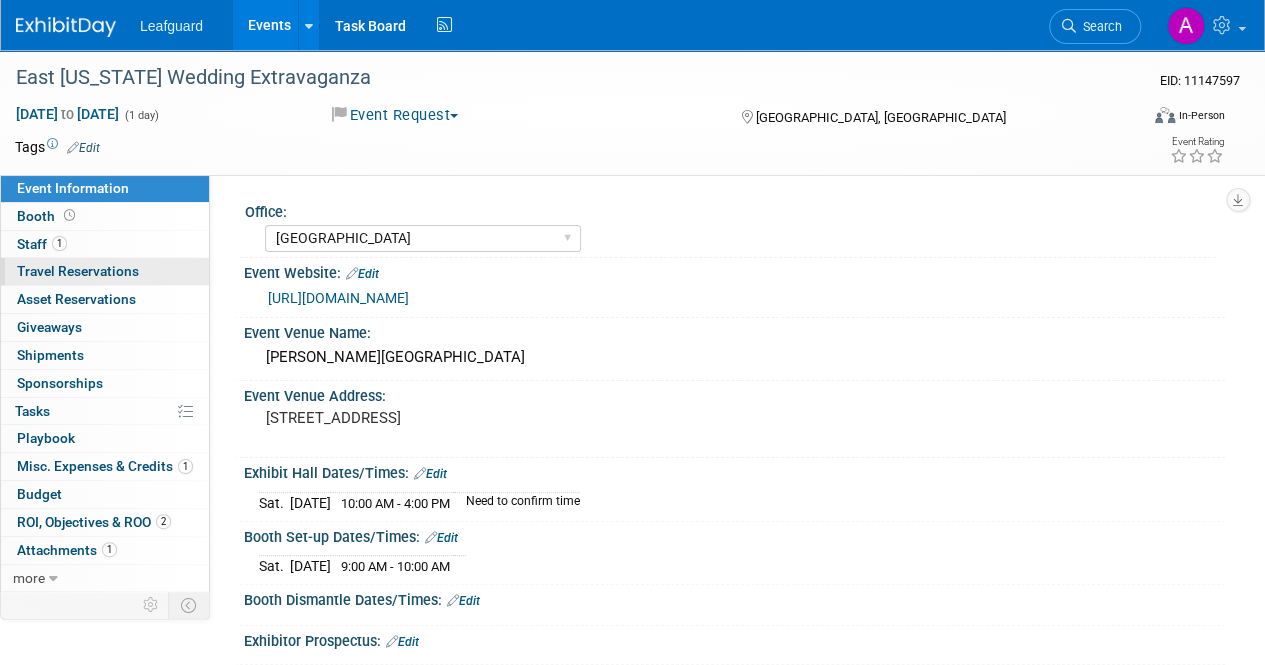 click on "Travel Reservations 0" at bounding box center (78, 271) 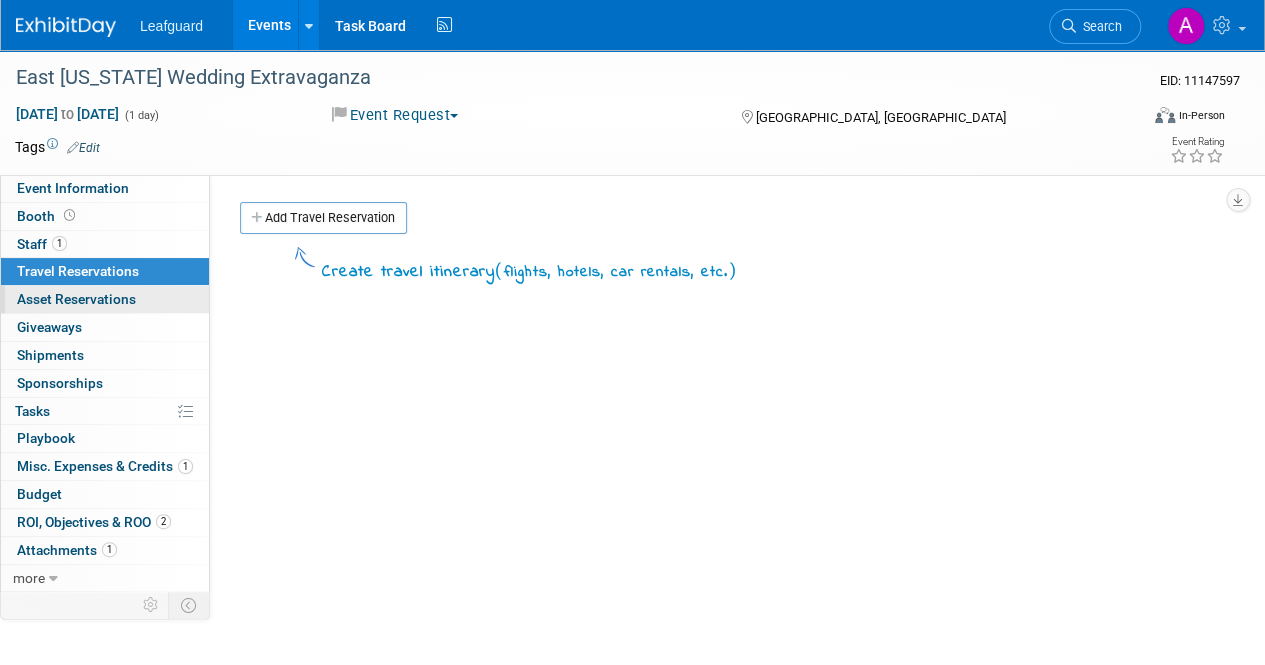 click on "Asset Reservations 0" at bounding box center (76, 299) 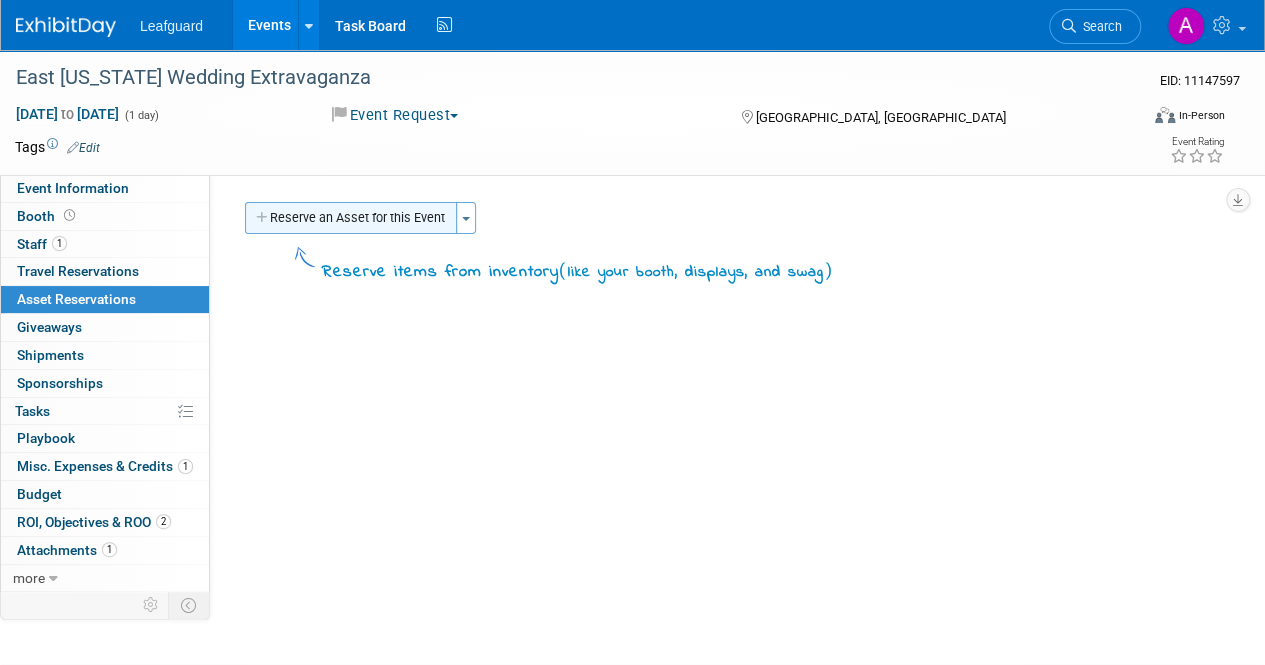 click on "Reserve an Asset for this Event" at bounding box center [351, 218] 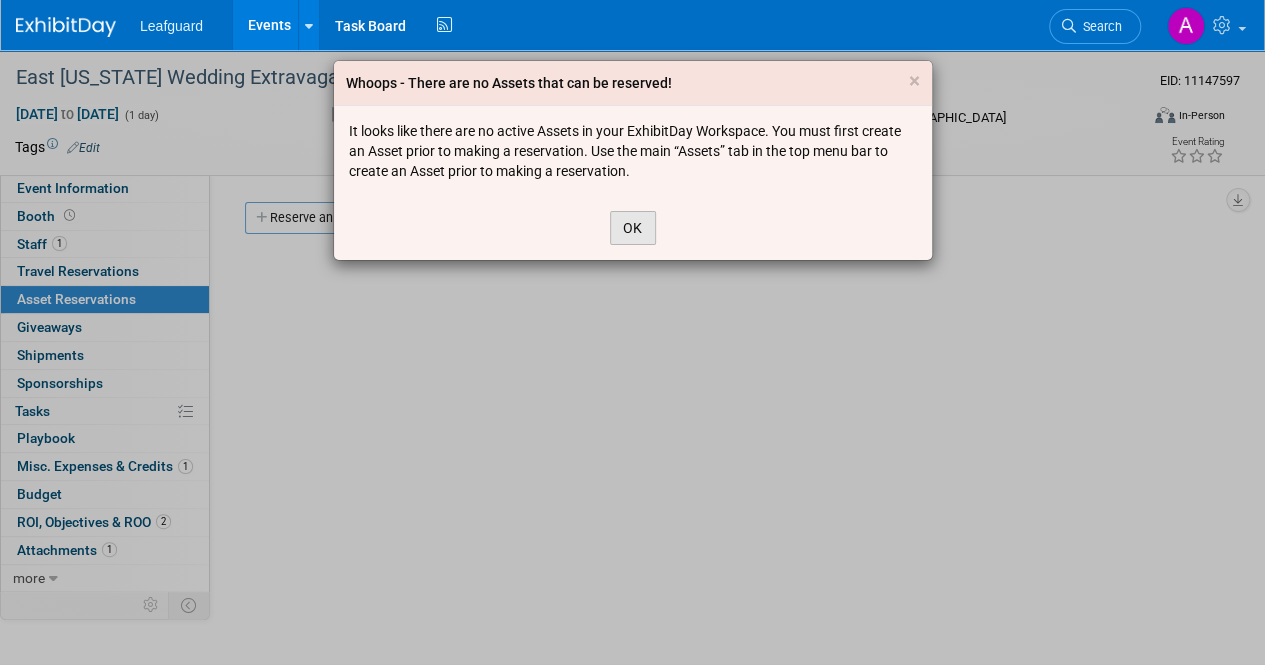 click on "OK" at bounding box center [633, 228] 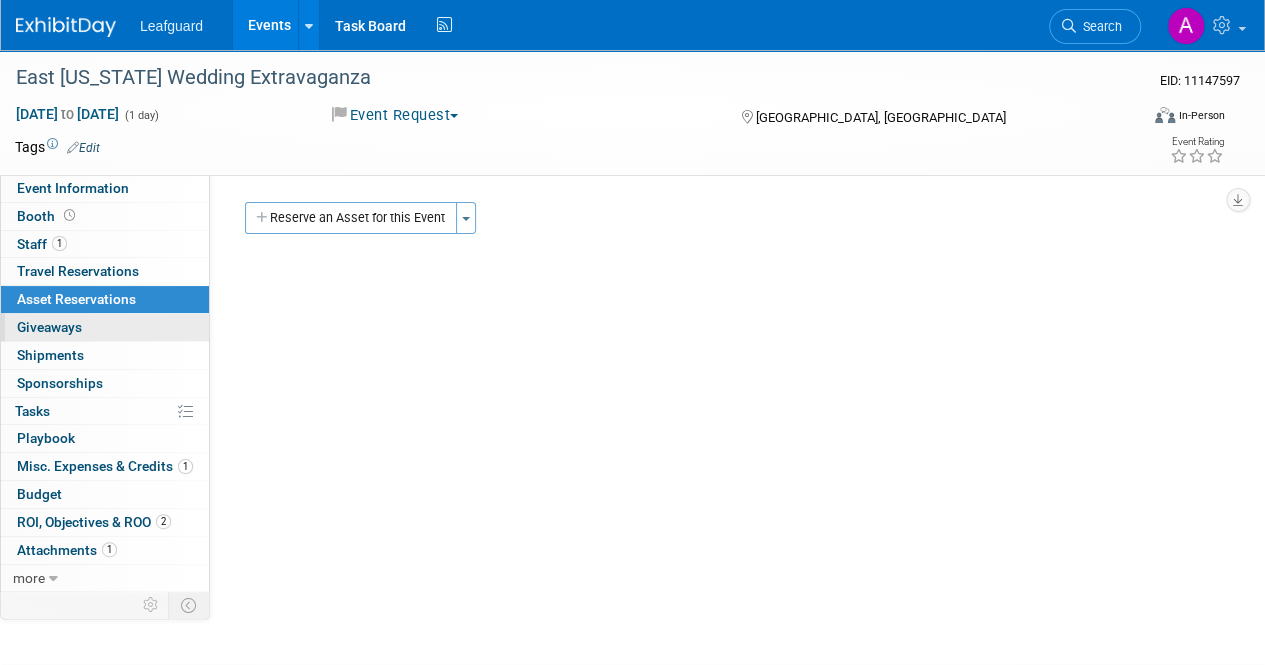 click on "Giveaways 0" at bounding box center [49, 327] 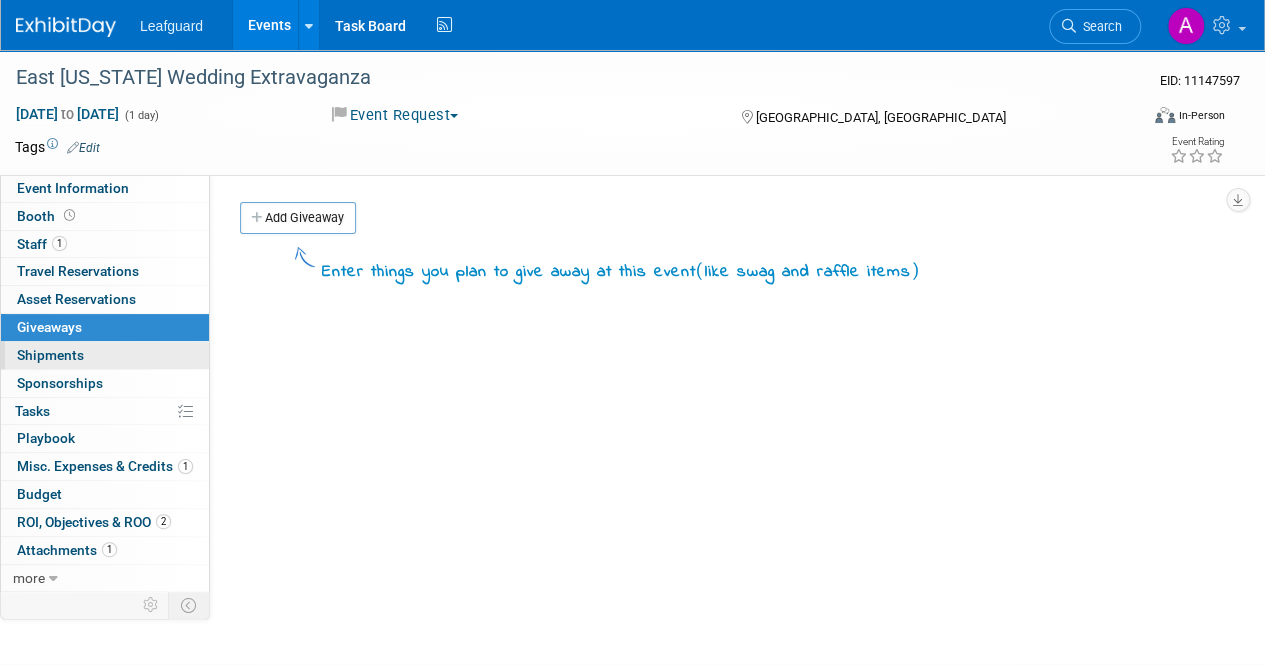 click on "Shipments 0" at bounding box center [50, 355] 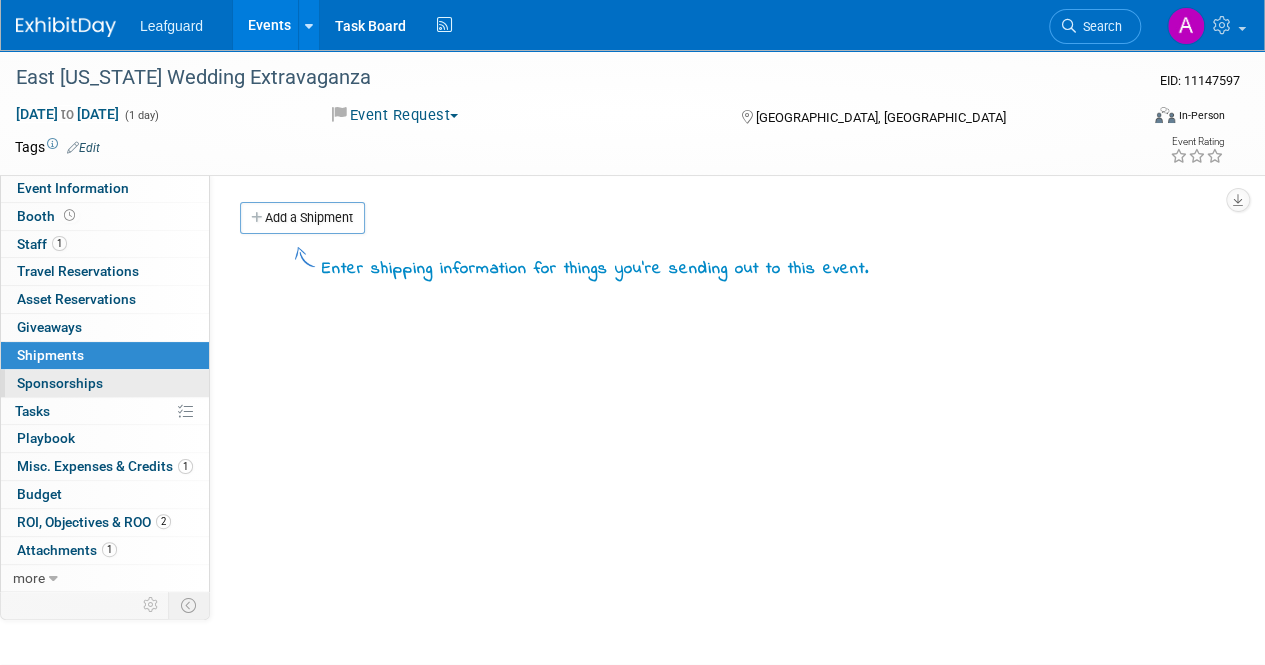 click on "Sponsorships 0" at bounding box center [60, 383] 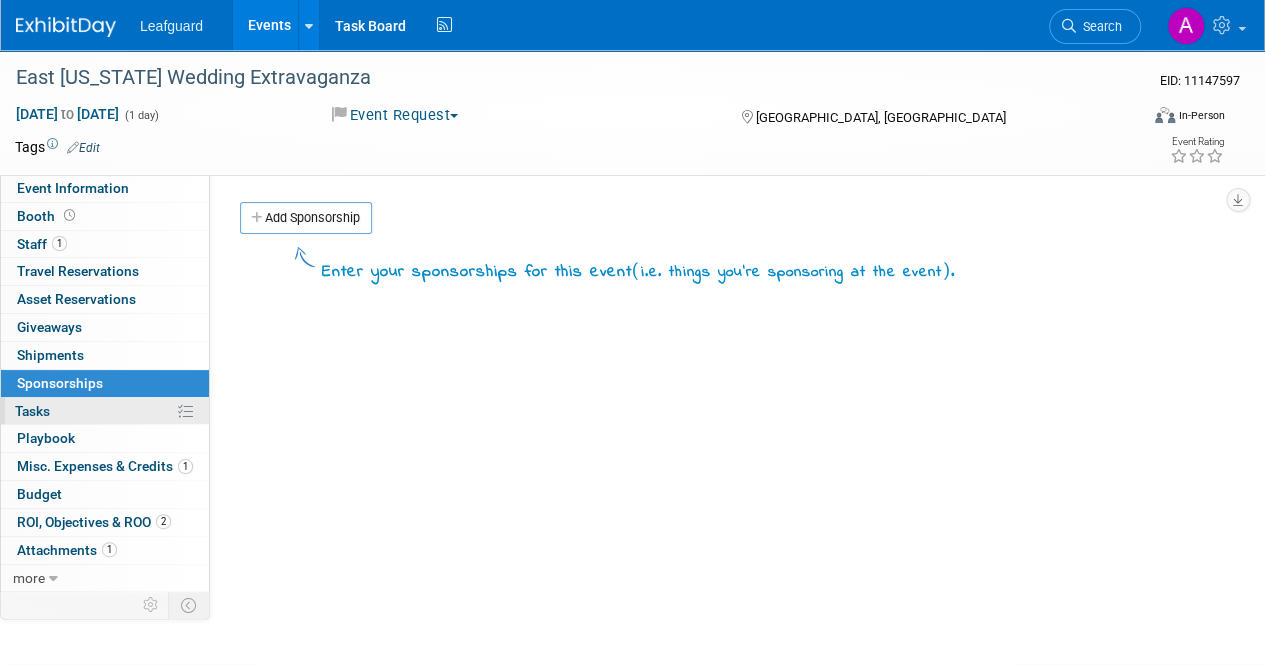 click on "Tasks 0%" at bounding box center [32, 411] 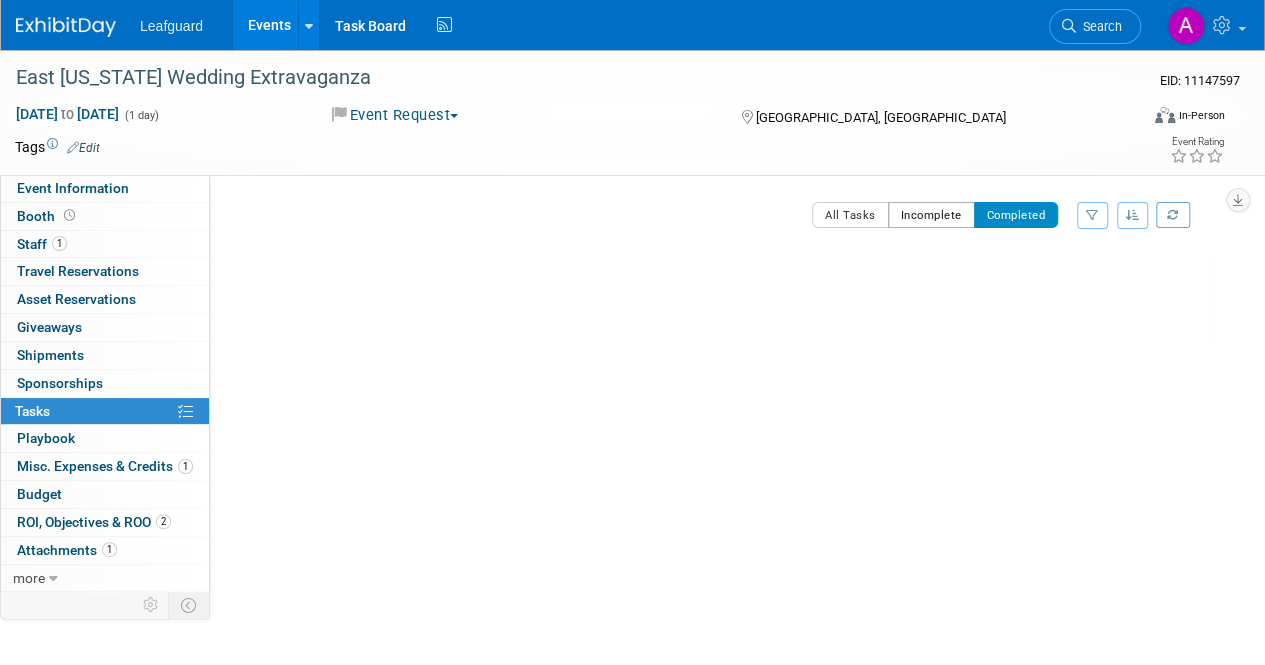 click on "Incomplete" at bounding box center (931, 215) 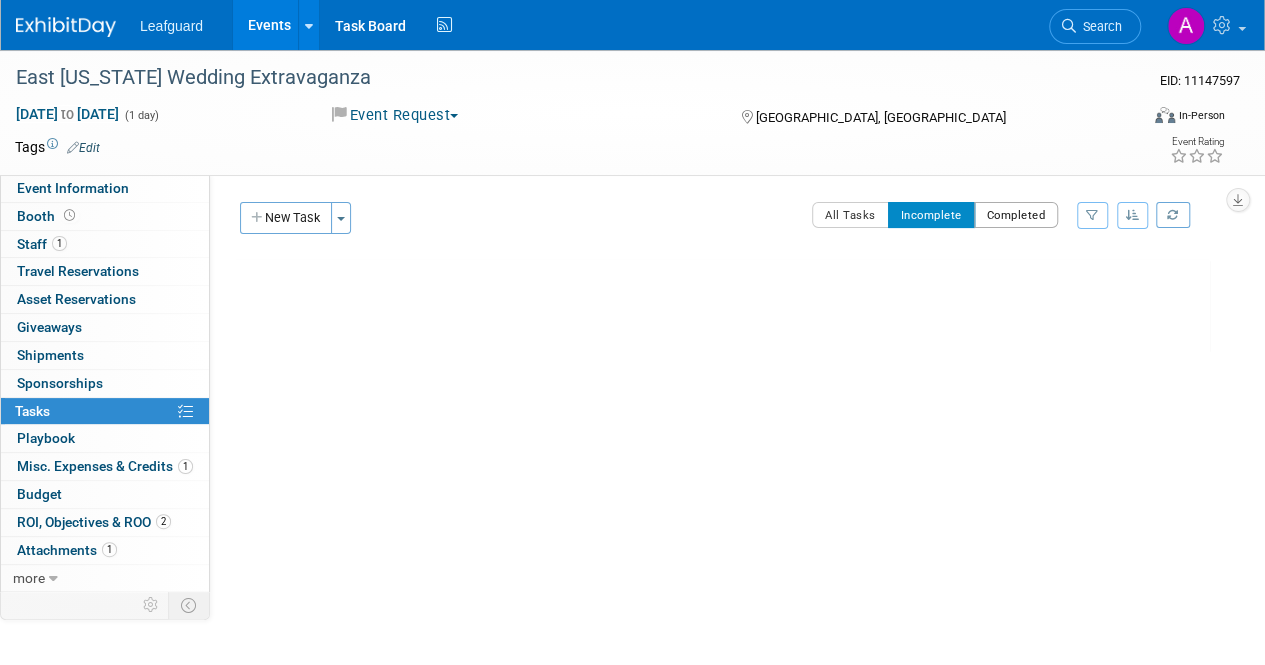 click on "Completed" at bounding box center (1016, 215) 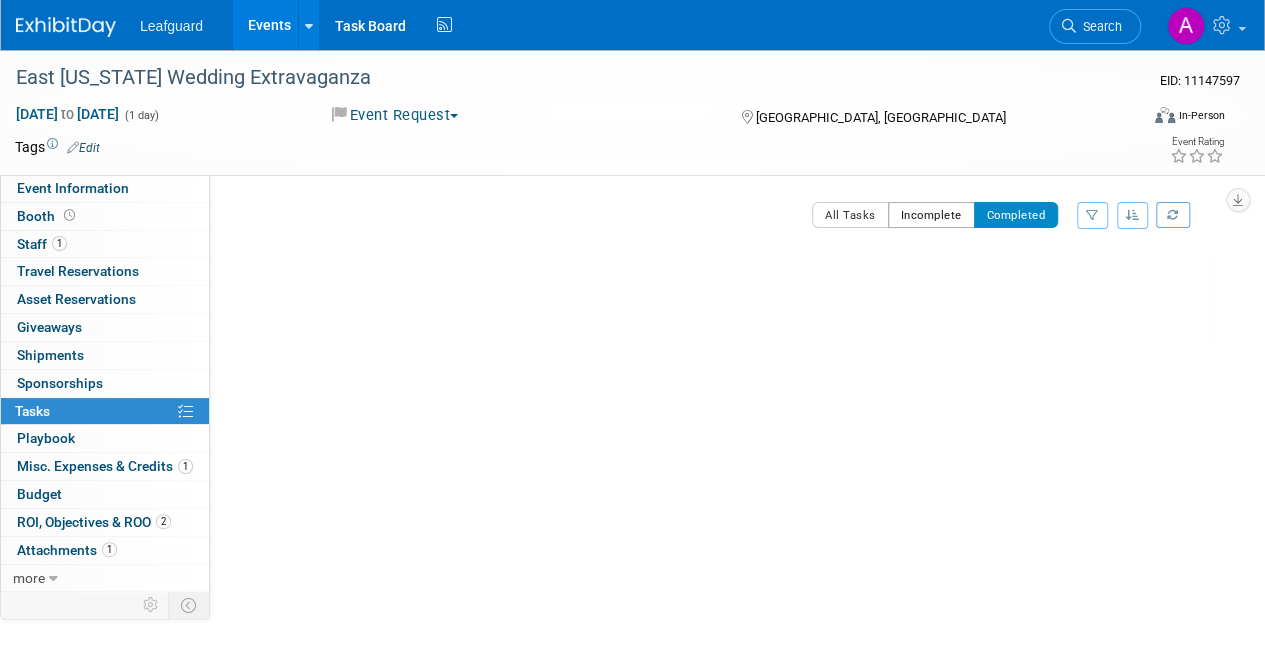 click on "Incomplete" at bounding box center (931, 215) 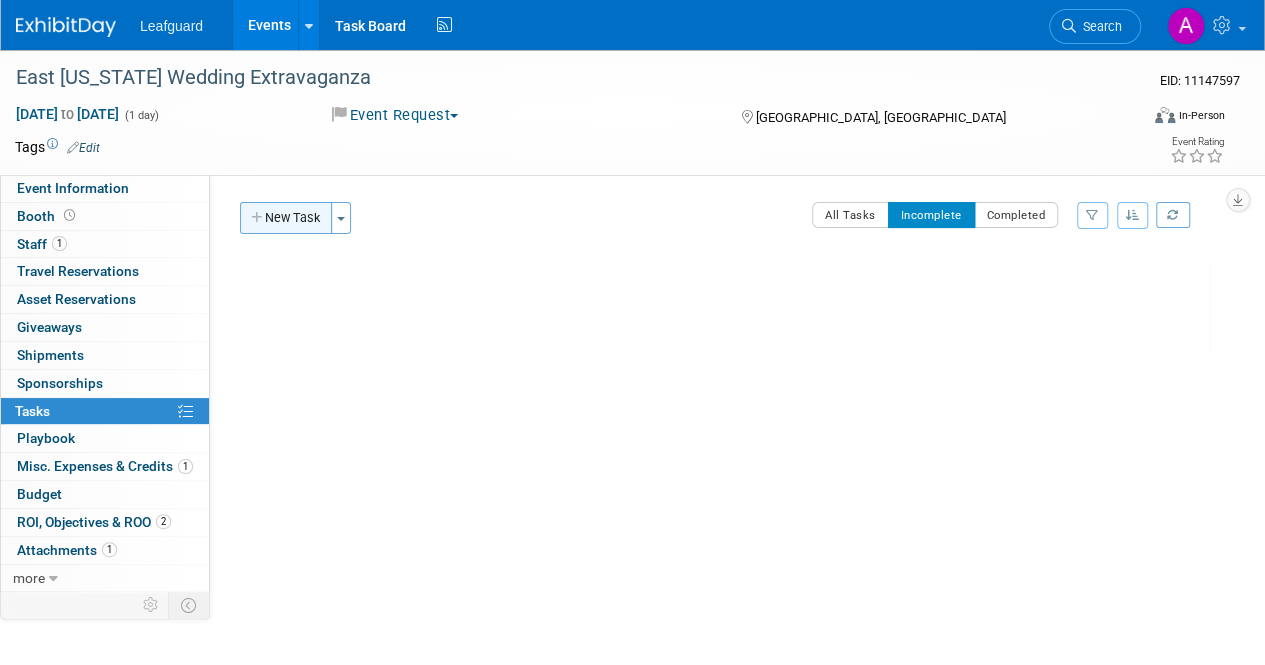 click on "New Task" at bounding box center [286, 218] 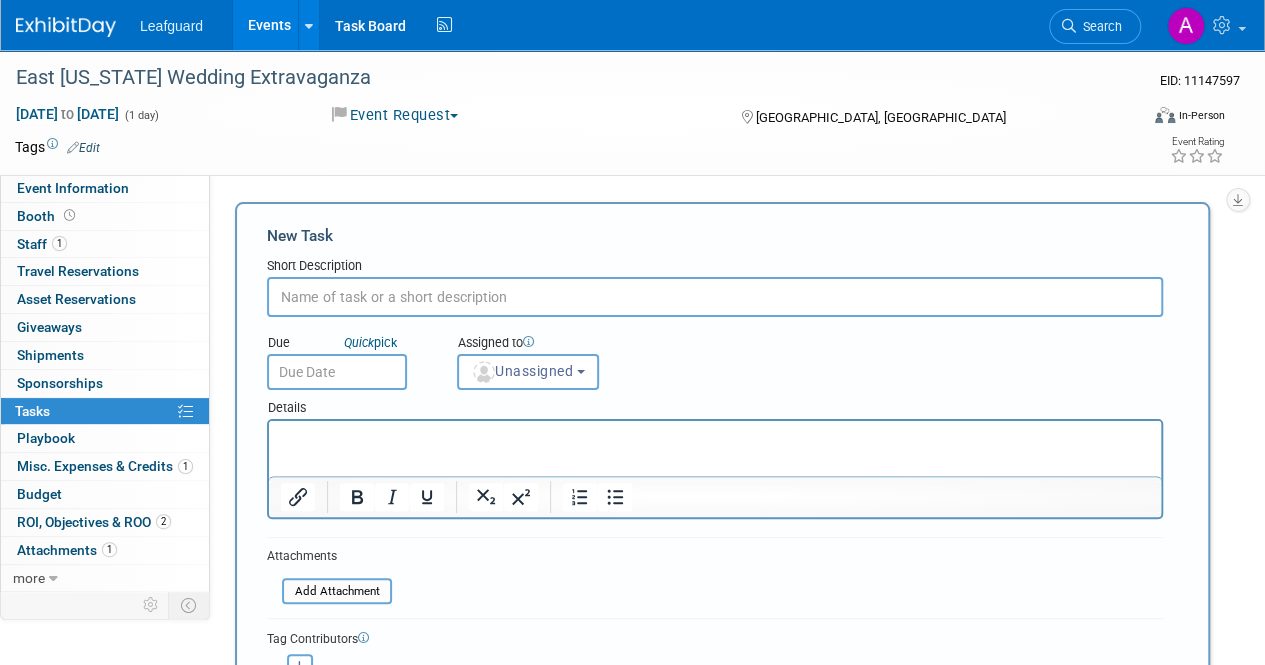 scroll, scrollTop: 0, scrollLeft: 0, axis: both 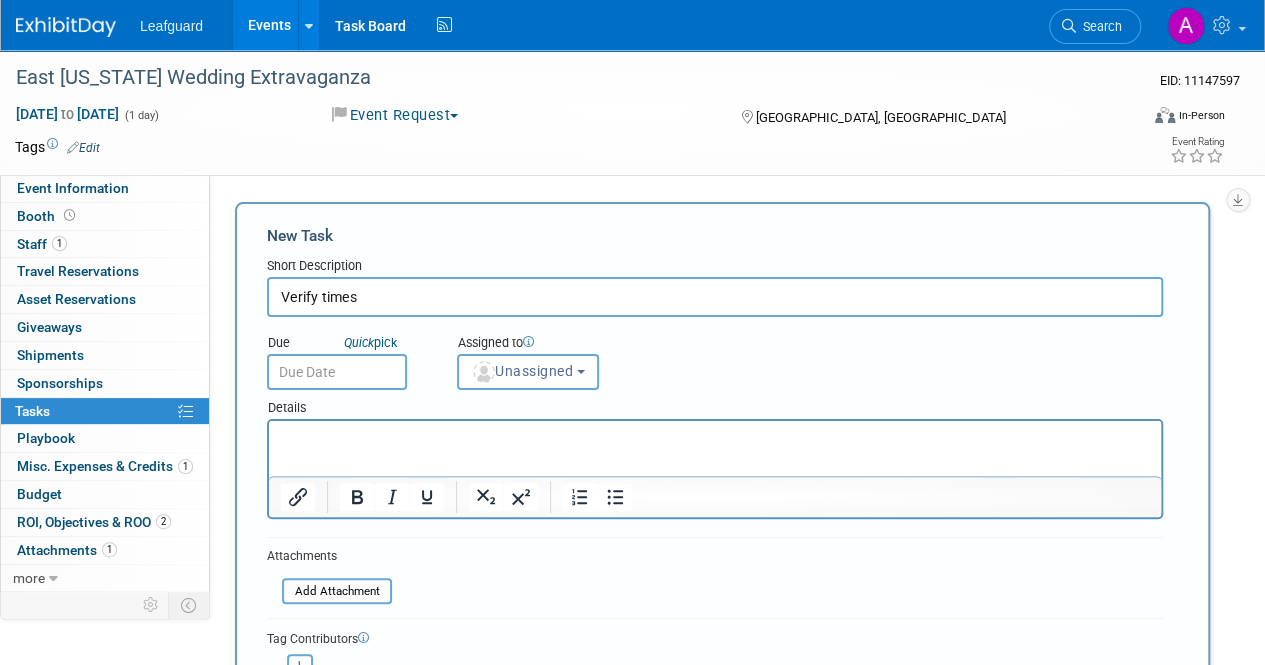 type on "Verify times" 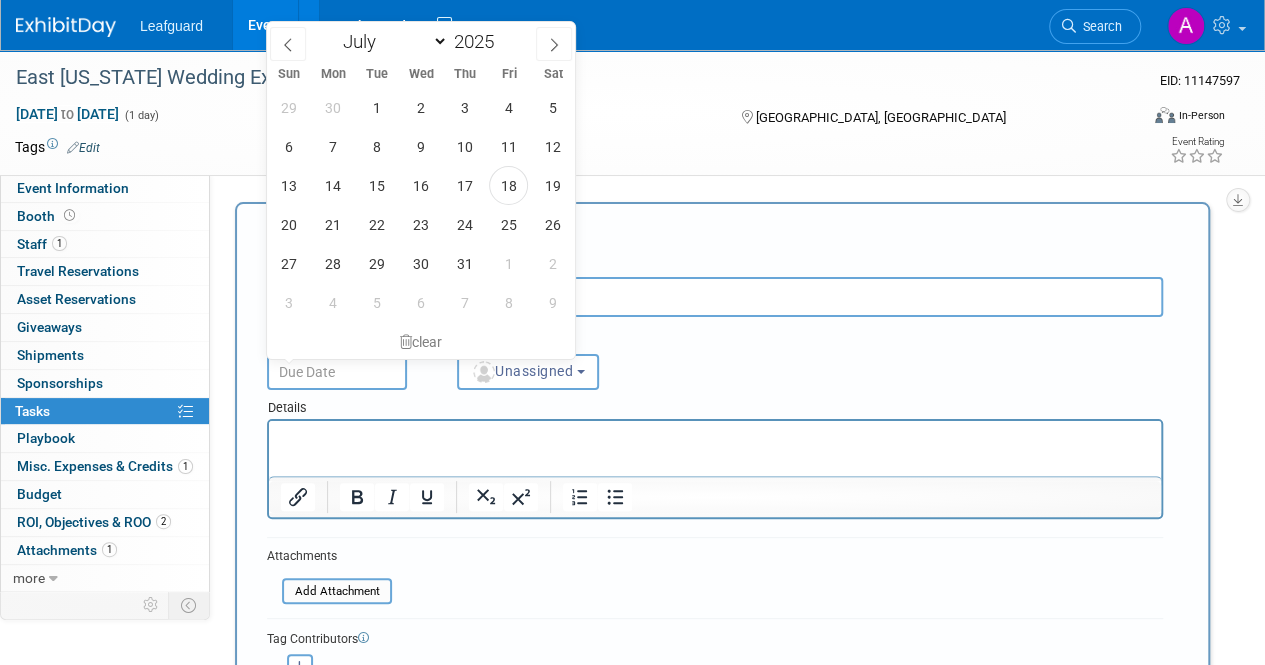 click at bounding box center (337, 372) 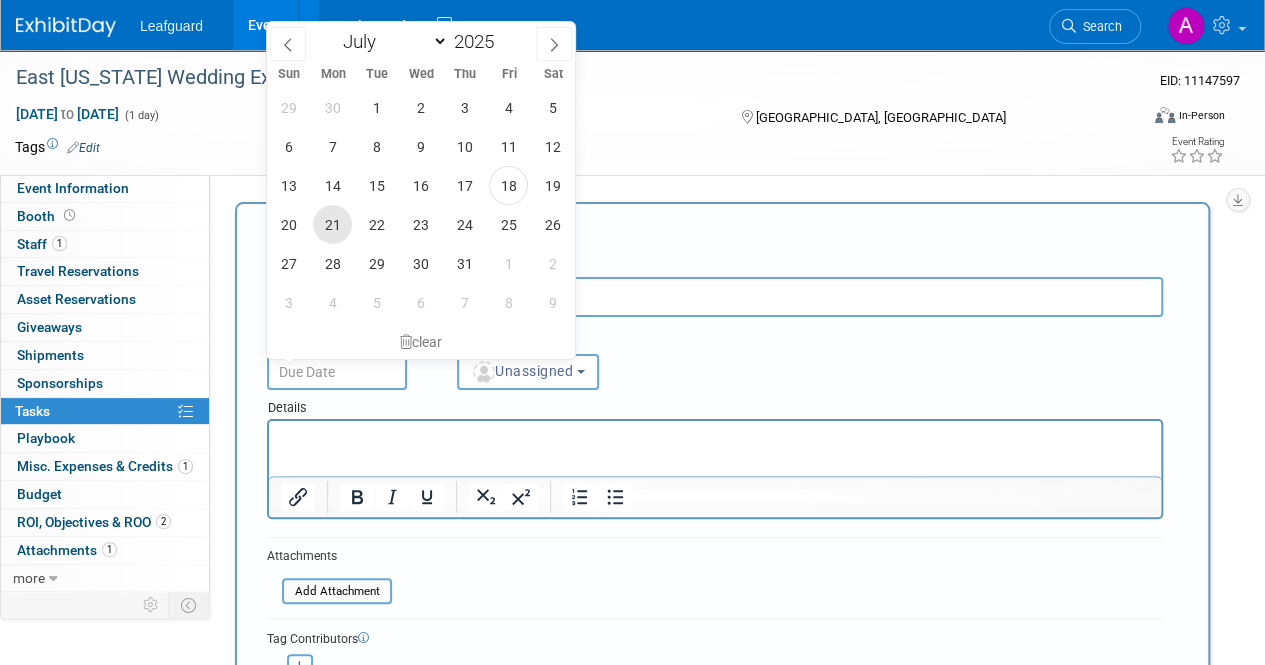 click on "21" at bounding box center (332, 224) 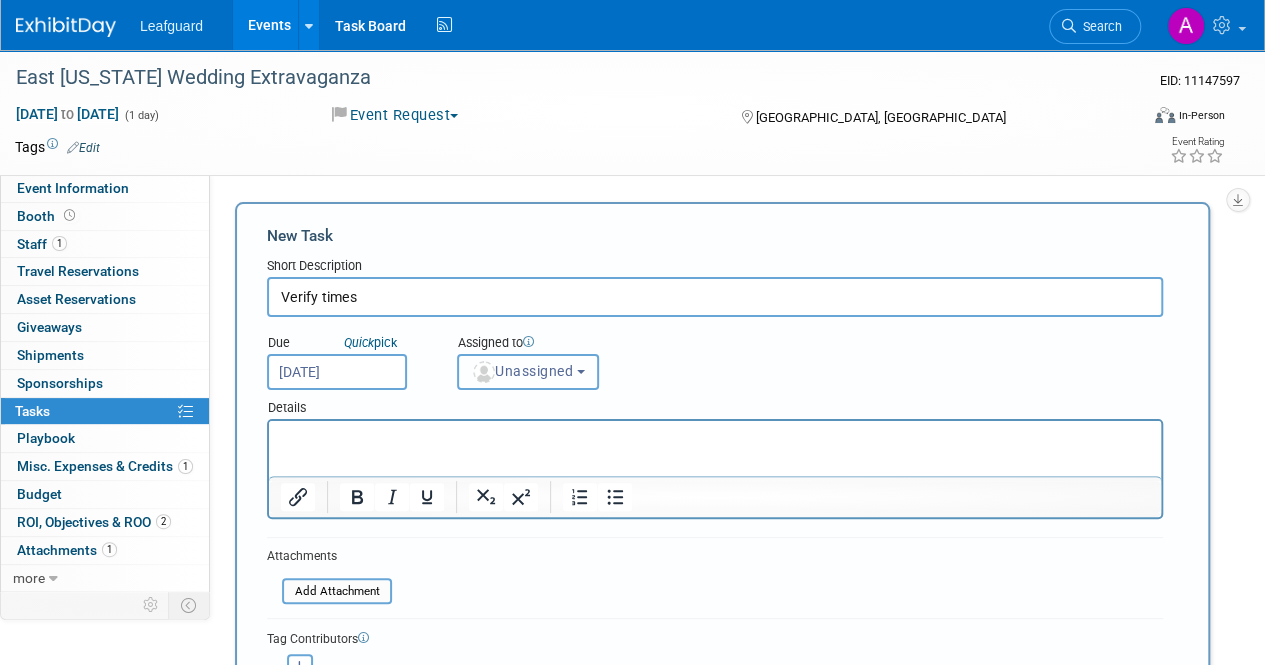 click on "Unassigned" at bounding box center (522, 371) 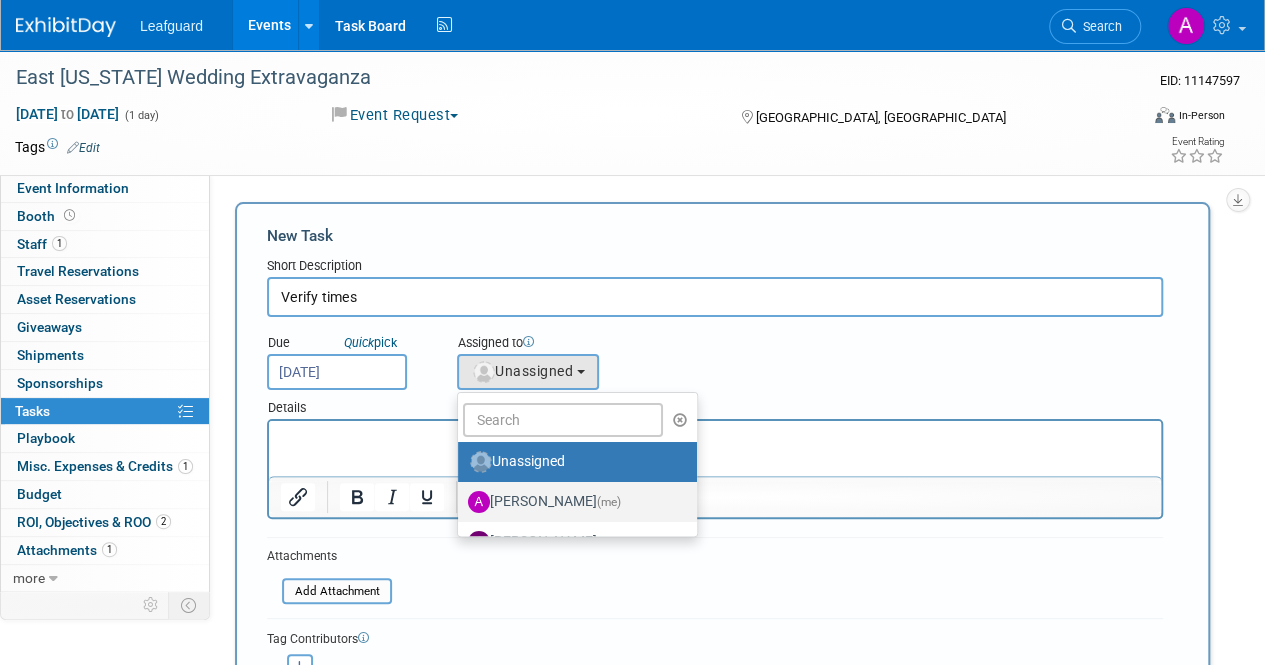click on "[PERSON_NAME]
(me)" at bounding box center (572, 502) 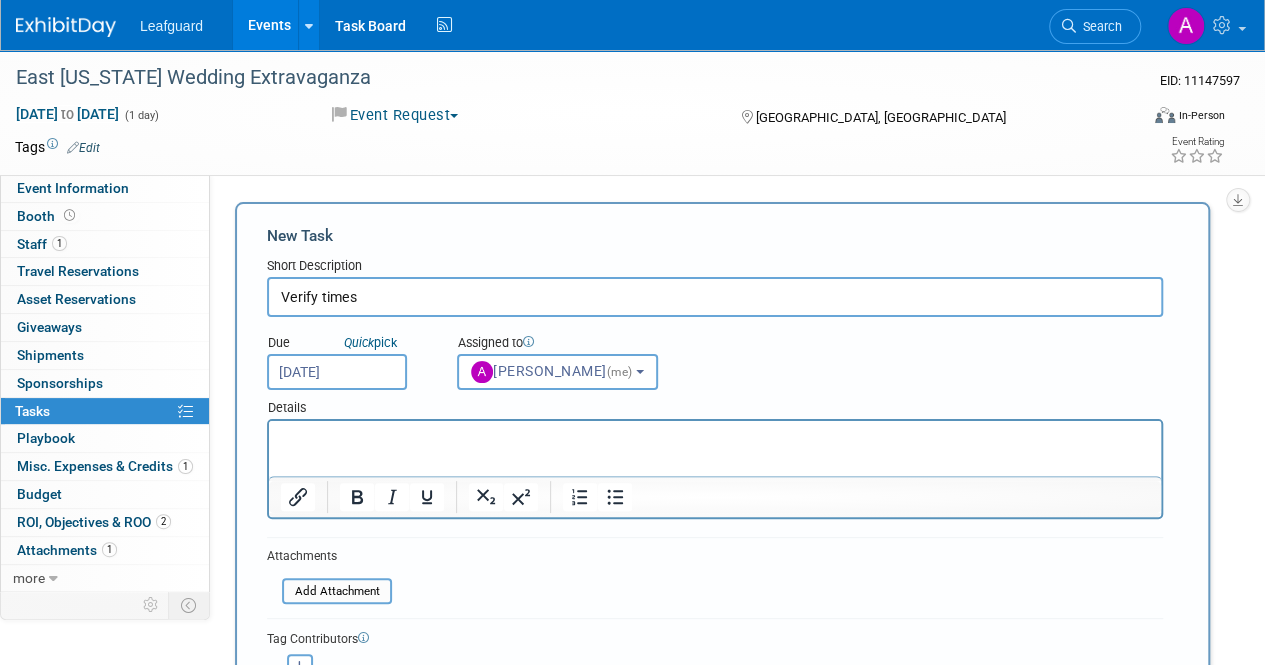 select on "437191e0-e171-4a6c-a9e4-cf881525e0e9" 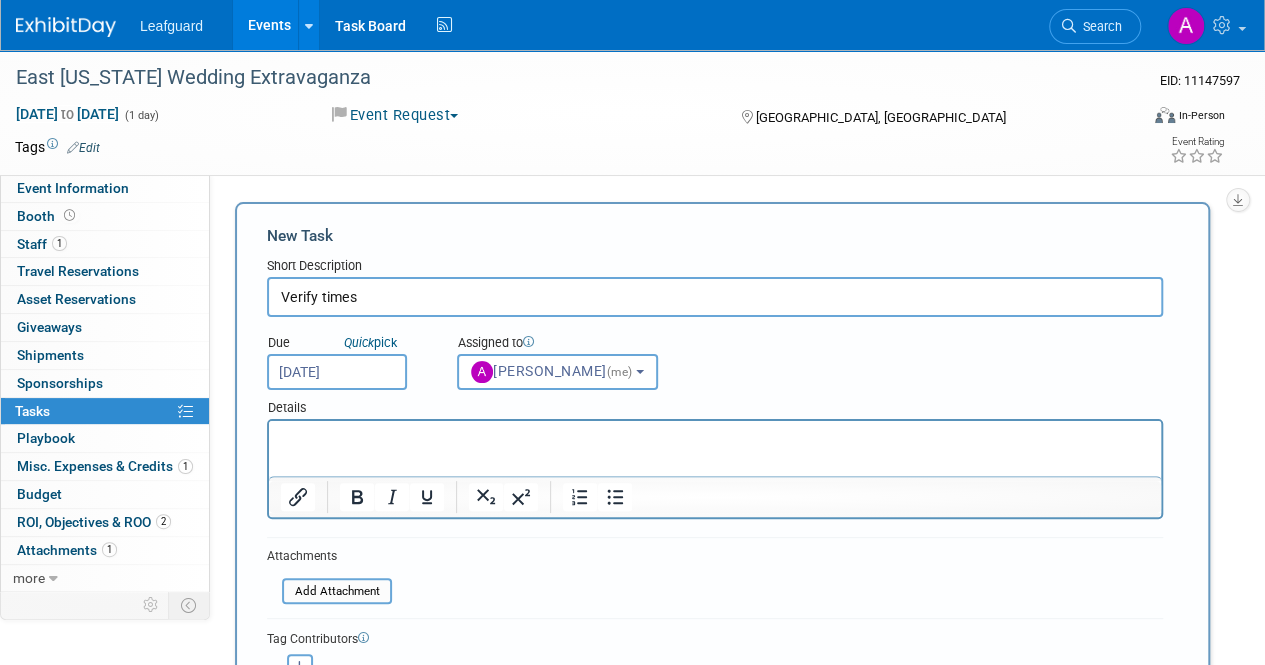 click at bounding box center (715, 439) 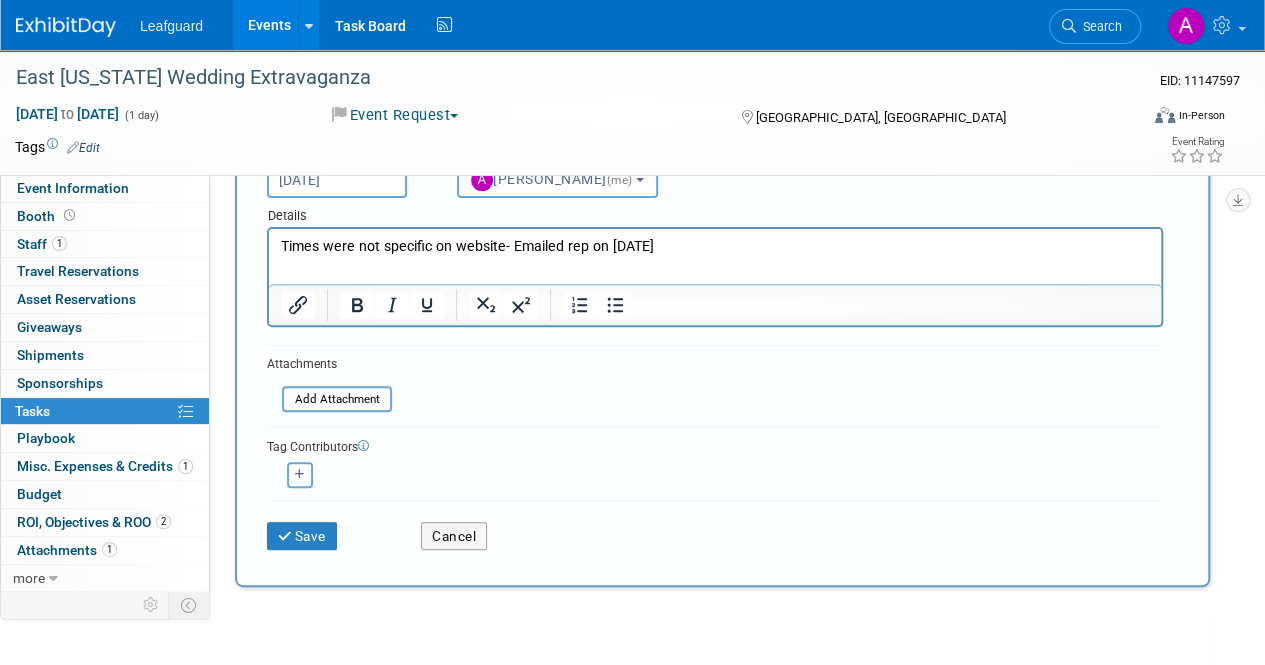 scroll, scrollTop: 200, scrollLeft: 0, axis: vertical 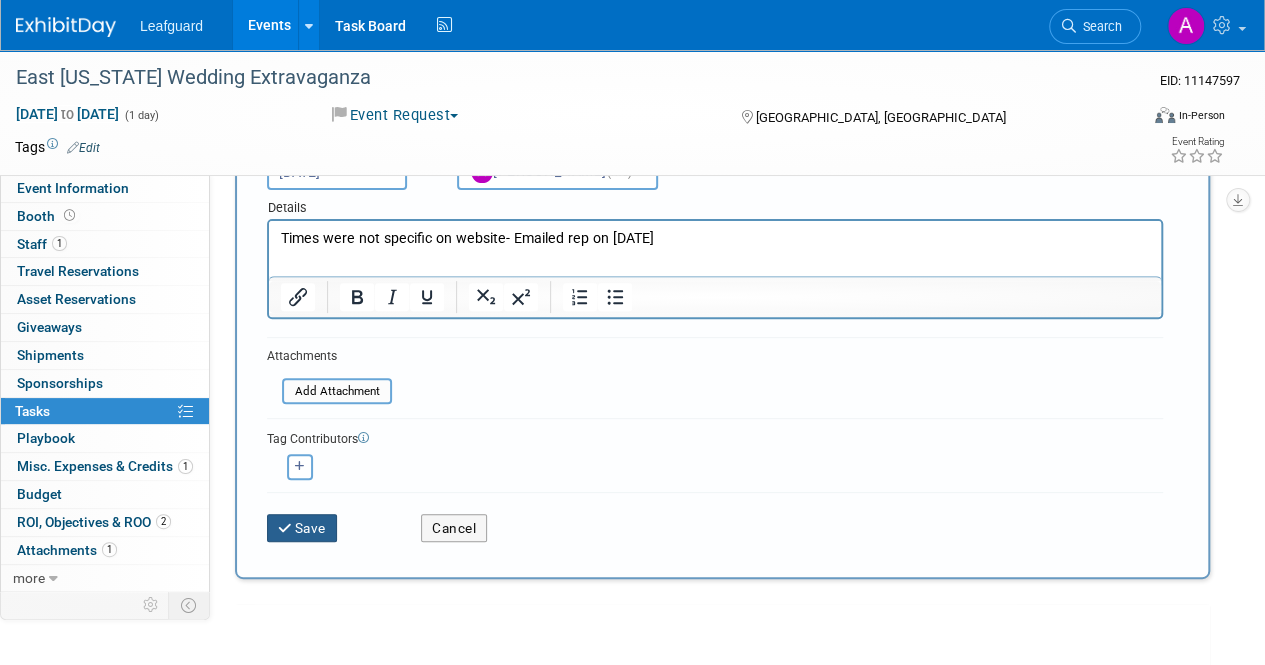 click on "Save" at bounding box center [302, 528] 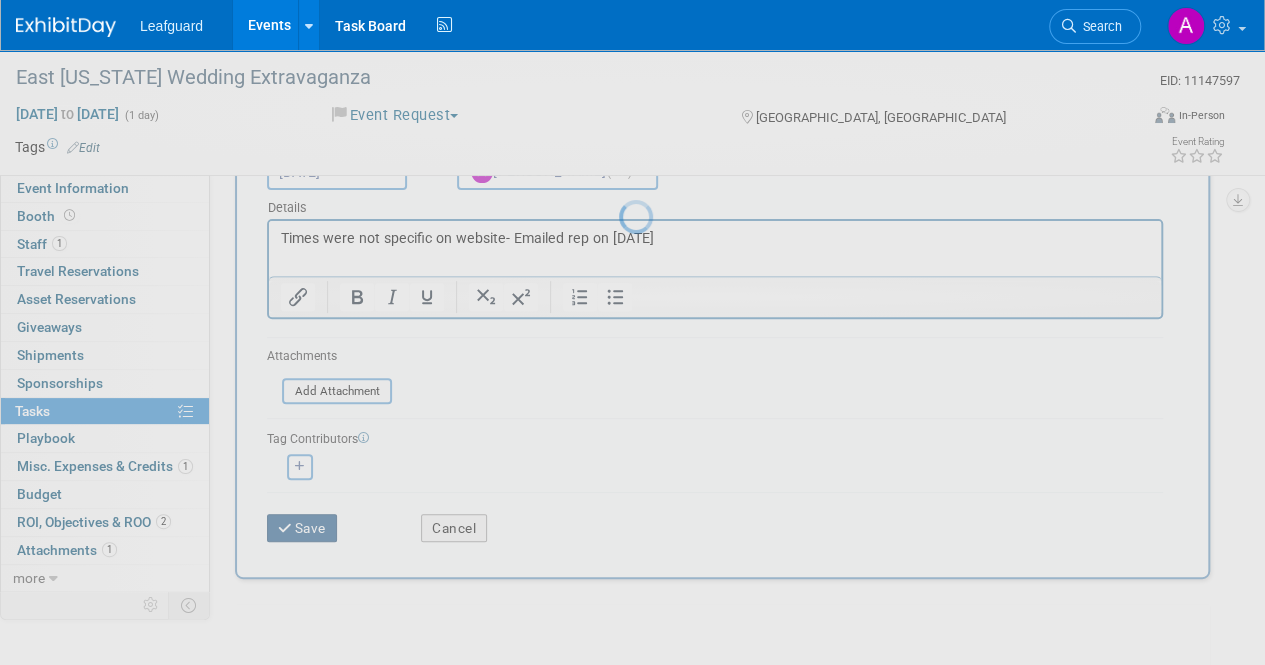 scroll, scrollTop: 0, scrollLeft: 0, axis: both 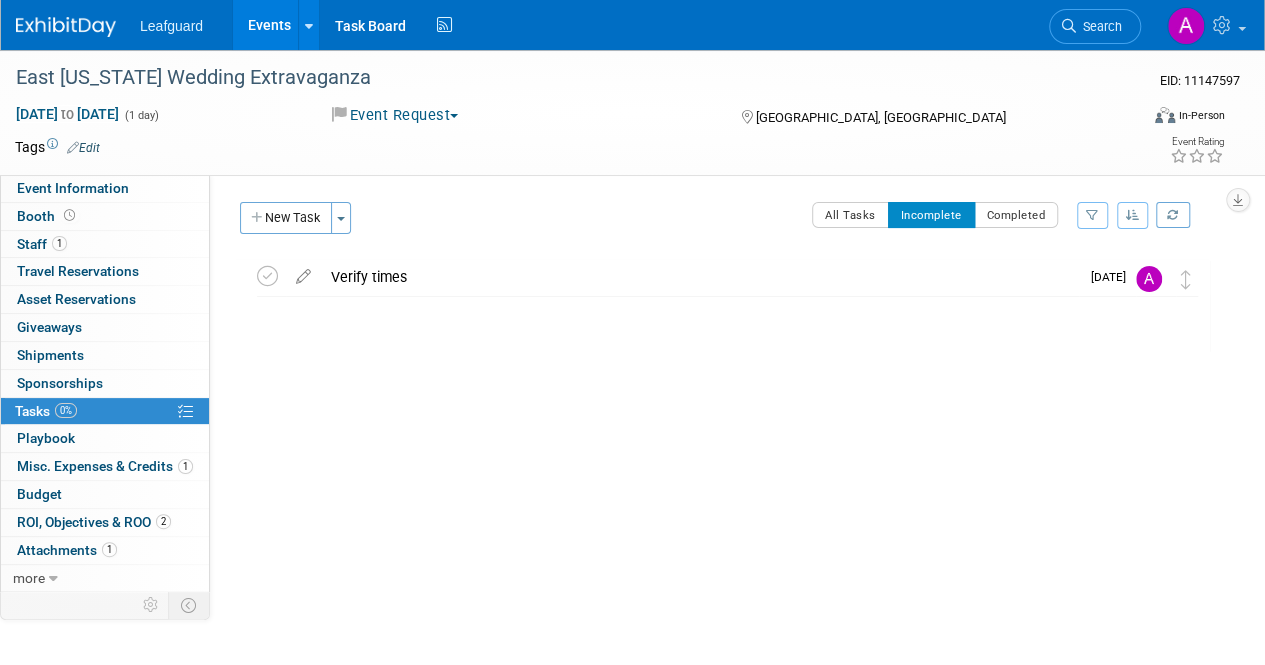 click on "Verify times" at bounding box center [700, 277] 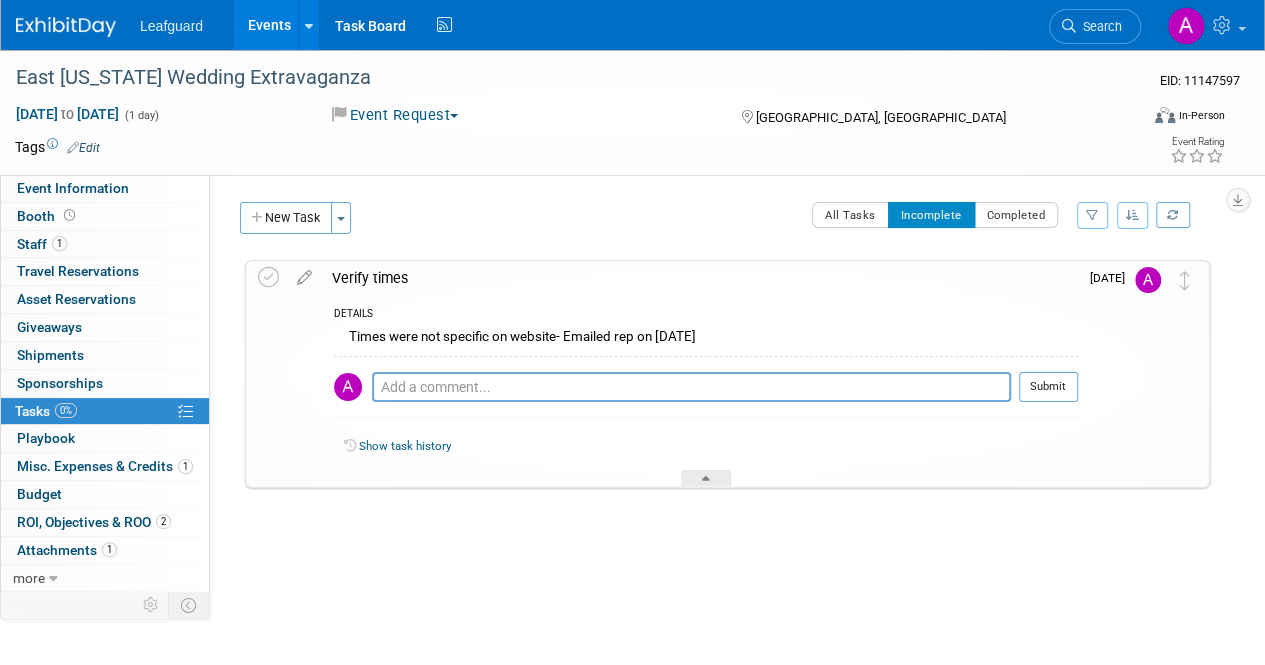 click on "DETAILS" at bounding box center [706, 315] 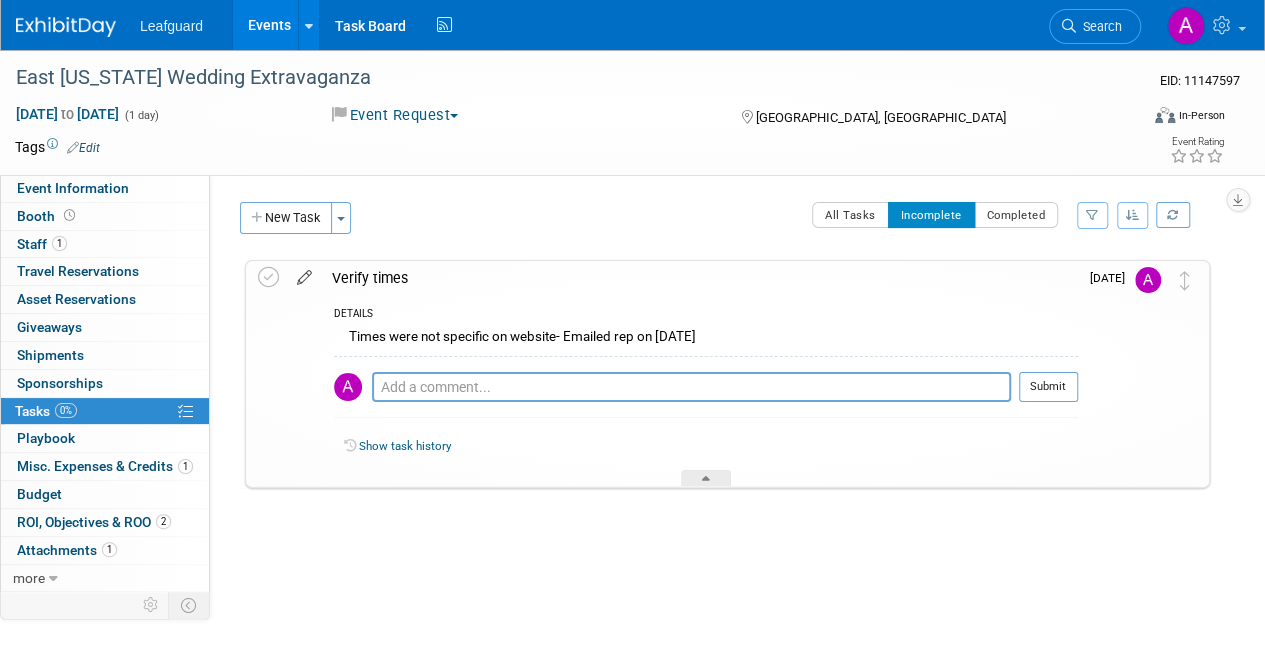 click at bounding box center (304, 273) 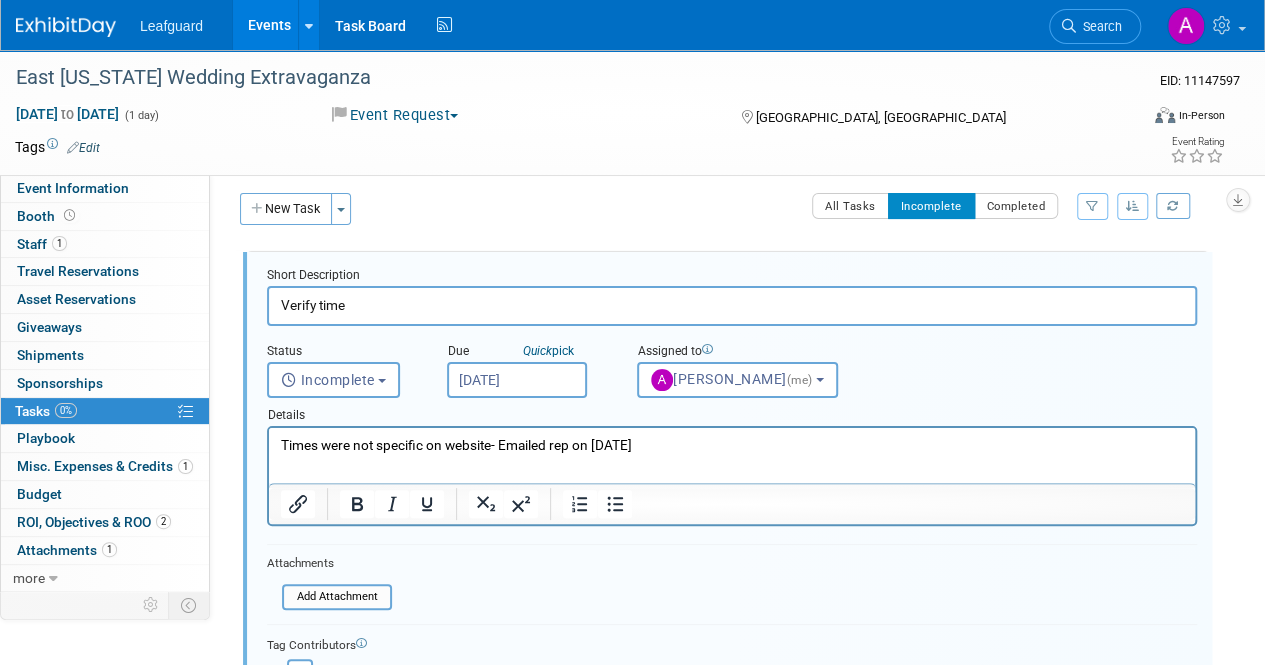 scroll, scrollTop: 0, scrollLeft: 0, axis: both 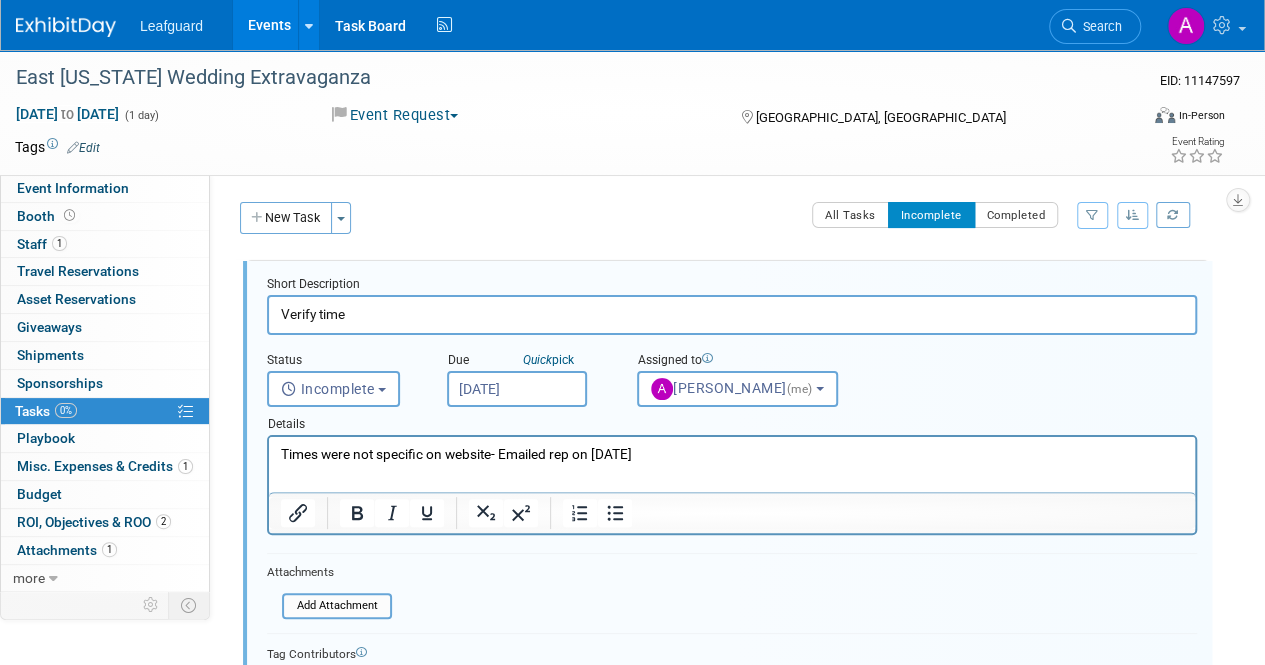 click on "Verify time" at bounding box center [732, 314] 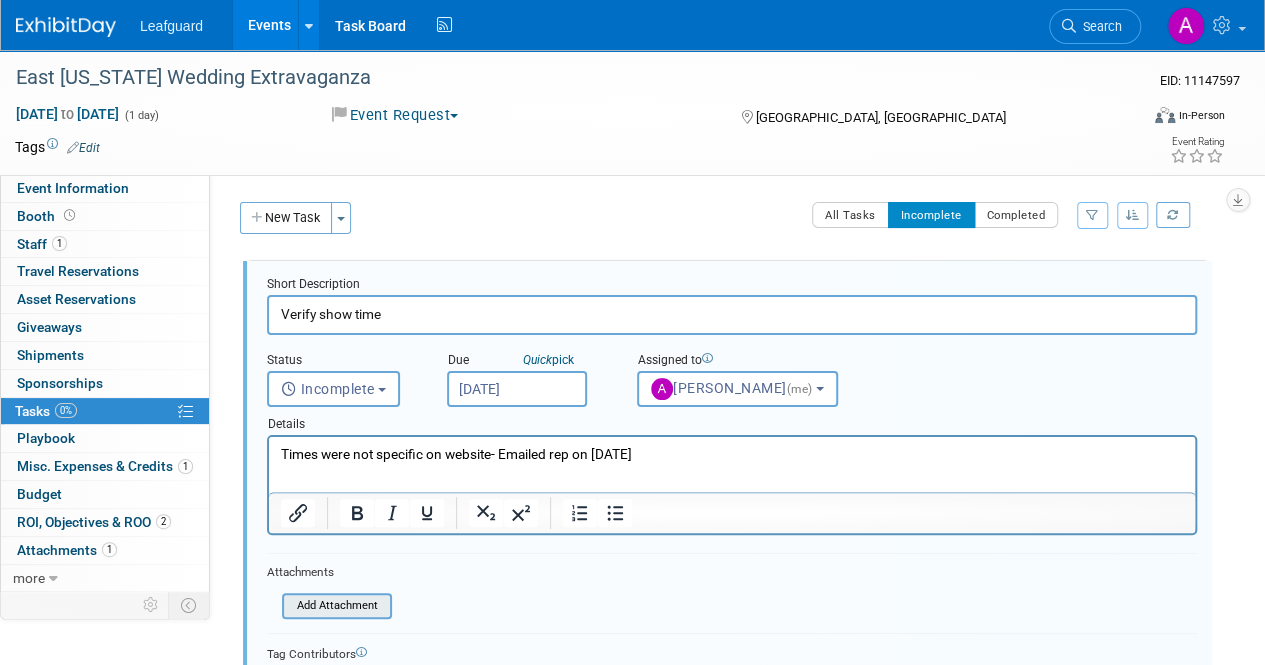 type on "Verify show time" 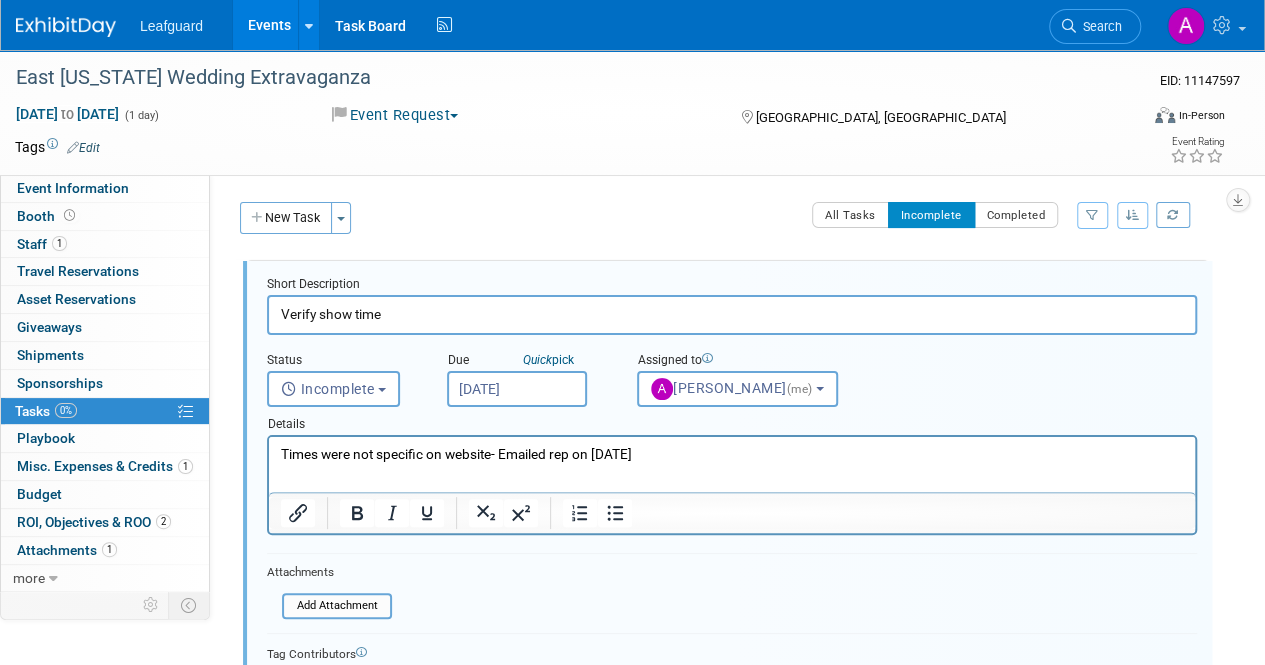drag, startPoint x: 327, startPoint y: 597, endPoint x: 506, endPoint y: 582, distance: 179.6274 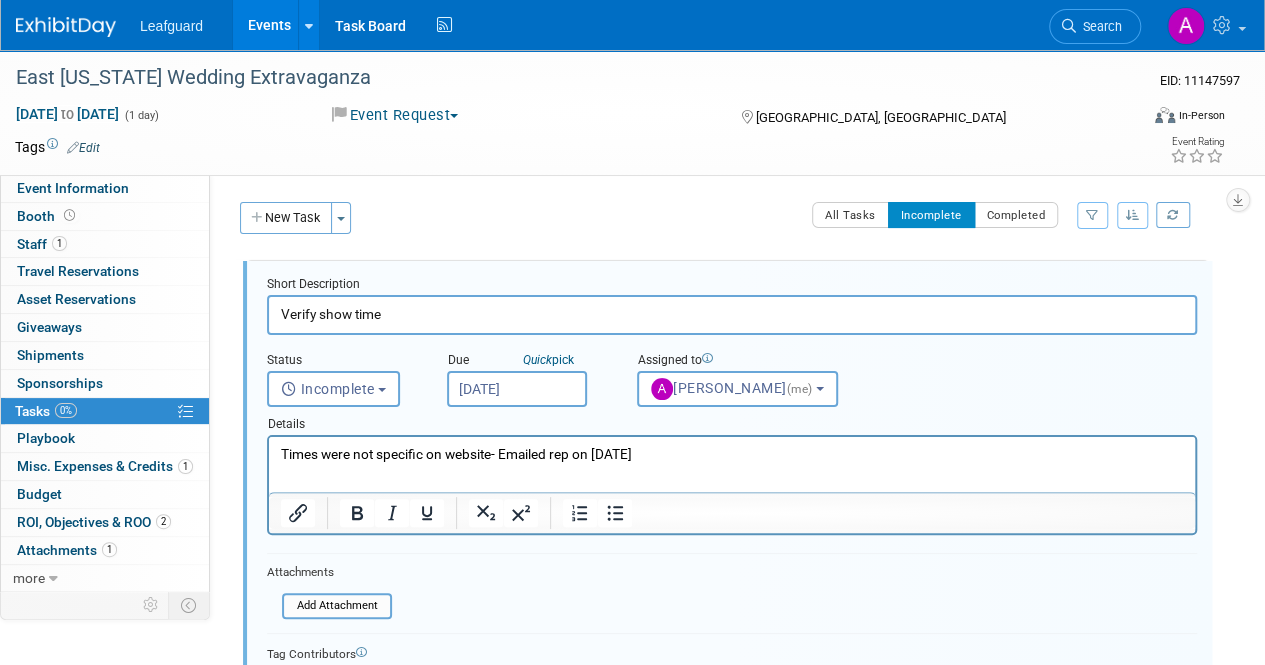 click on "Short Description
Verify show time
Status
<i class="far fa-clock" style="padding: 6px 4px 6px 1px;"></i> Incomplete
<i class="fas fa-check" style="padding: 6px 4px 6px 1px;"></i> Completed
Incomplete      Incomplete    Completed
Quick" at bounding box center (732, 525) 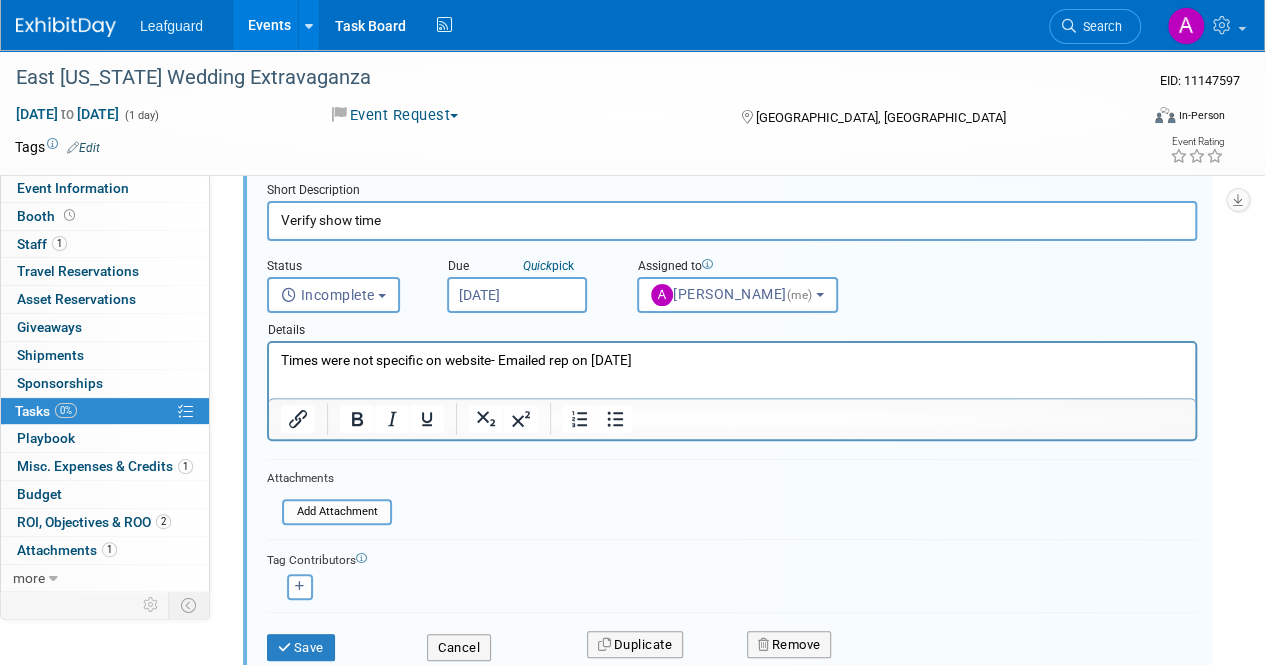 scroll, scrollTop: 200, scrollLeft: 0, axis: vertical 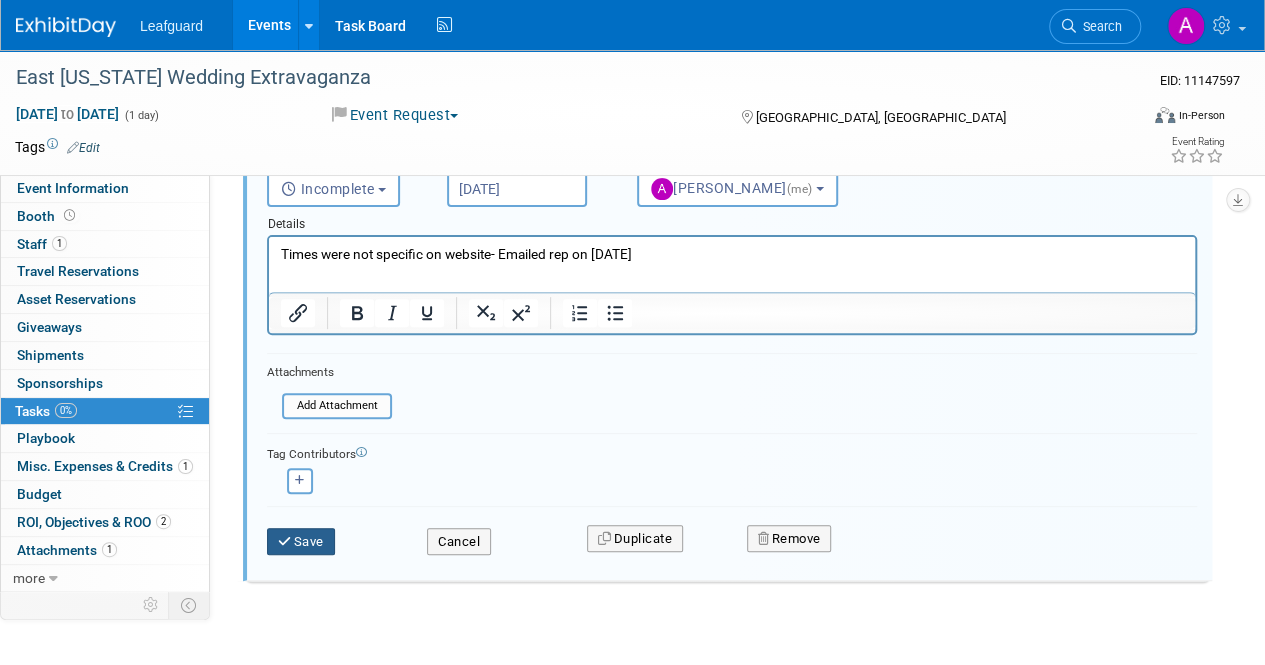 click on "Save" at bounding box center (301, 542) 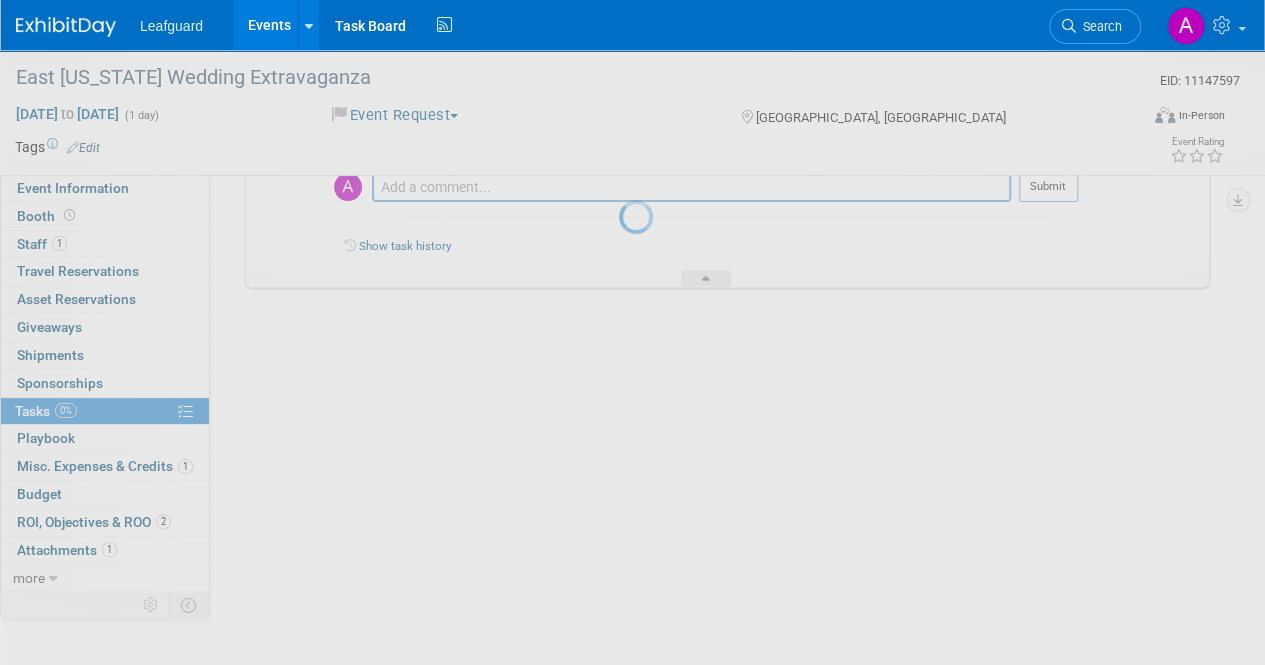 scroll, scrollTop: 0, scrollLeft: 0, axis: both 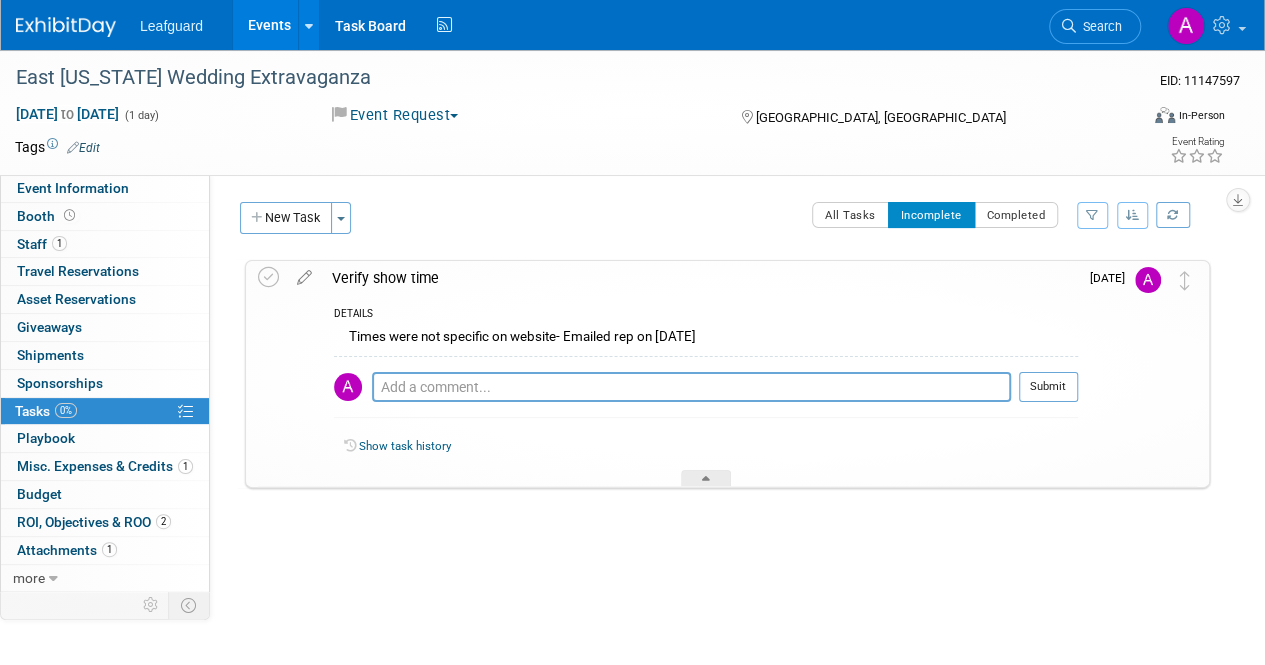 click at bounding box center [1133, 215] 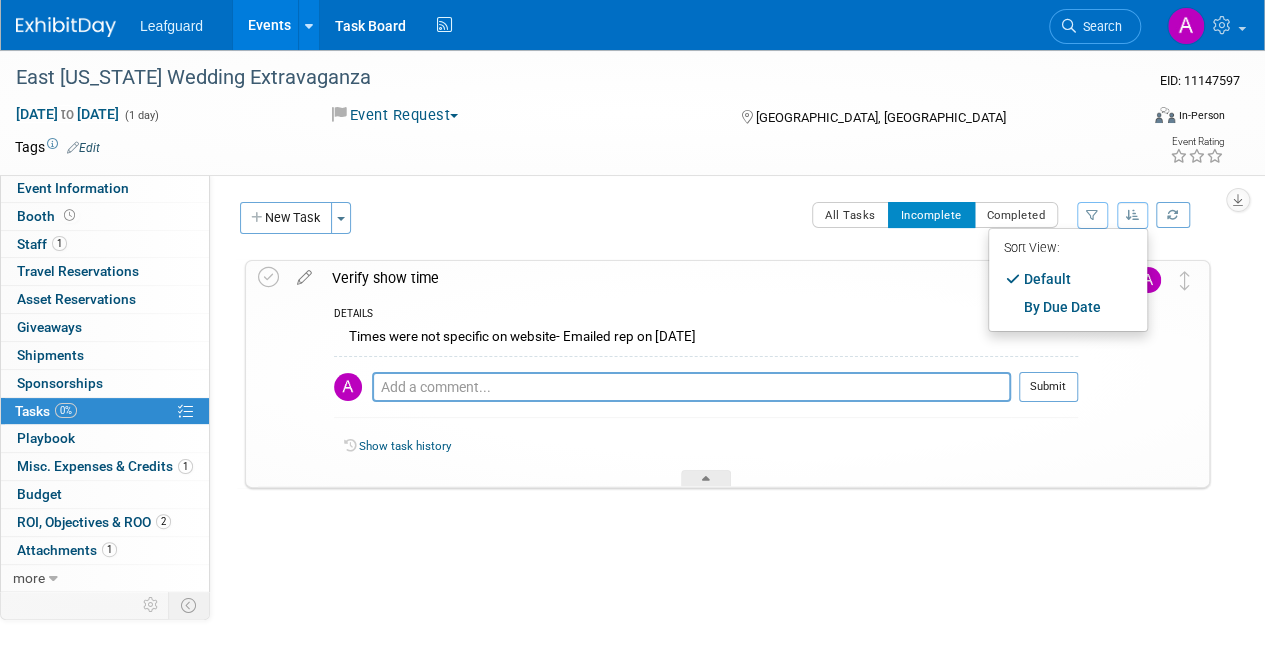 click at bounding box center (1133, 215) 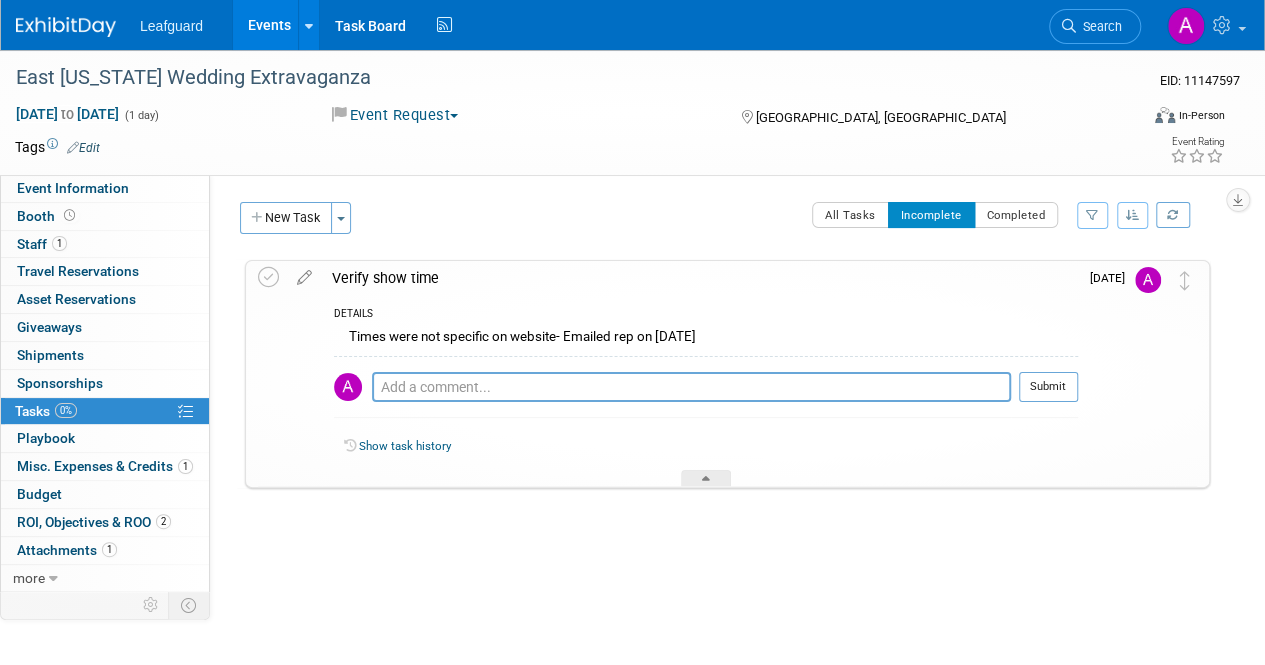 click at bounding box center (1092, 215) 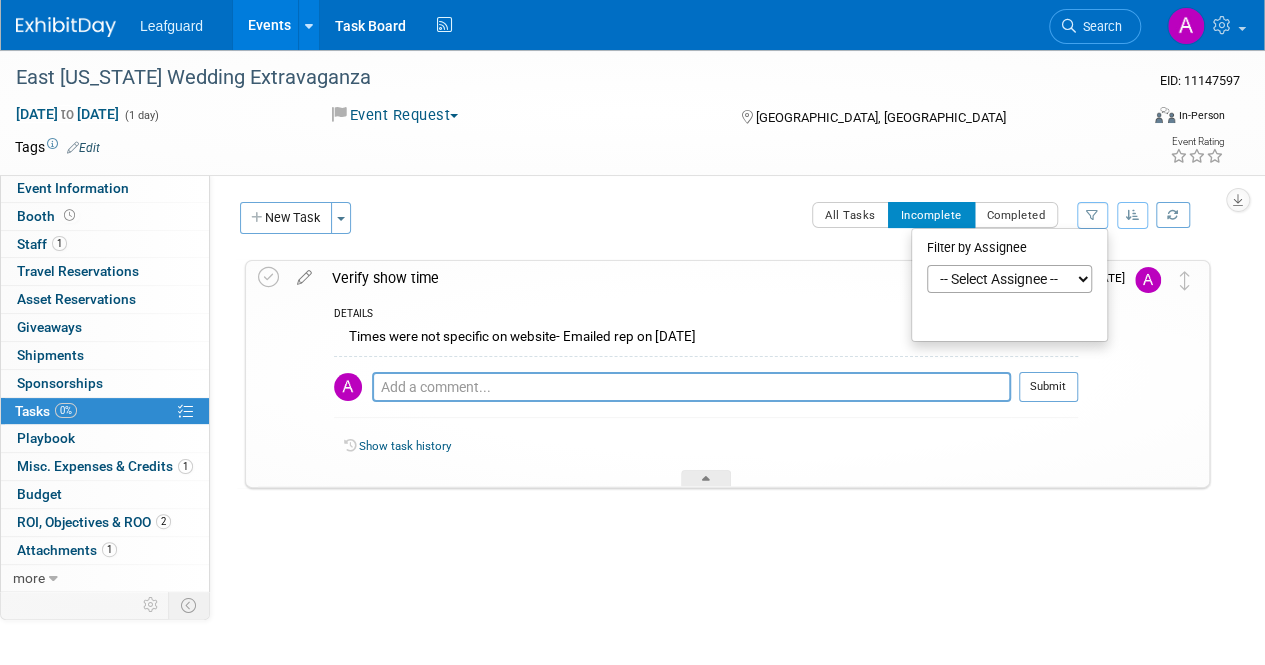 click on "-- Select Assignee --
All unassigned tasks
Assigned to me
[PERSON_NAME]
[PERSON_NAME]
[PERSON_NAME]
[PERSON_NAME]
[PERSON_NAME]
[PERSON_NAME]
[PERSON_NAME]" at bounding box center [1009, 279] 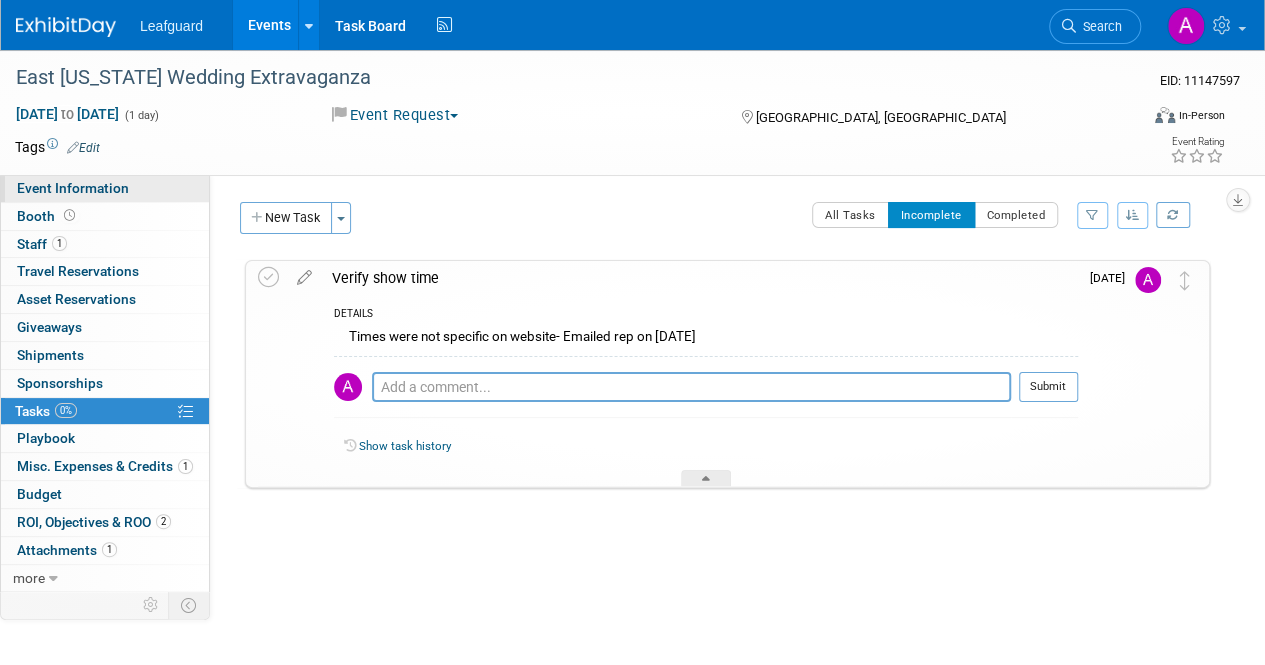 click on "Event Information" at bounding box center (73, 188) 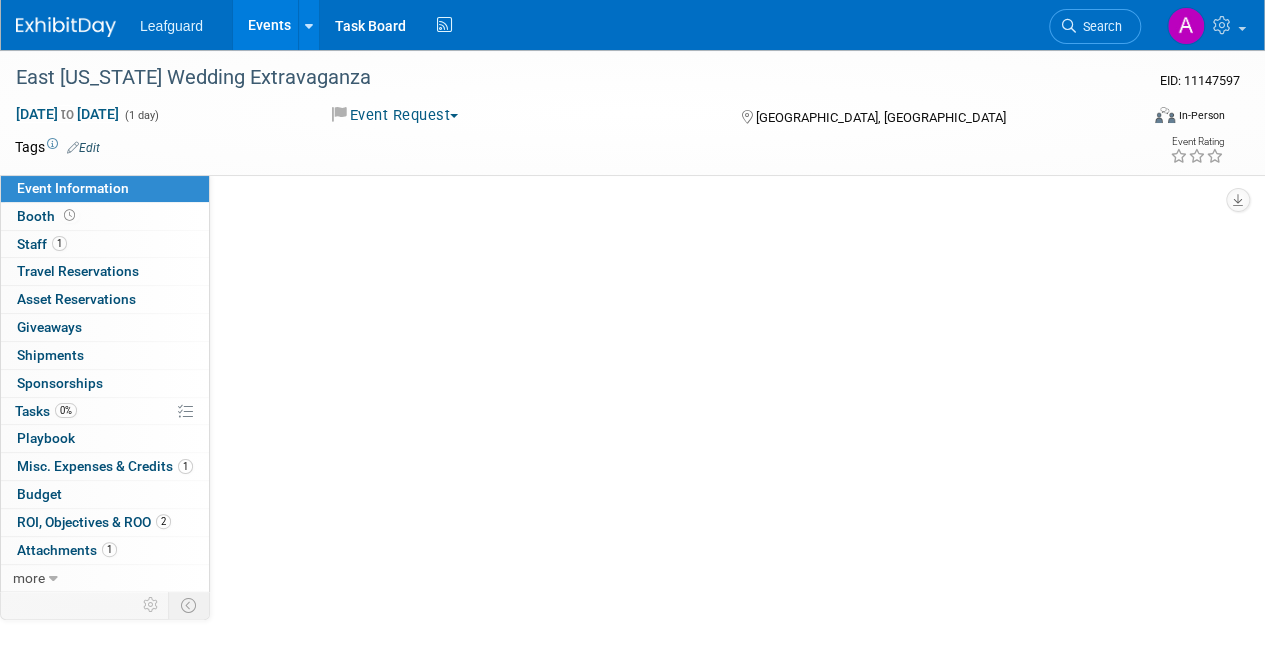select on "[GEOGRAPHIC_DATA]" 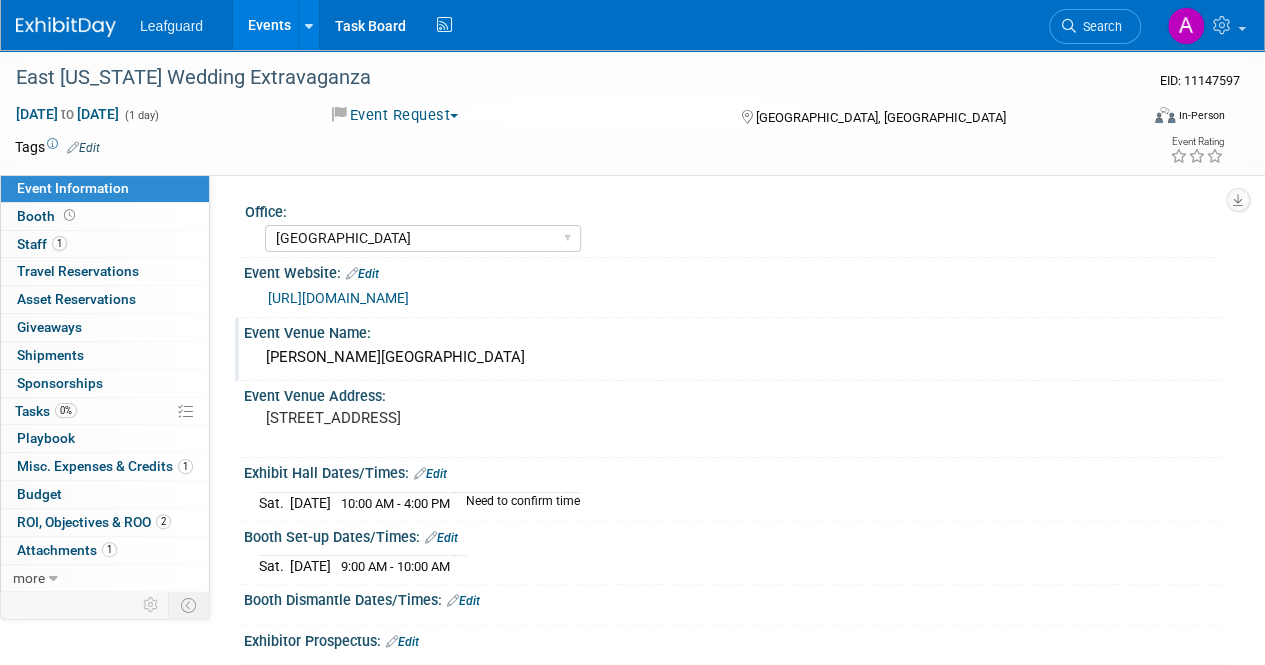 click on "[PERSON_NAME][GEOGRAPHIC_DATA]" at bounding box center [734, 357] 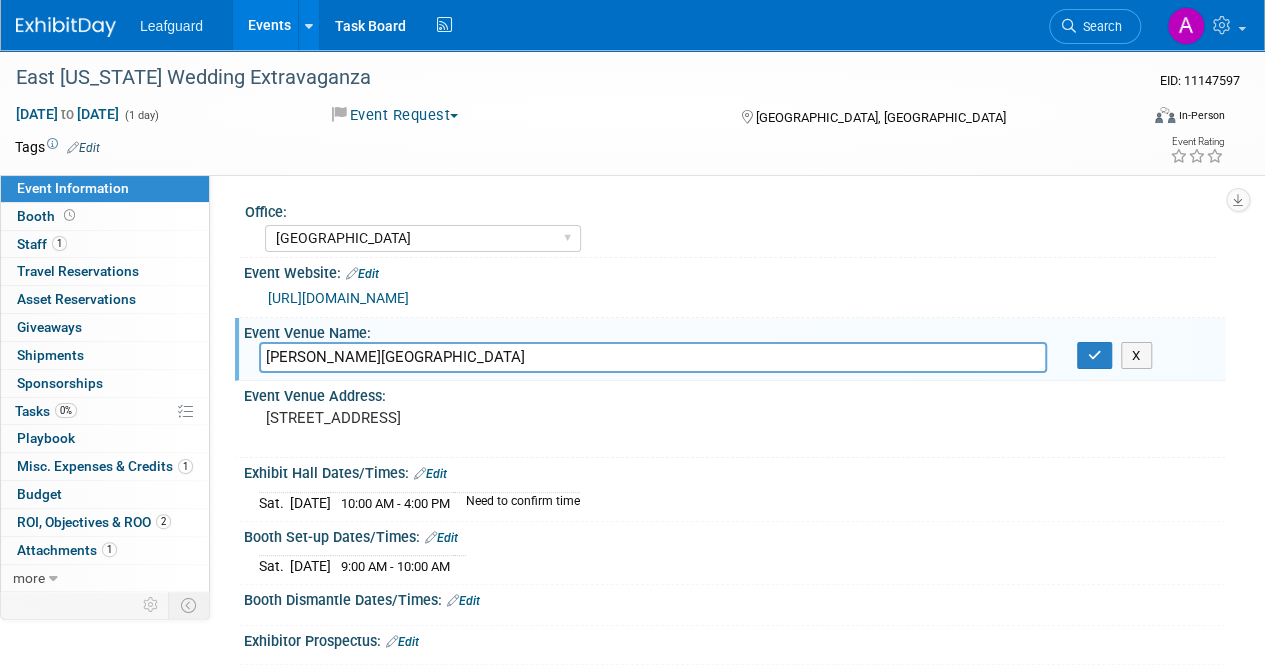 drag, startPoint x: 513, startPoint y: 352, endPoint x: 222, endPoint y: 360, distance: 291.10995 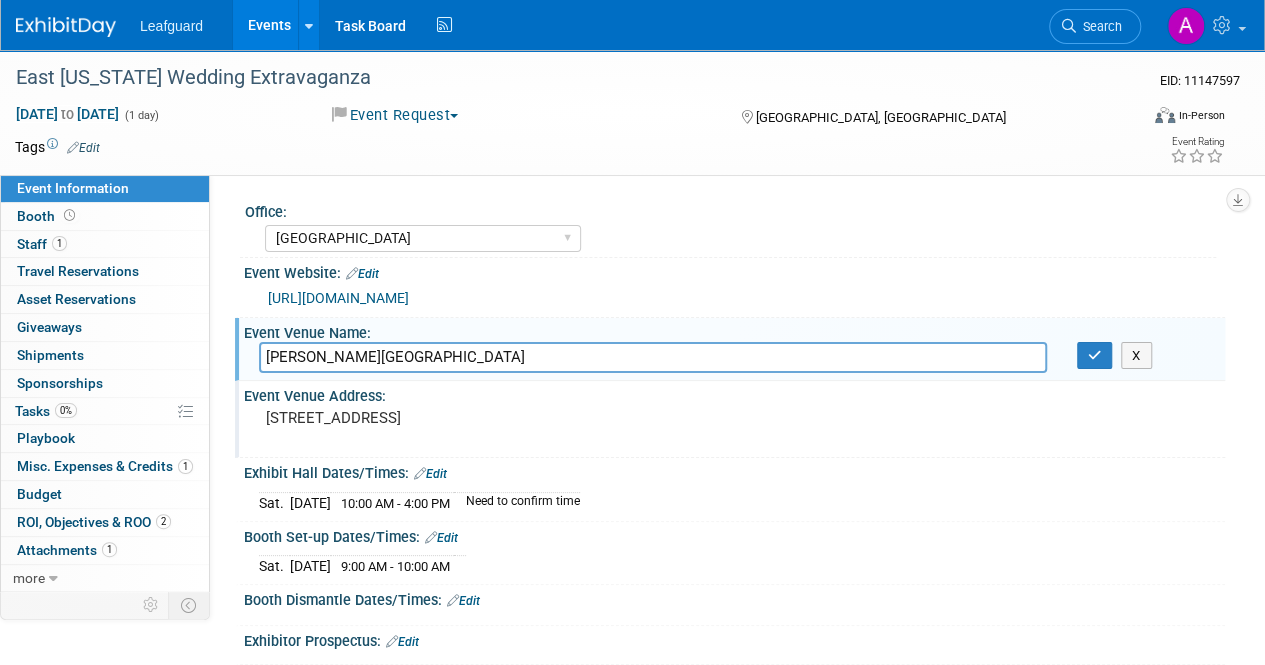 click on "Event Venue Address:" at bounding box center [734, 393] 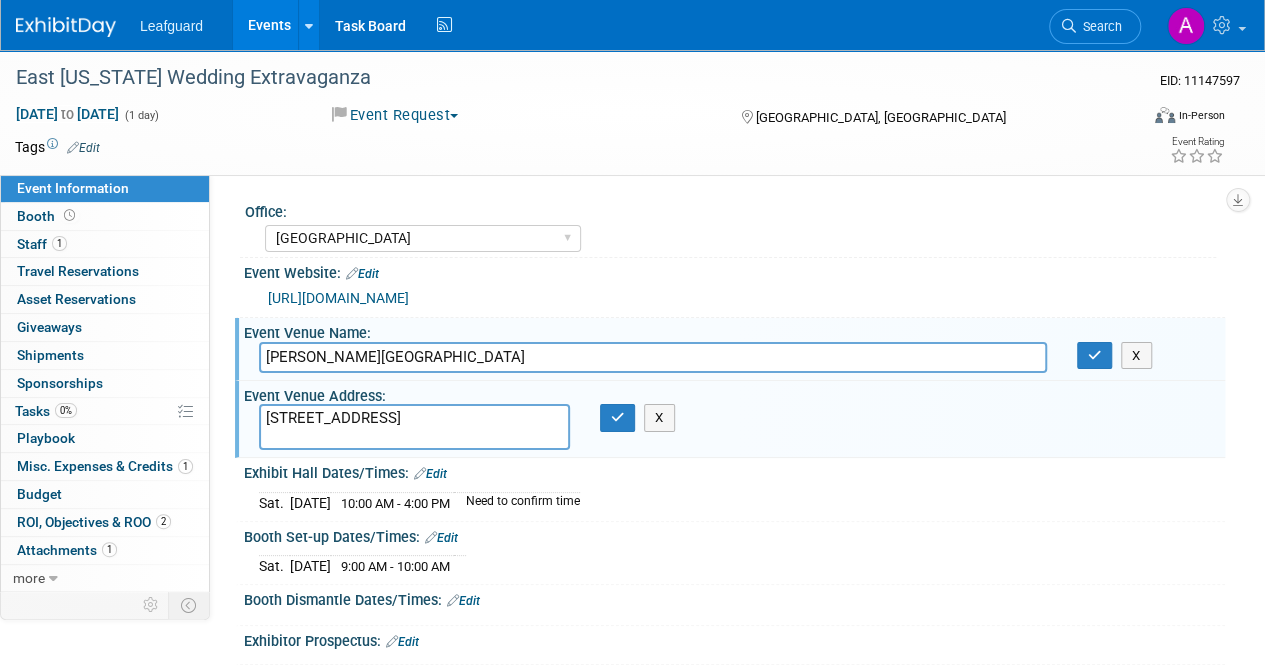 drag, startPoint x: 506, startPoint y: 419, endPoint x: 264, endPoint y: 420, distance: 242.00206 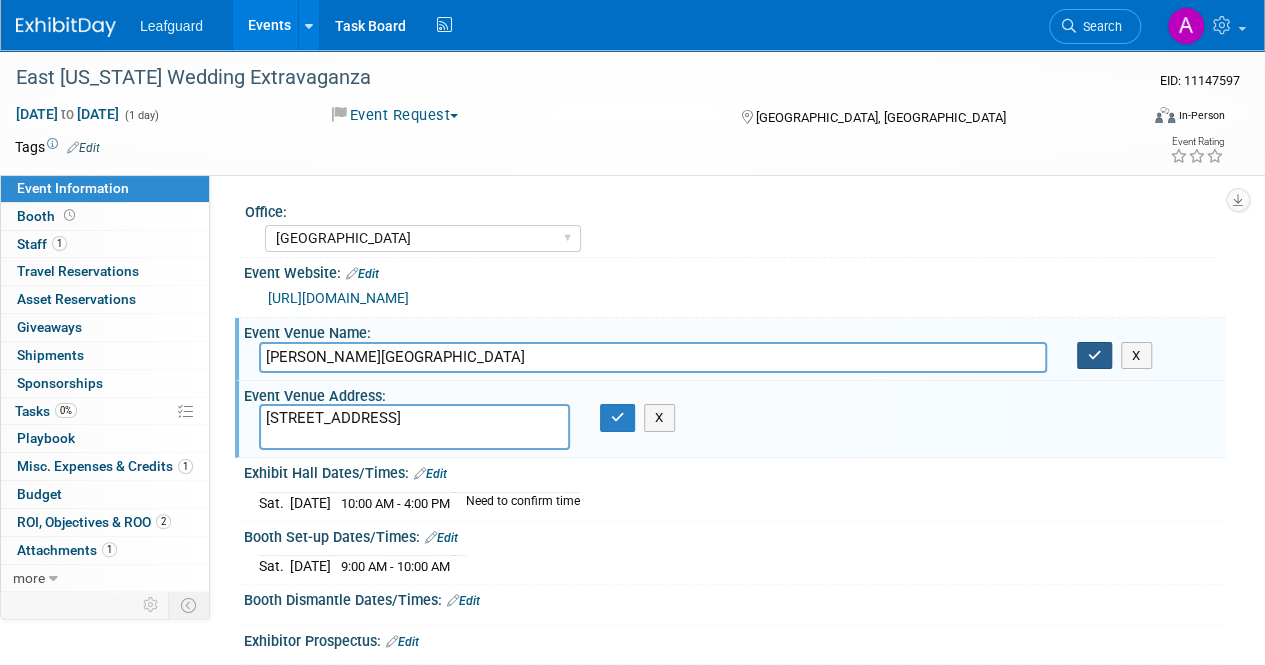 click at bounding box center [1095, 356] 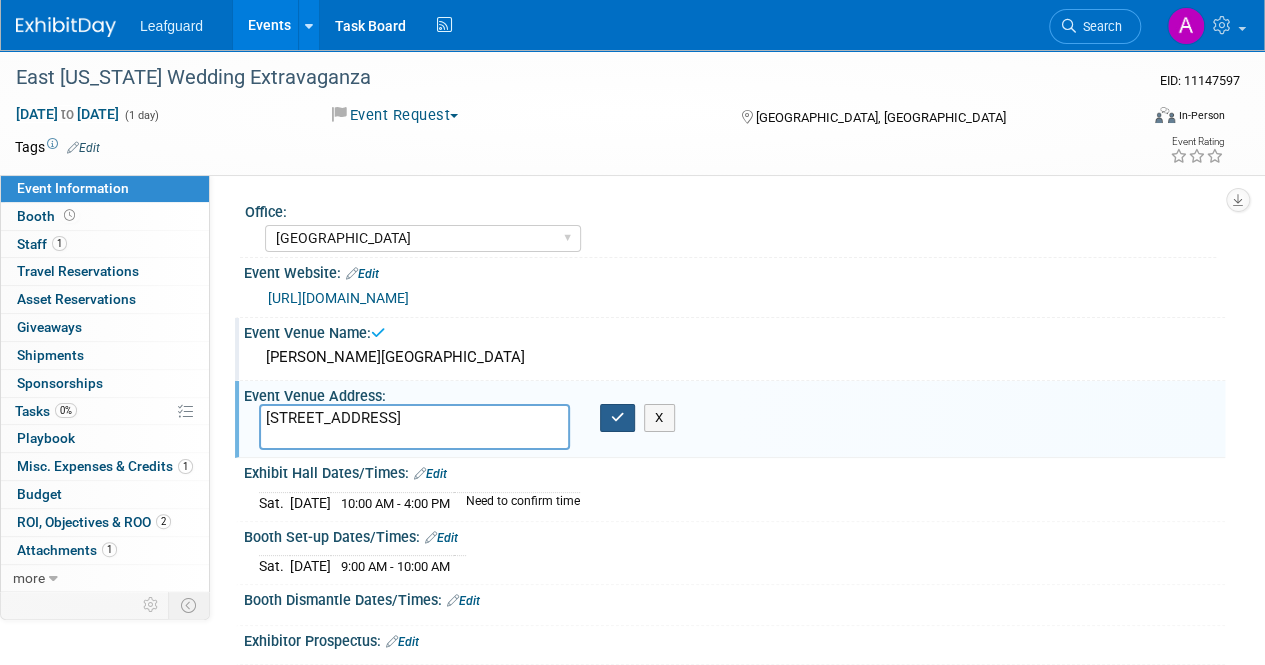 click at bounding box center (618, 417) 